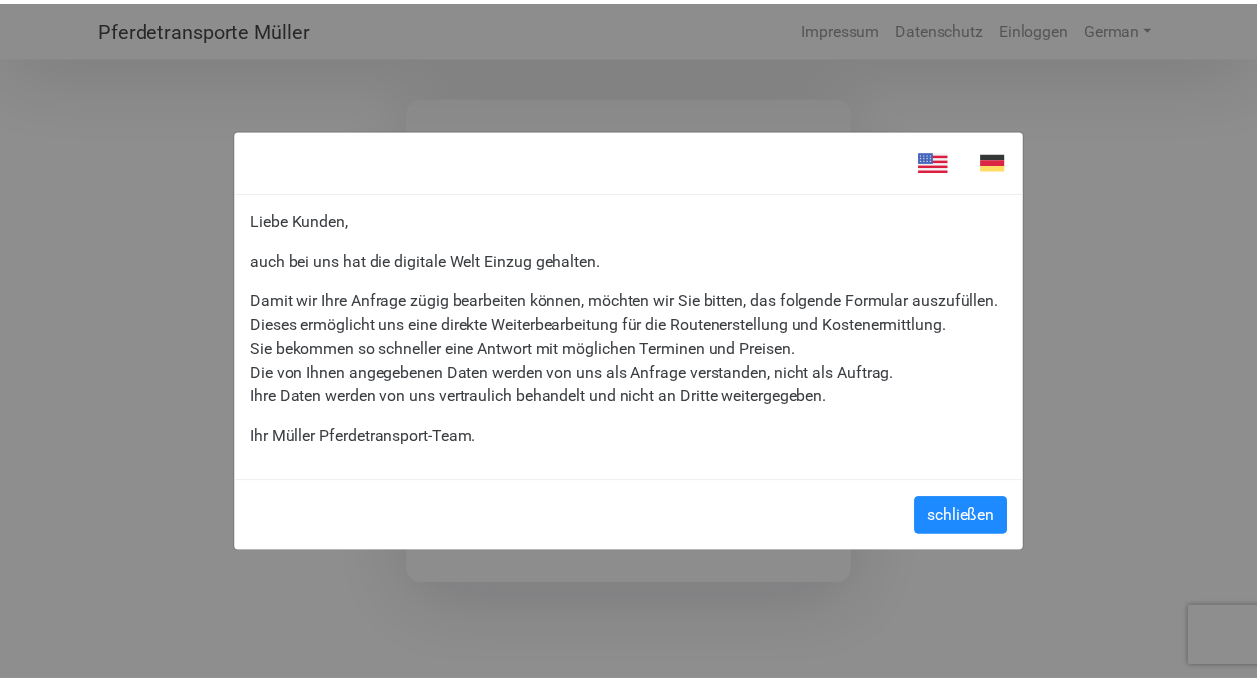 scroll, scrollTop: 0, scrollLeft: 0, axis: both 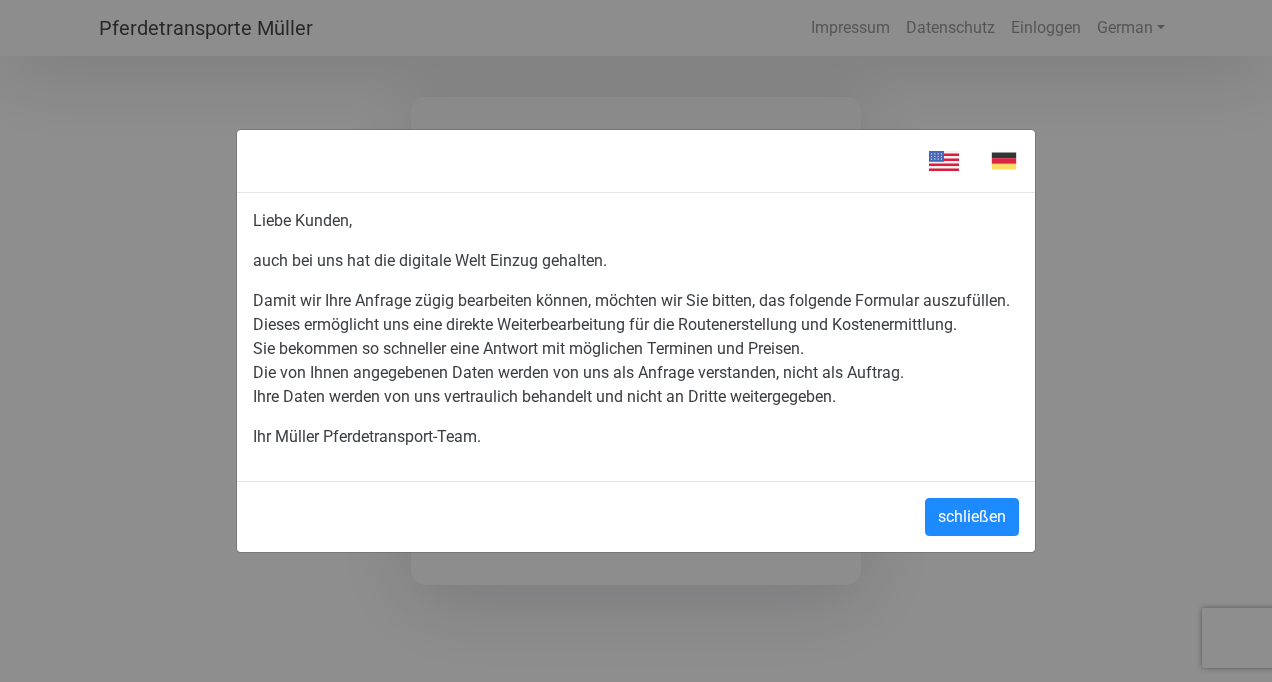 click at bounding box center (1004, 161) 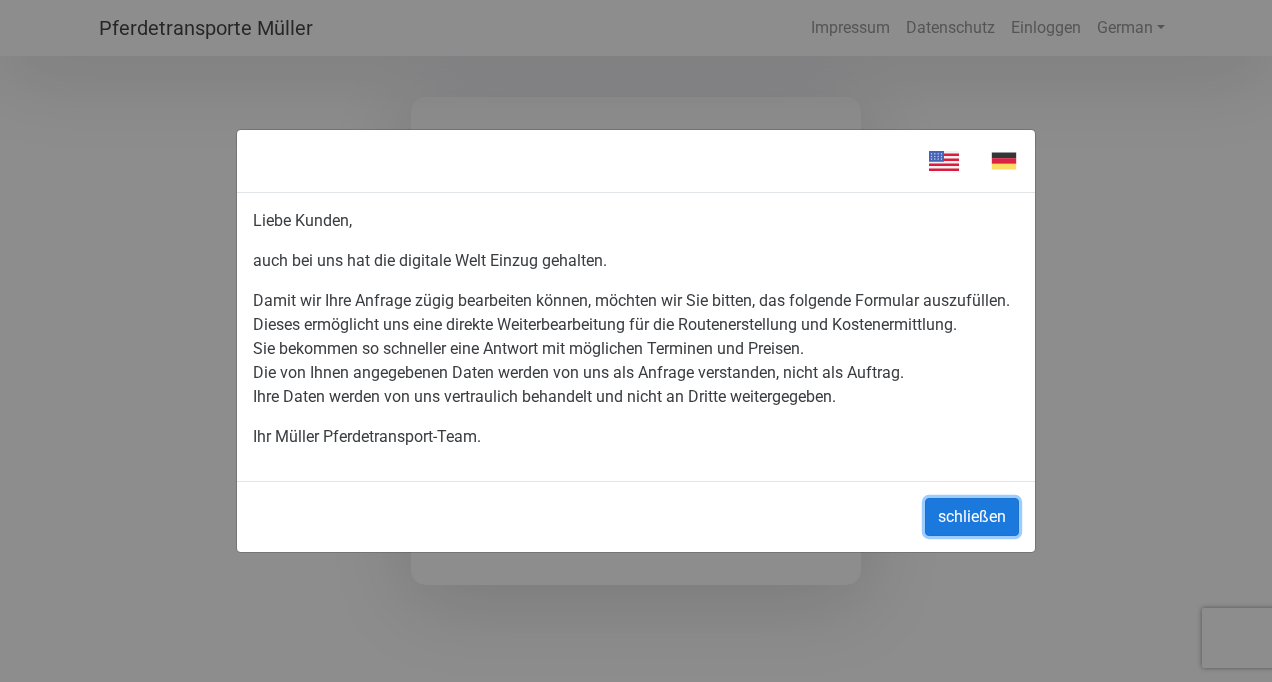 click on "schließen" at bounding box center (972, 517) 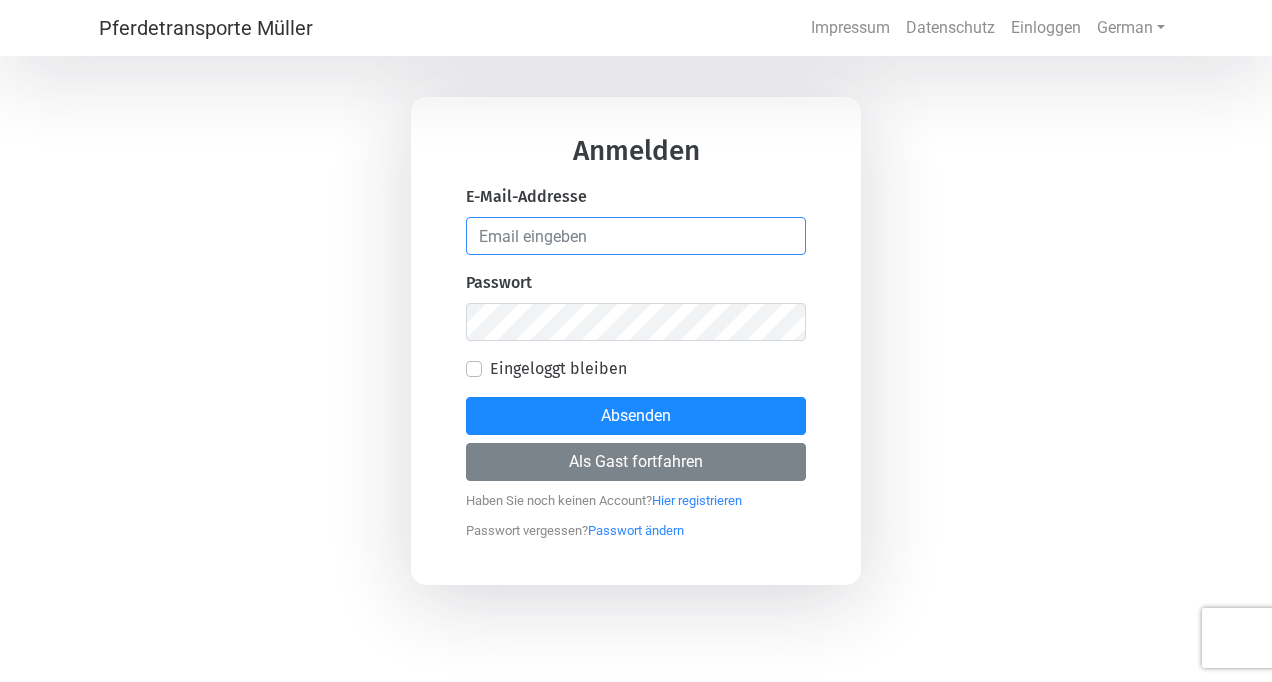 click at bounding box center [636, 236] 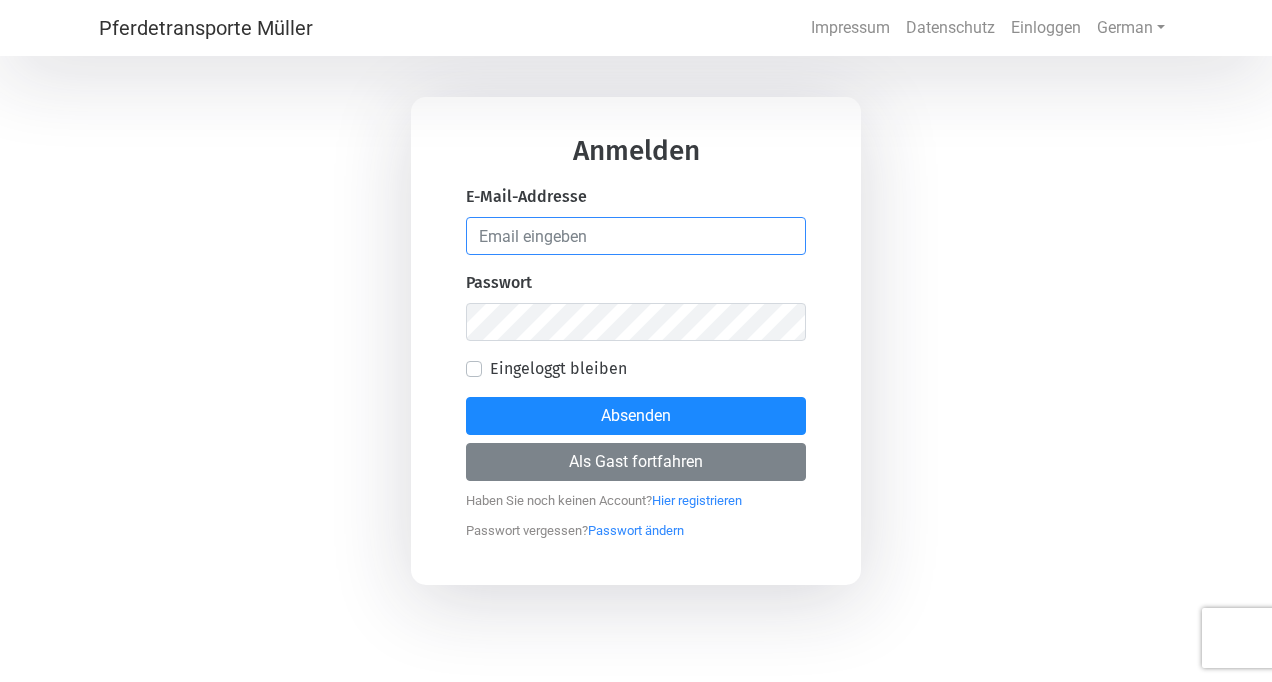 type on "[EMAIL]" 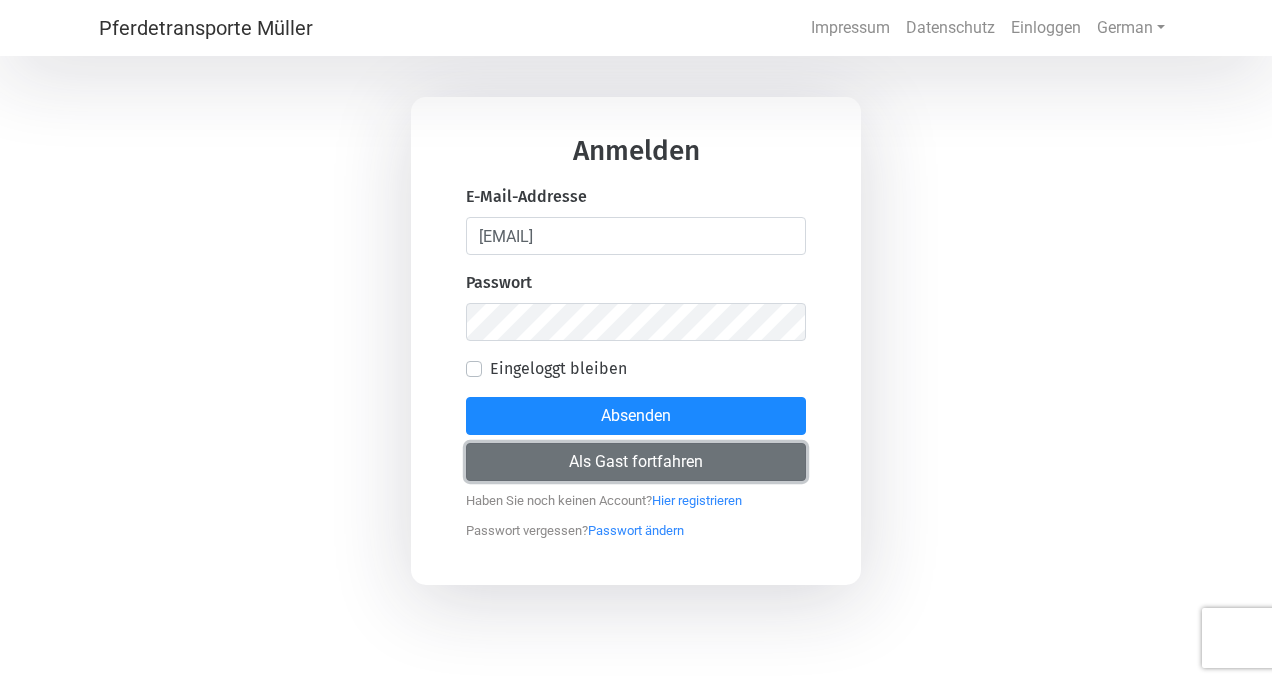 click on "Als Gast fortfahren" at bounding box center (636, 462) 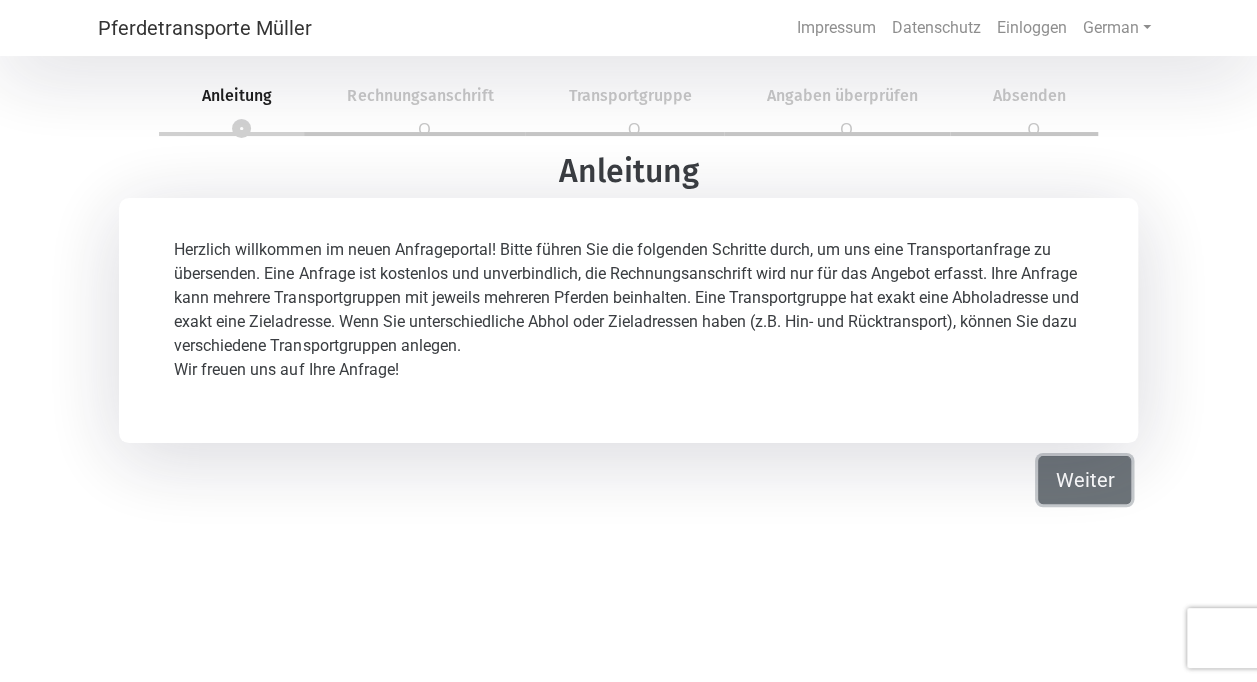 click on "Weiter" at bounding box center (1084, 480) 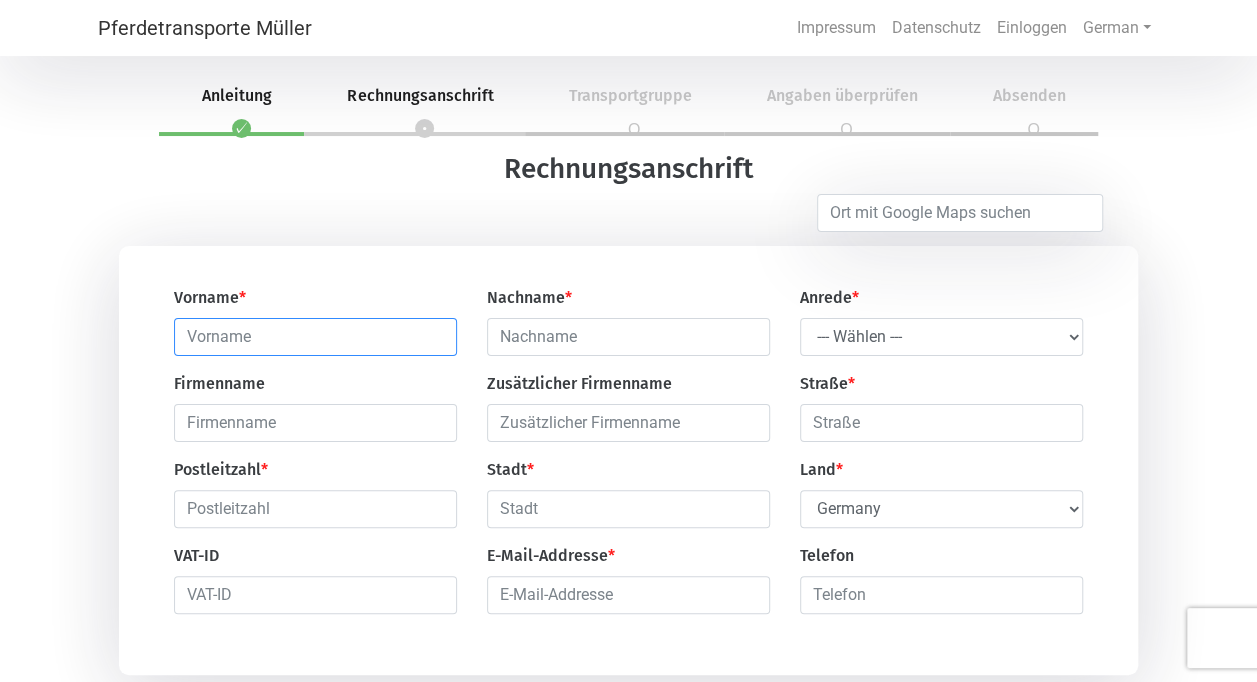 click at bounding box center (315, 337) 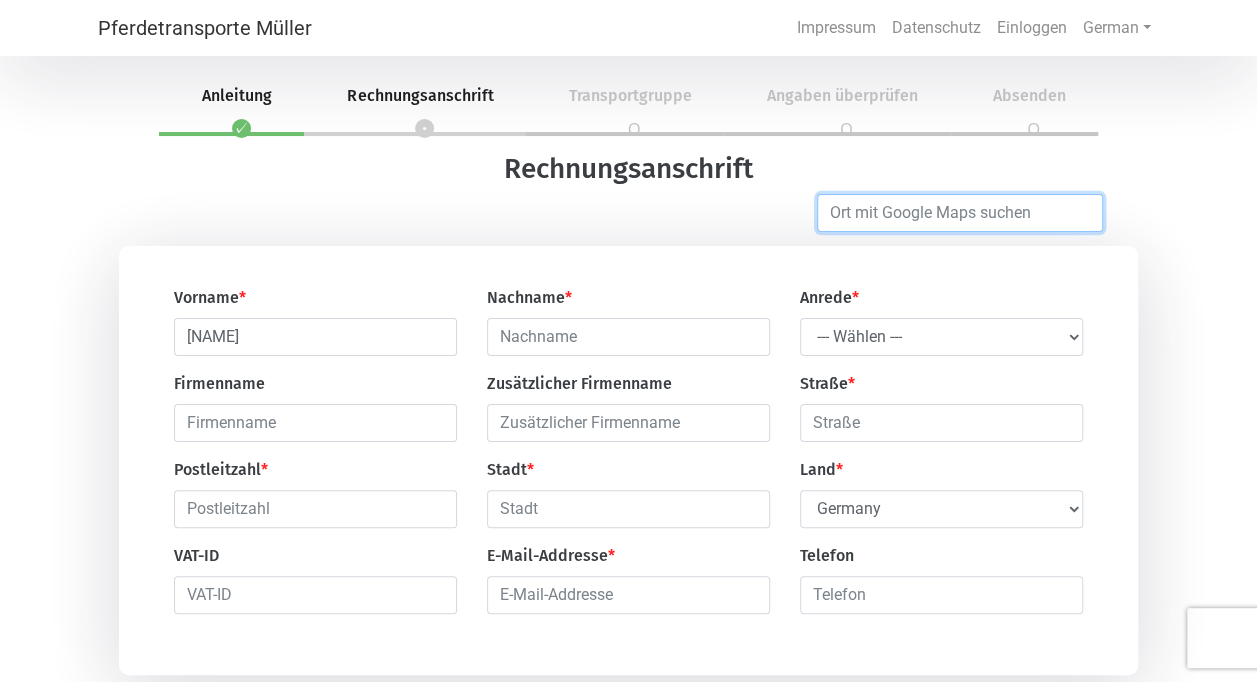 type on "[CITY]" 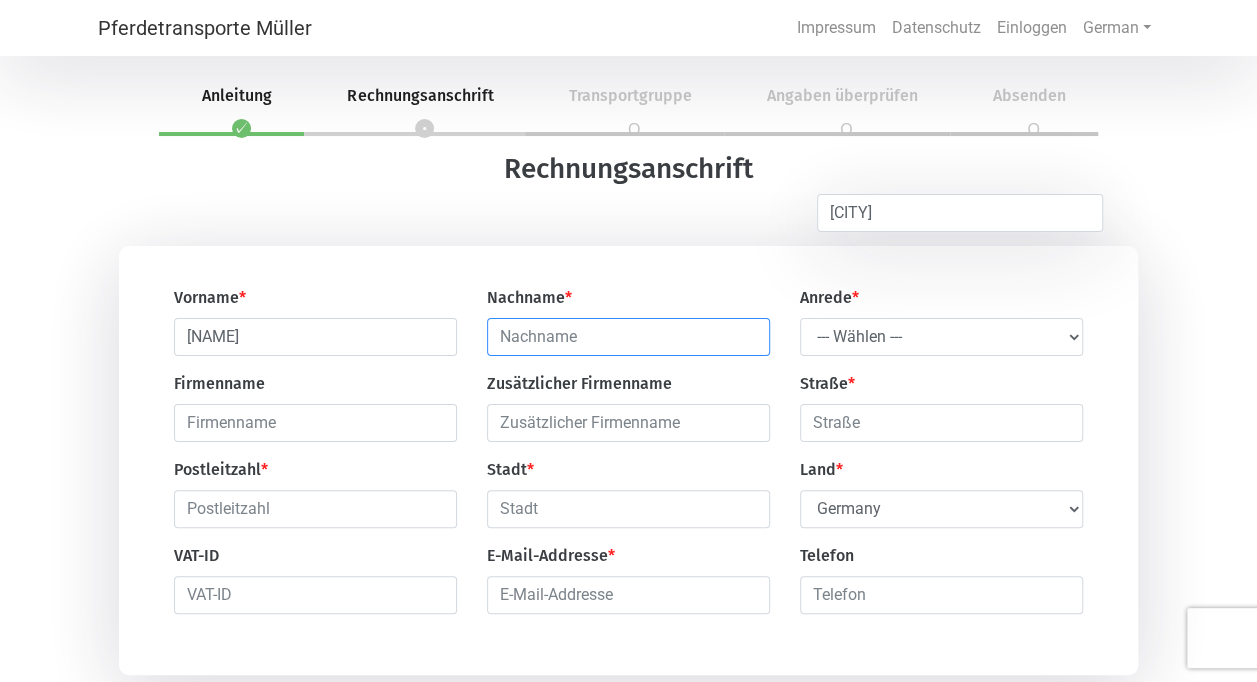 type on "Kratz" 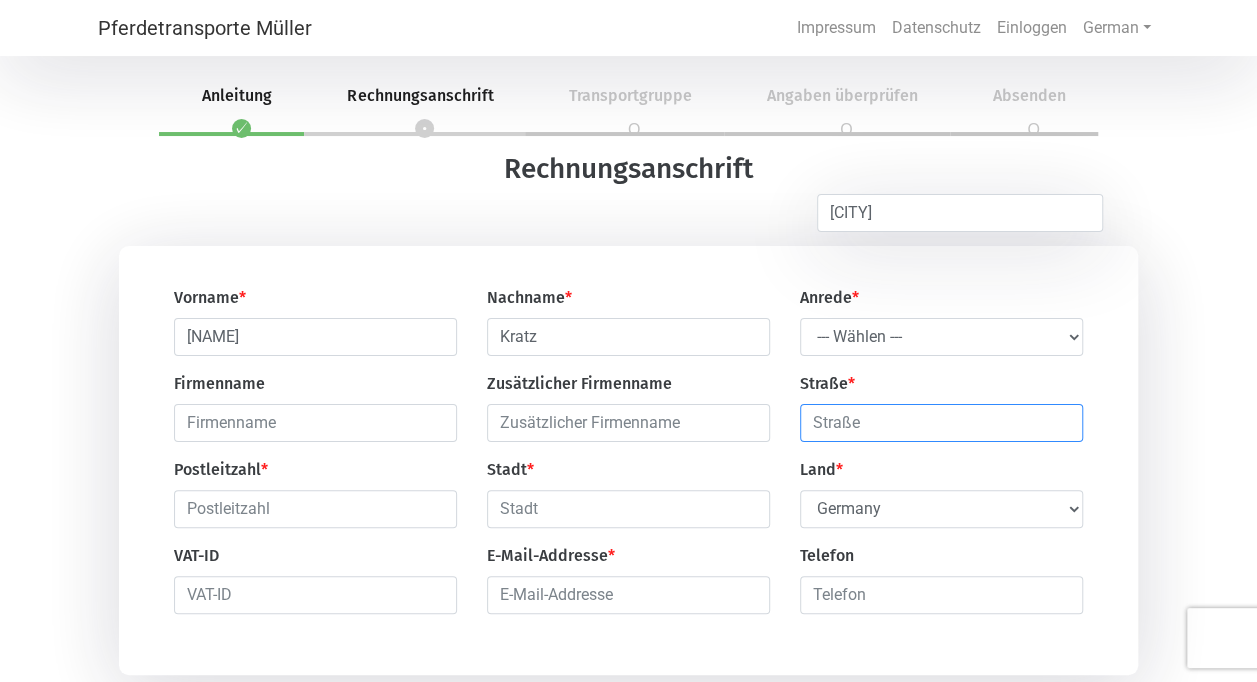 type on "Zum Kreuzstein 5" 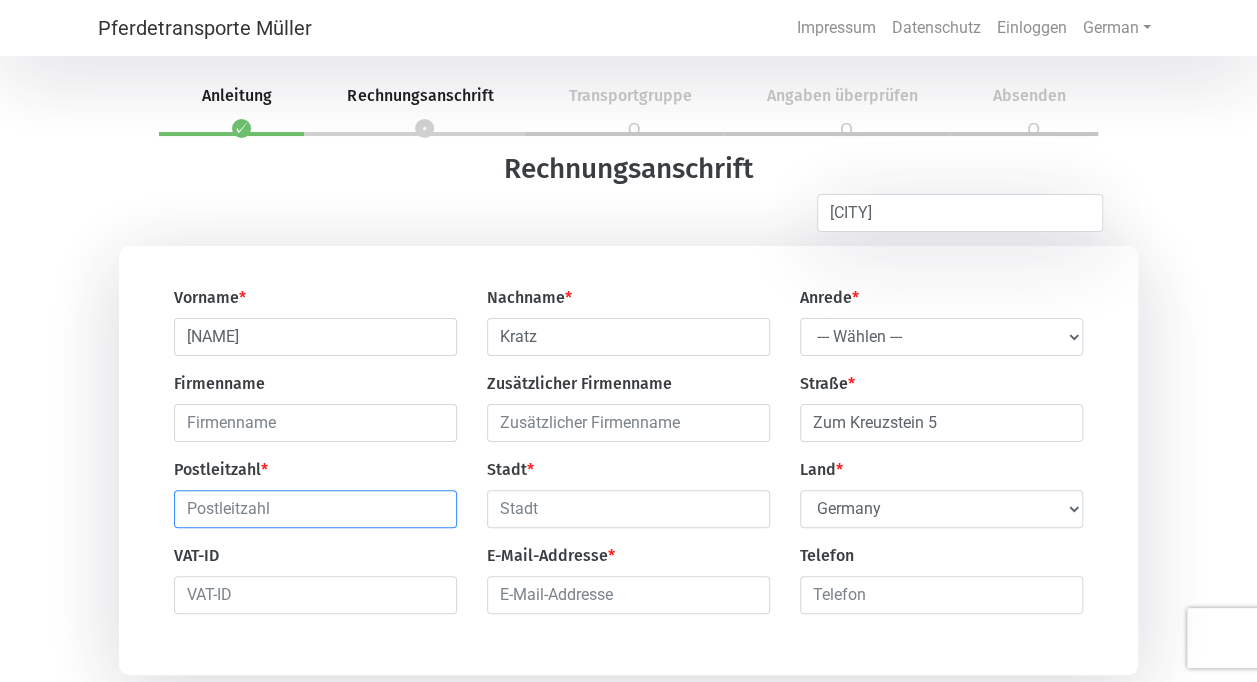 type on "[POSTAL_CODE]" 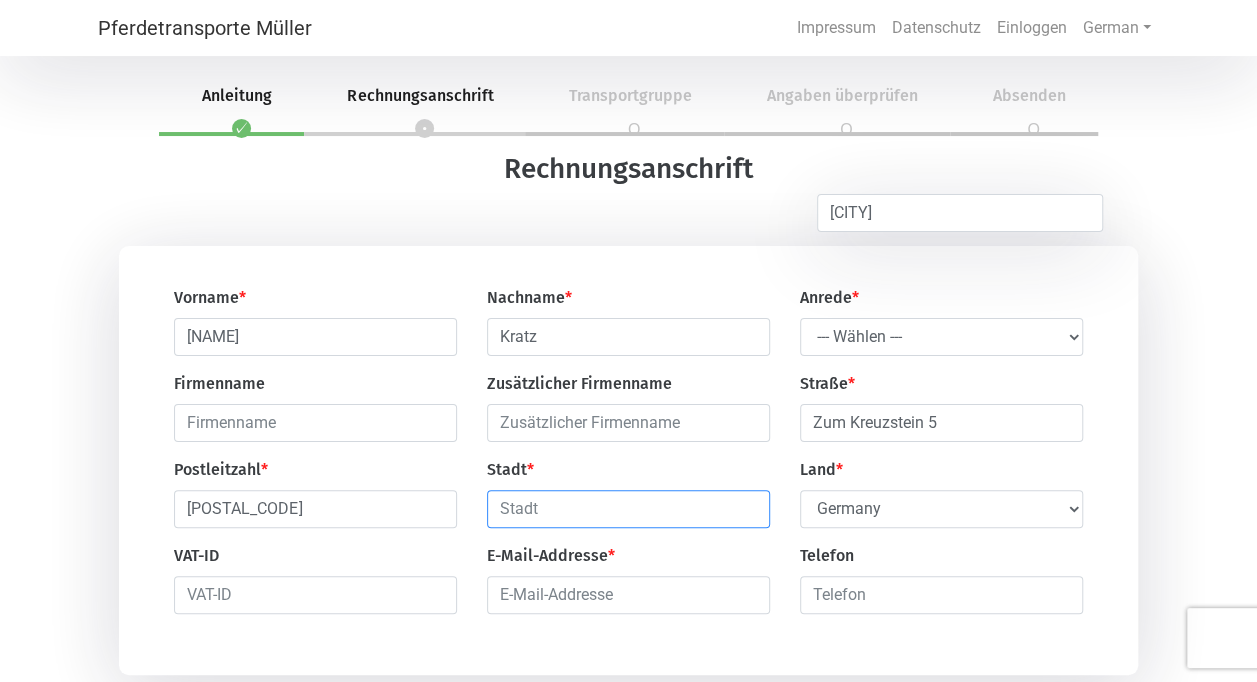 type on "[CITY]" 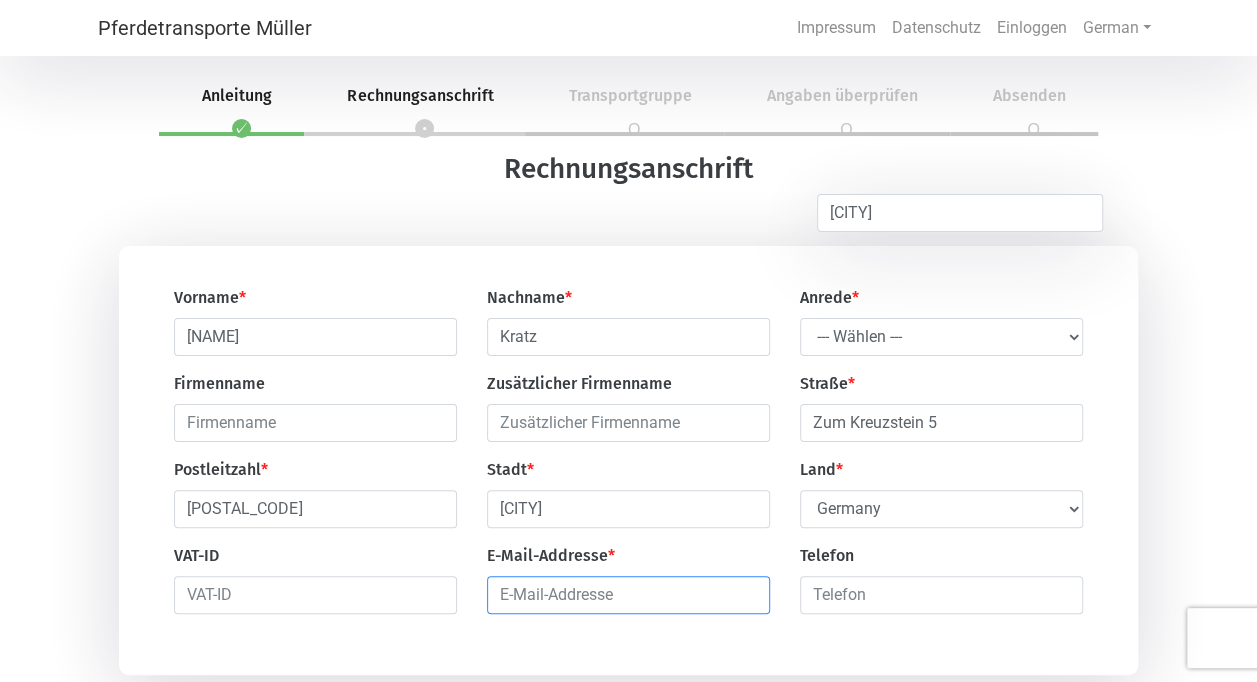 type on "[EMAIL]" 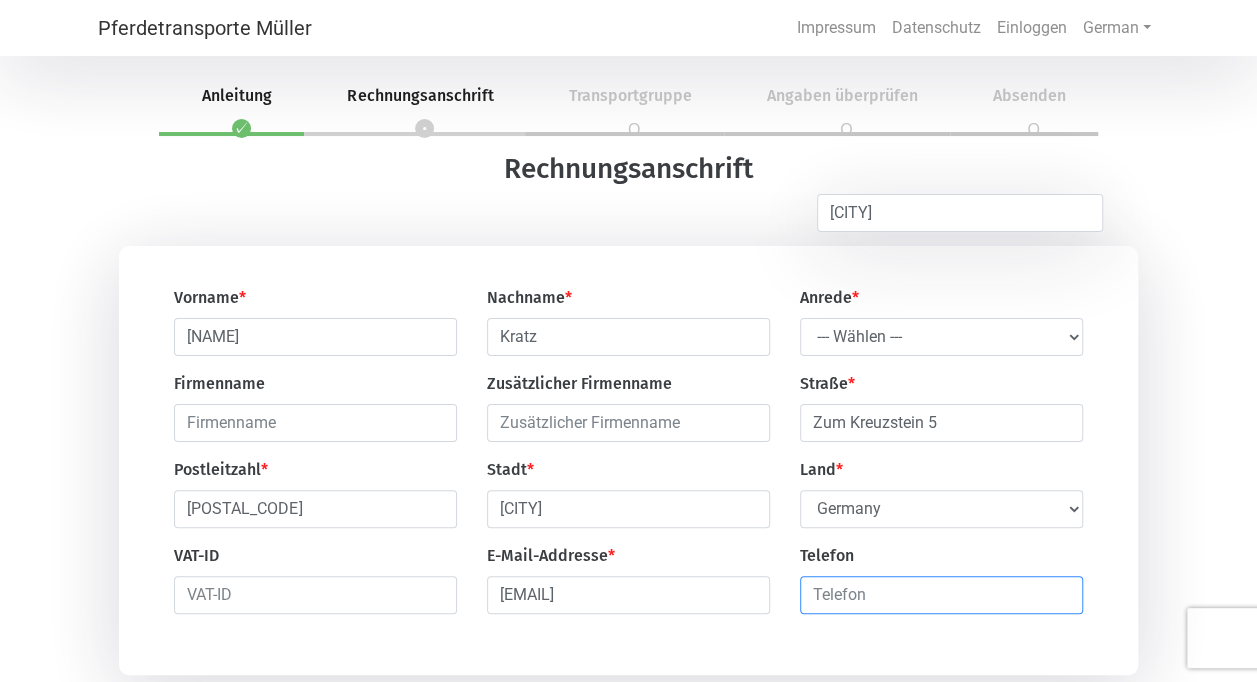 type on "[PHONE]" 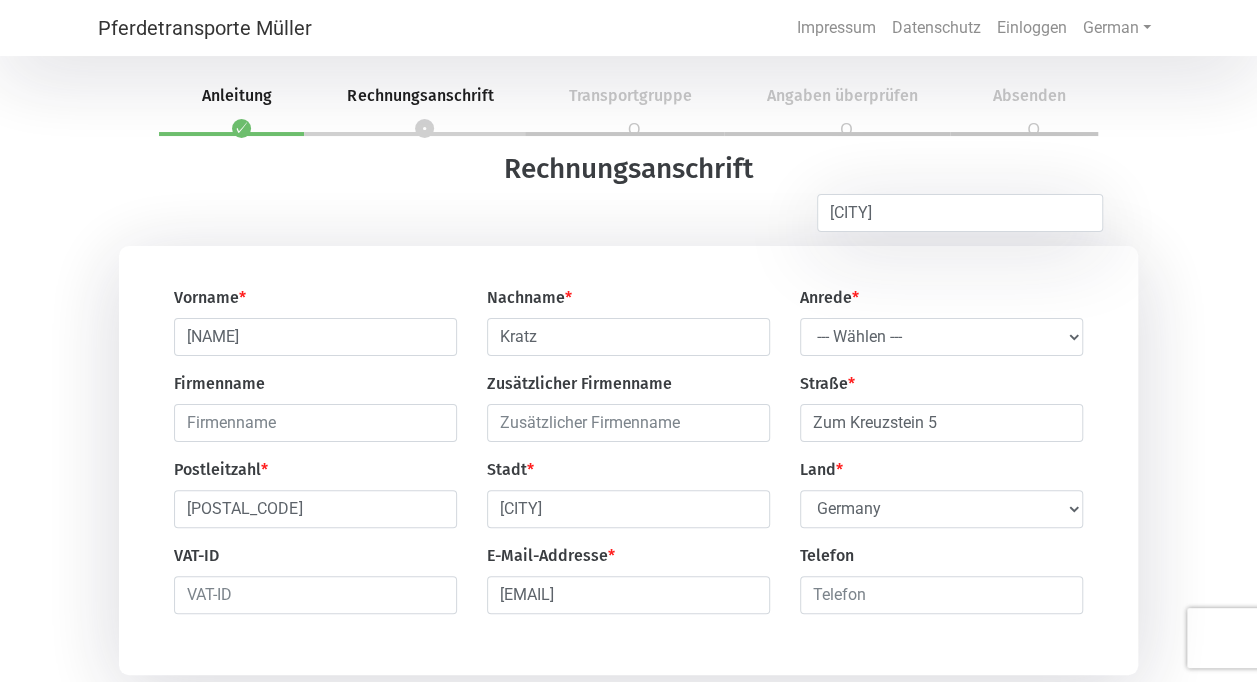 click on "Anrede * --- Wählen --- Herr Frau" at bounding box center [941, 321] 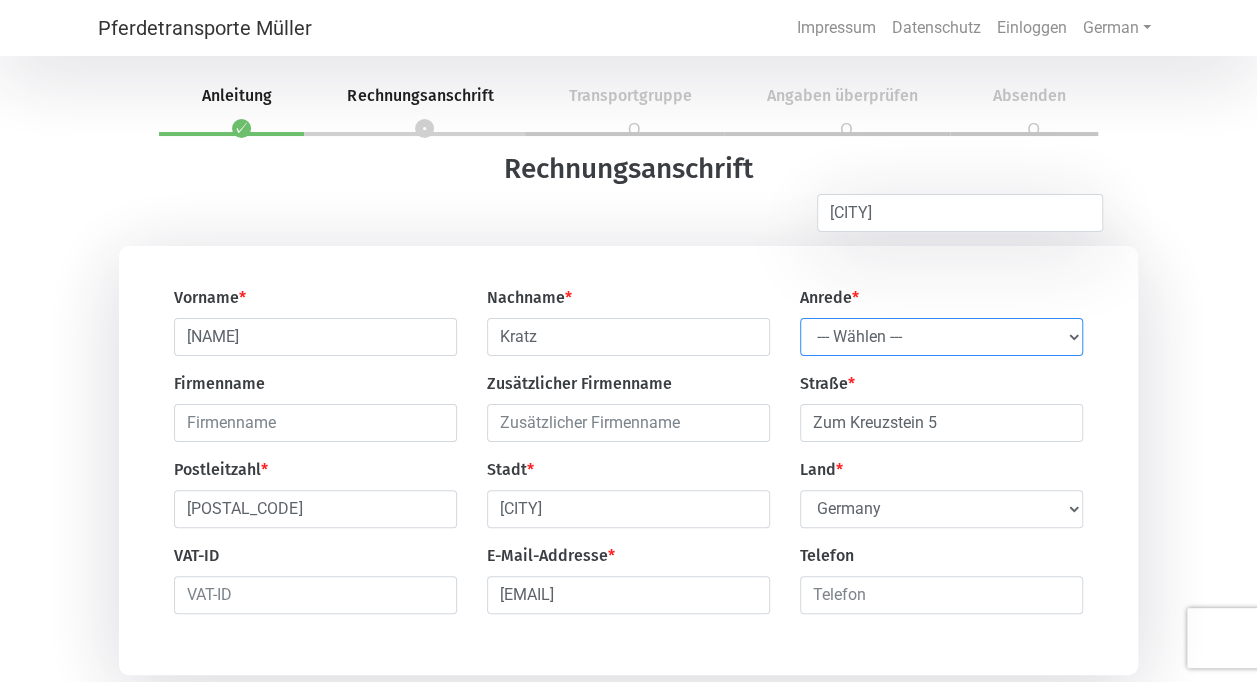 click on "--- Wählen --- Herr Frau" at bounding box center [941, 337] 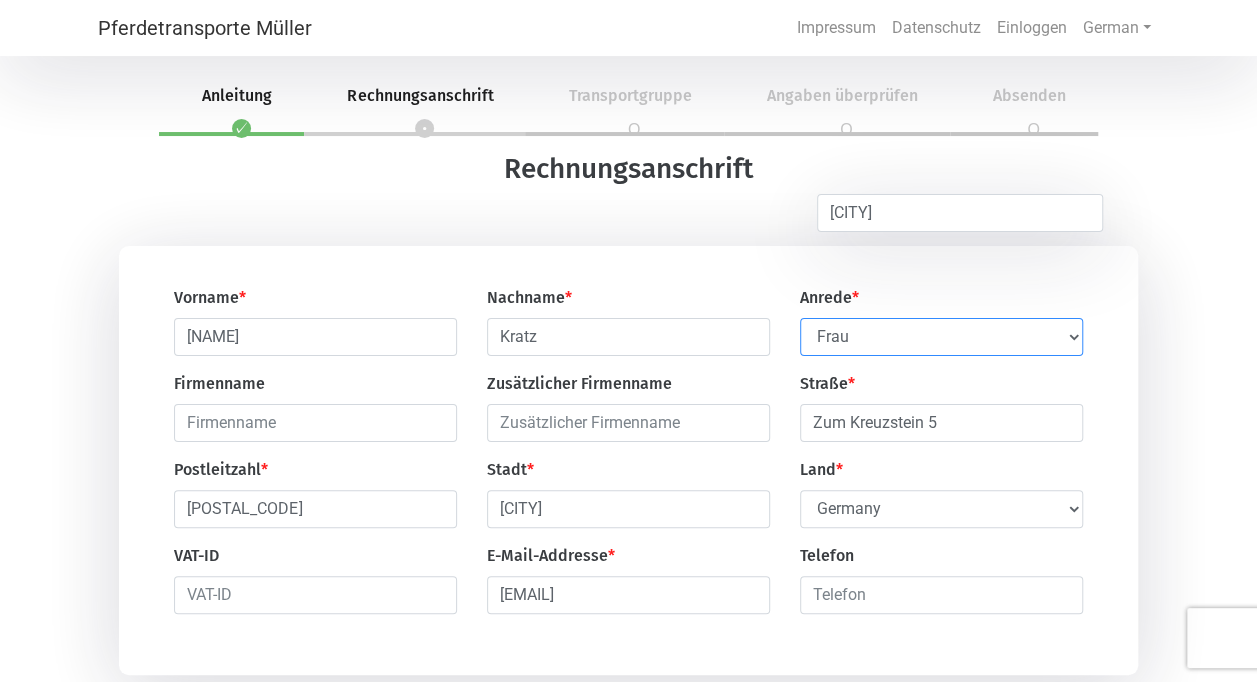 click on "--- Wählen --- Herr Frau" at bounding box center [941, 337] 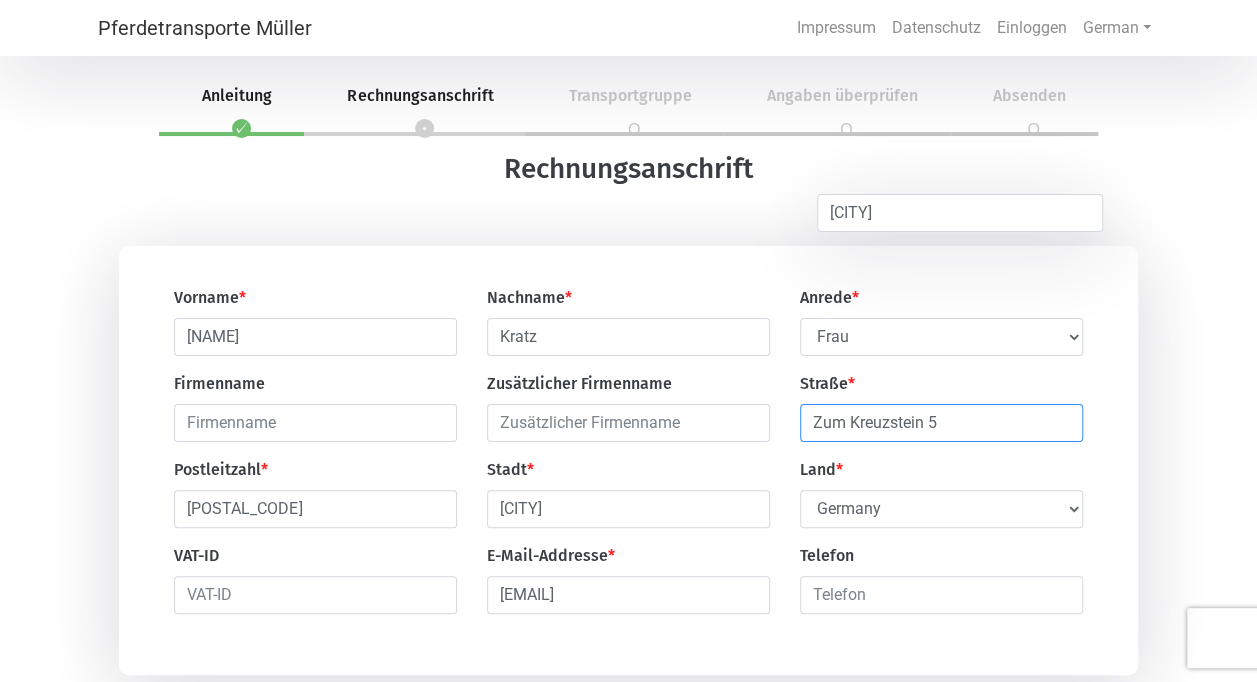 drag, startPoint x: 996, startPoint y: 419, endPoint x: 442, endPoint y: 427, distance: 554.05774 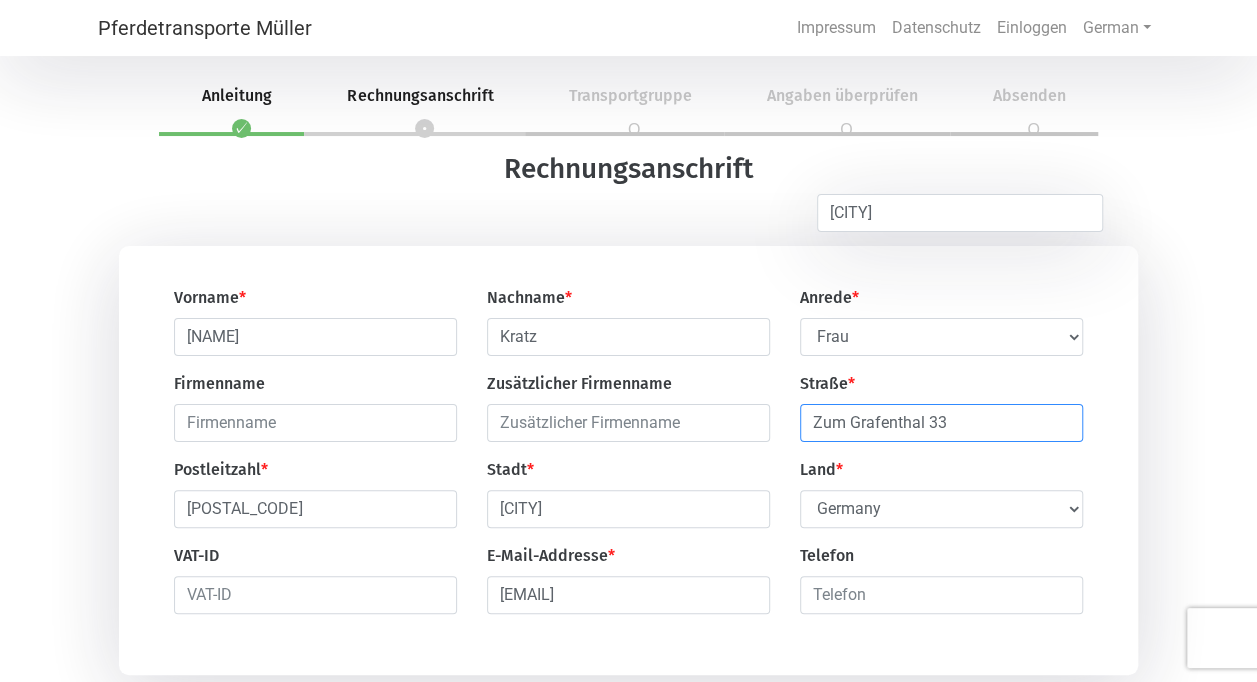 type on "Zum Grafenthal 33" 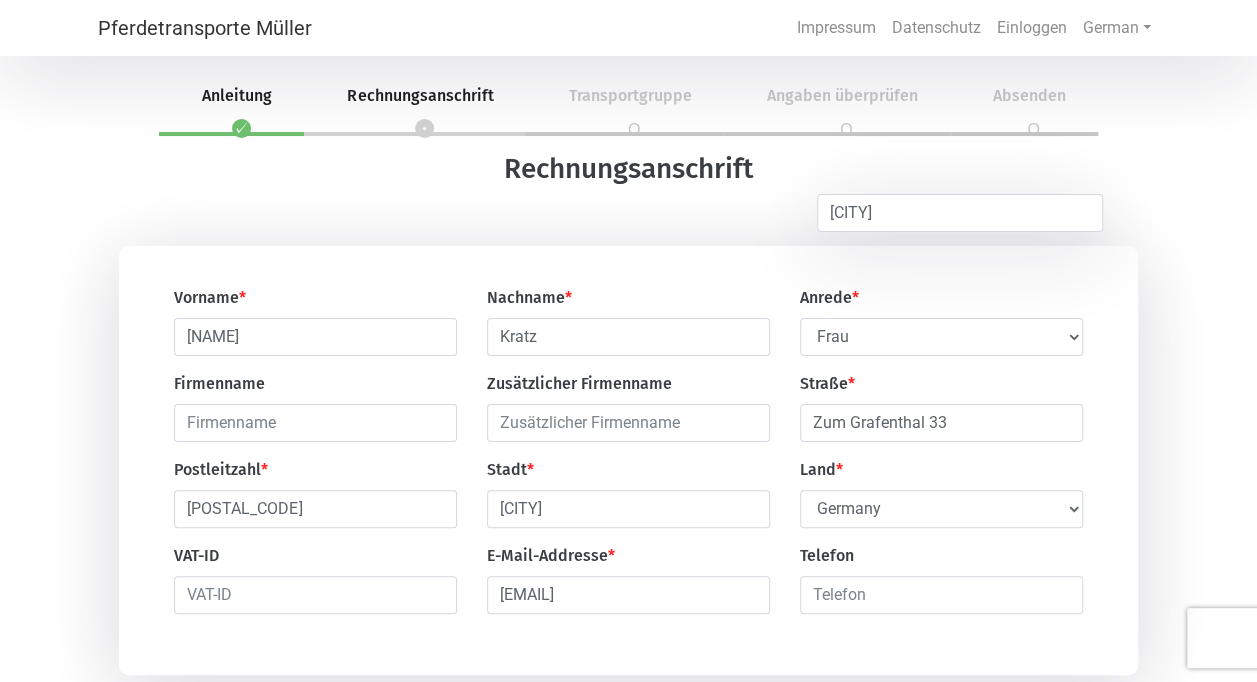 click on "Vorname * [NAME] Nachname * Kratz Anrede * --- Wählen --- Herr Frau Firmenname Zusätzlicher Firmenname Straße * Zum Grafenthal 33 Postleitzahl * [POSTAL_CODE] Stadt * [CITY] Land * Select Country Afghanistan Åland Islands Albania Algeria American Samoa Andorra Angola Anguilla Antarctica Antigua and Barbuda Argentina Armenia Aruba Australia Austria Azerbaijan Bahamas Bahrain Bangladesh Barbados Belarus Belgium Belize Benin Bermuda Bhutan Bolivia, Plurinational State of Bonaire, Sint Eustatius and Saba Bosnia and Herzegovina Botswana Bouvet Island Brazil British Indian Ocean Territory Brunei Darussalam Bulgaria Burkina Faso Burundi Cambodia Cameroon Canada Cape Verde Cayman Islands Central African Republic Chad Chile China Christmas Island Cocos (Keeling) Islands Colombia Comoros Congo Congo, the Democratic Republic of the Cook Islands Costa Rica Côte d'Ivoire Croatia Cuba Curaçao Cyprus Czech Republic Denmark Djibouti Dominica Dominican Republic Ecuador Egypt El Salvador Equatorial Guinea Eritrea *" at bounding box center (628, 460) 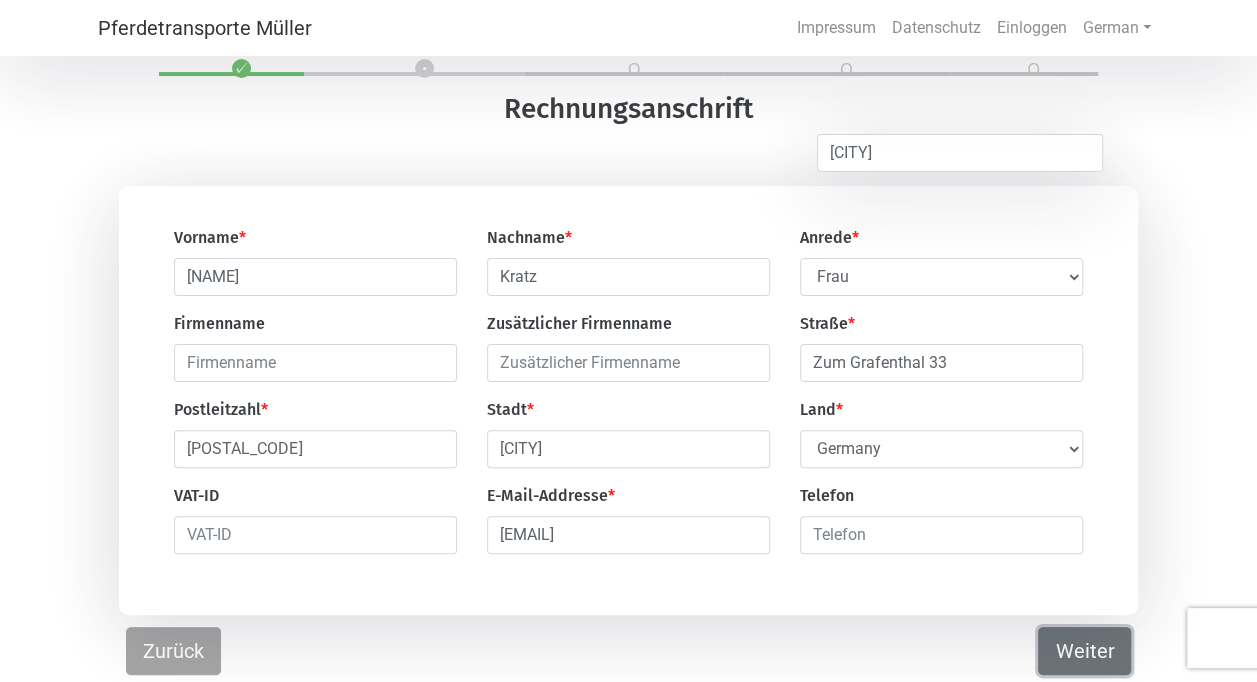 click on "Weiter" at bounding box center [1084, 651] 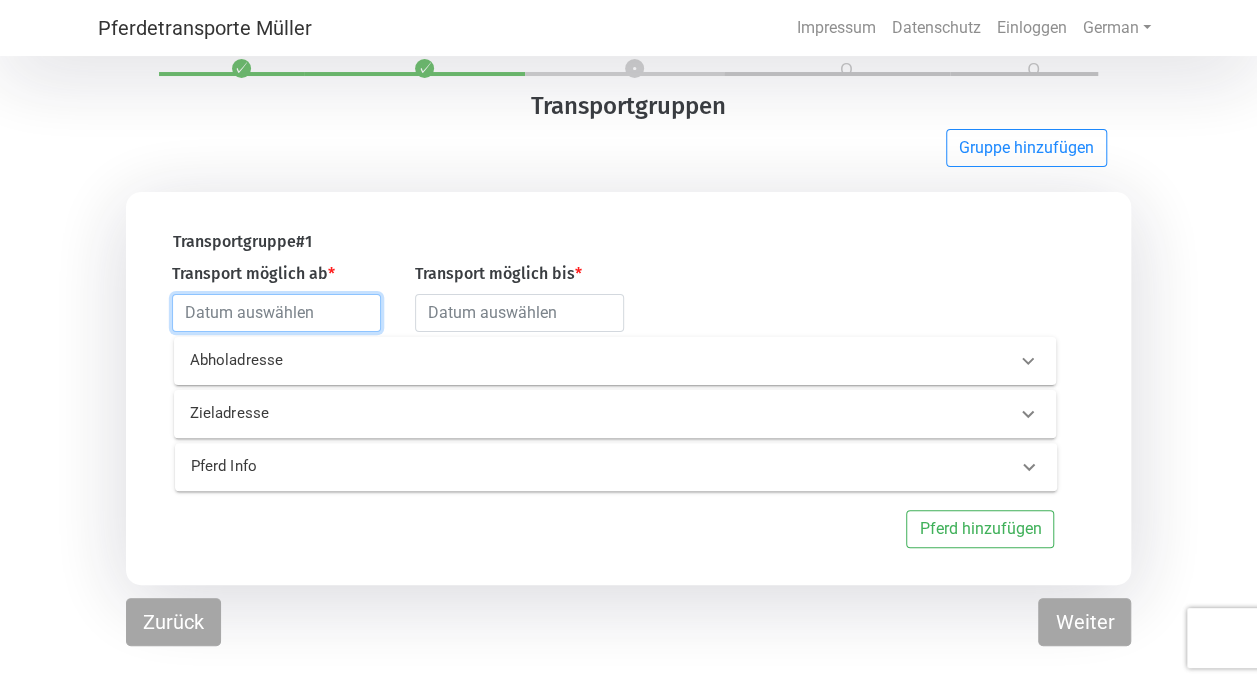 click at bounding box center (276, 313) 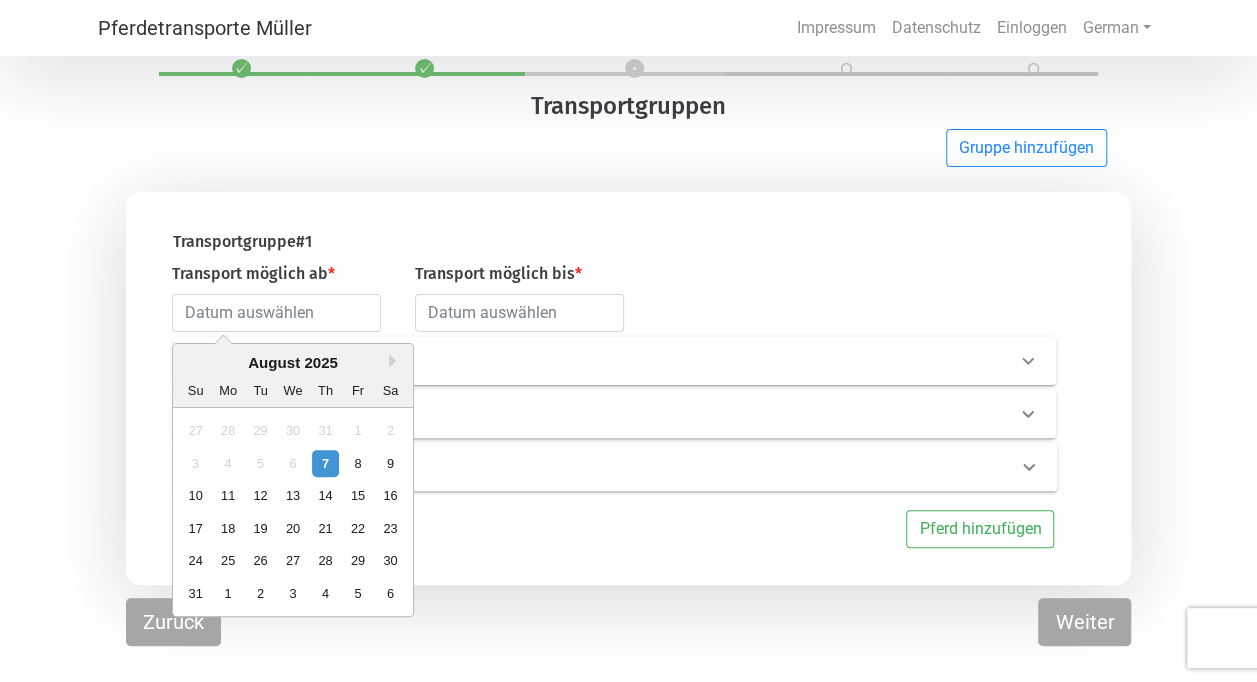 click on "Transportgruppe  # 1" at bounding box center [607, 246] 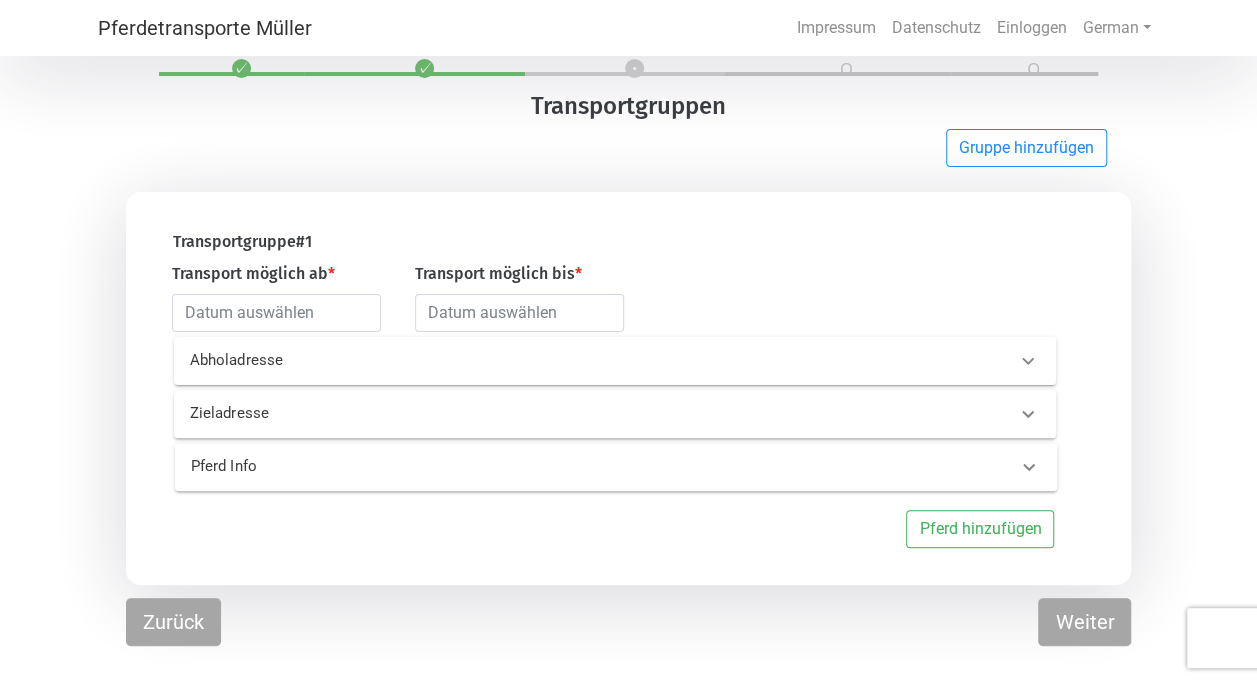 click on "Abholadresse" at bounding box center [378, 360] 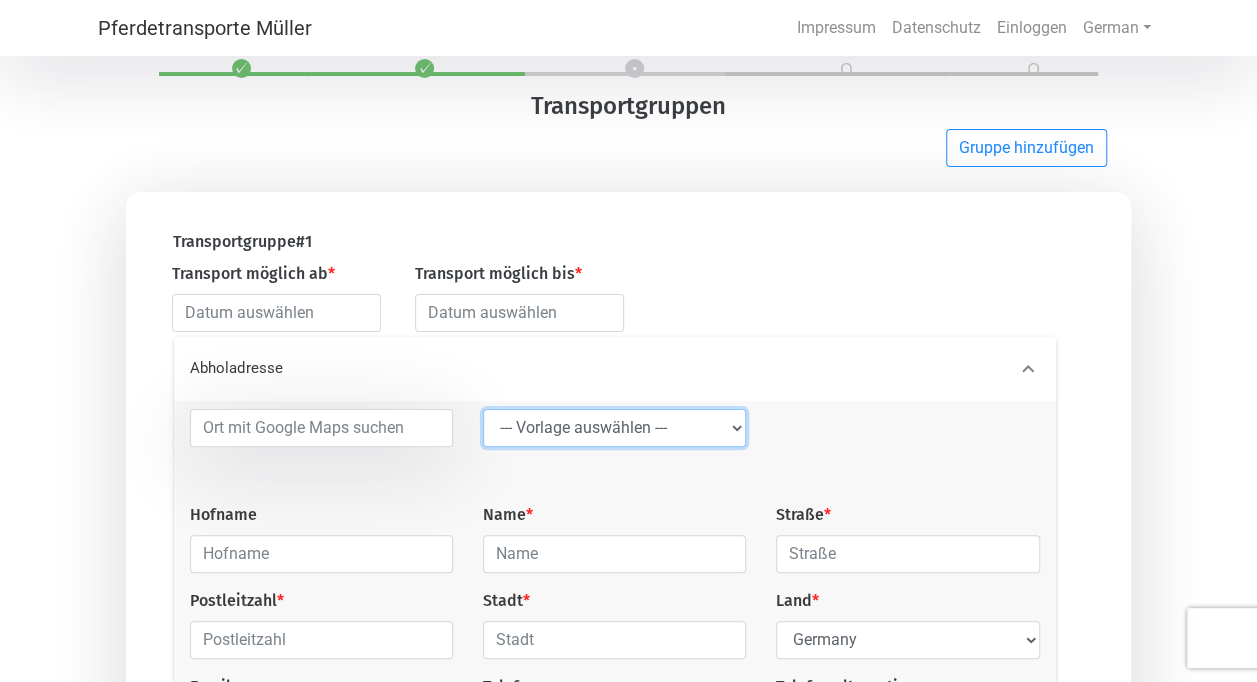 click on "--- Vorlage auswählen --- LGG" at bounding box center [614, 428] 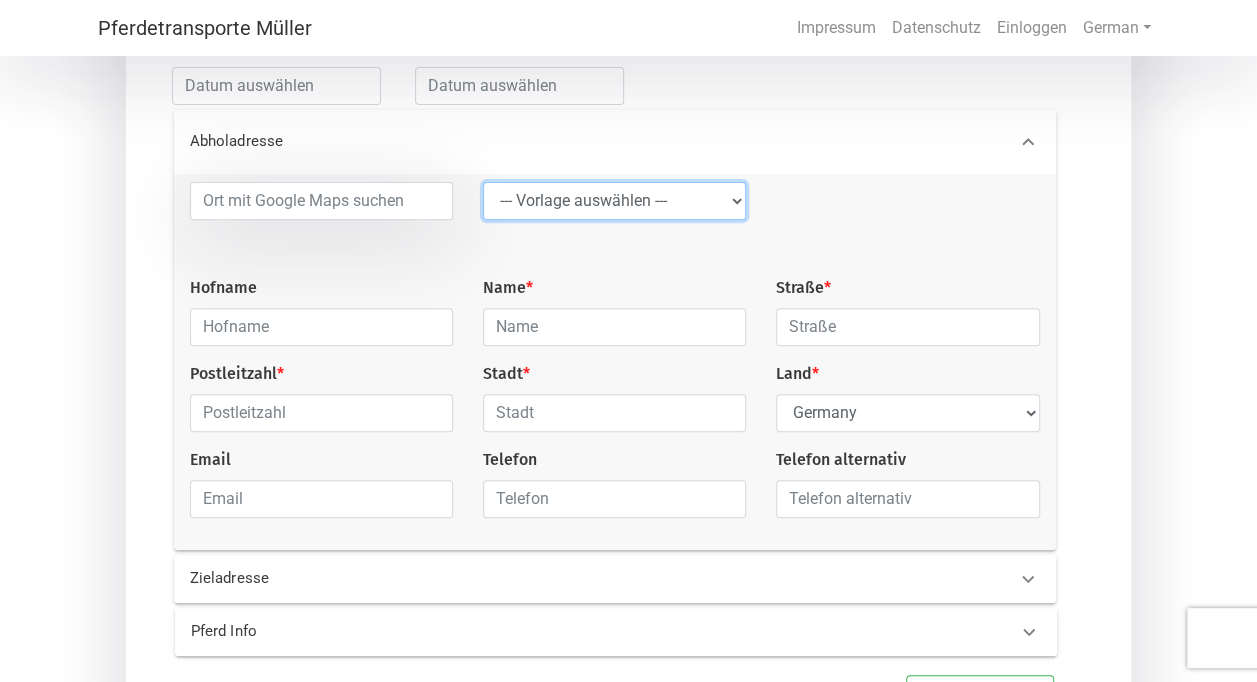 scroll, scrollTop: 422, scrollLeft: 0, axis: vertical 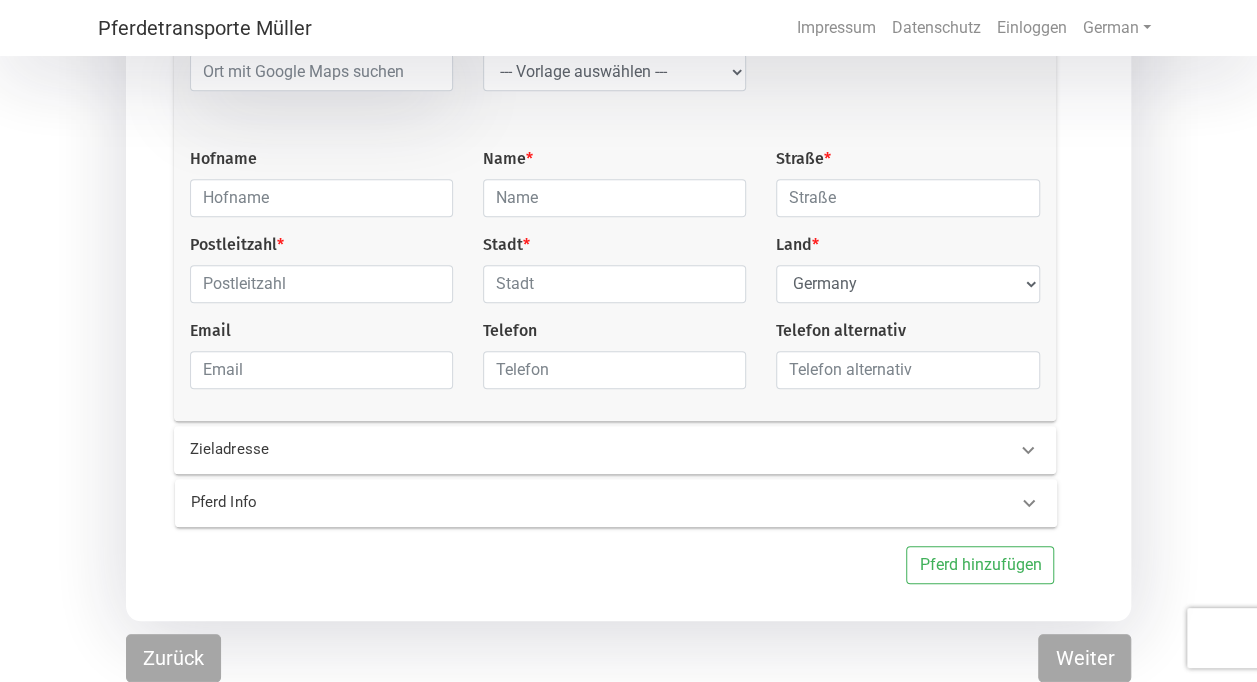 click on "Zieladresse" at bounding box center [615, 450] 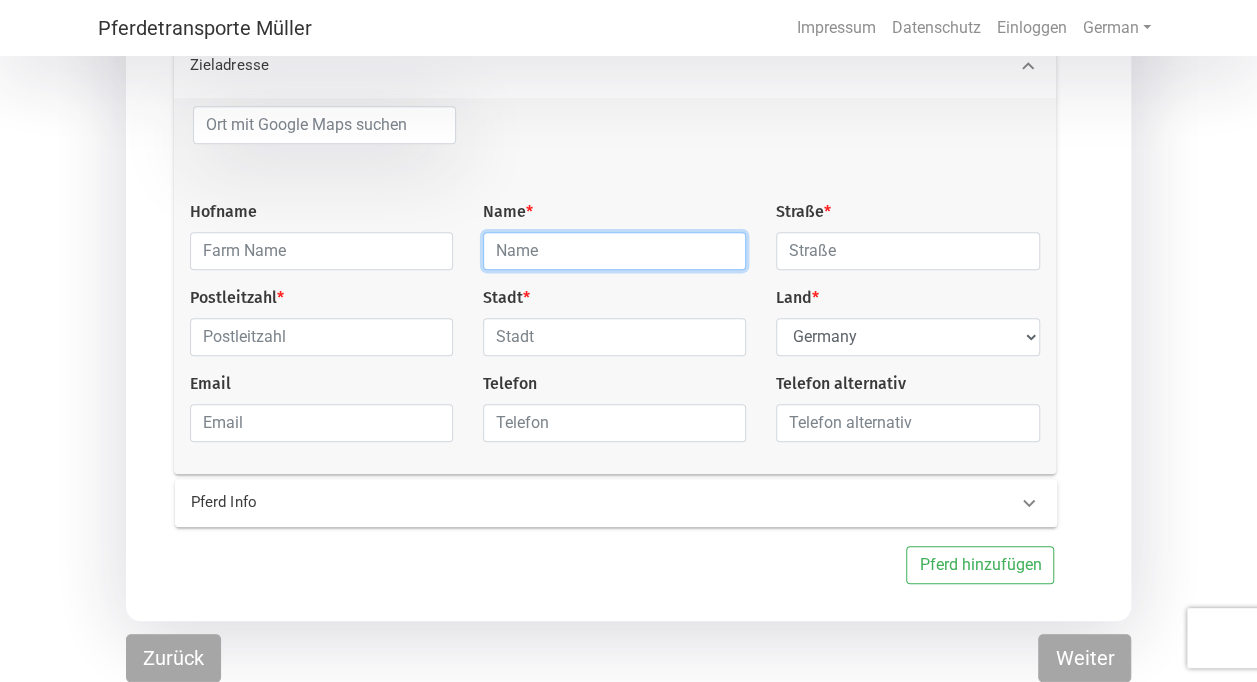 click at bounding box center [614, 251] 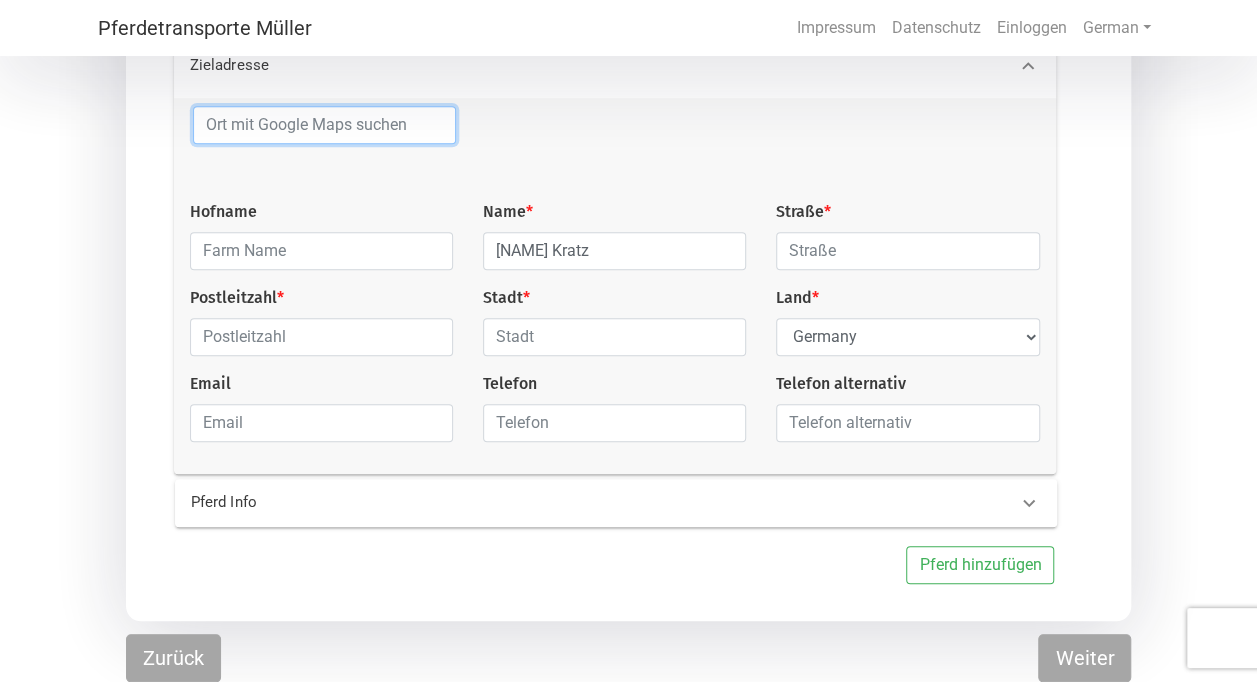type on "[CITY]" 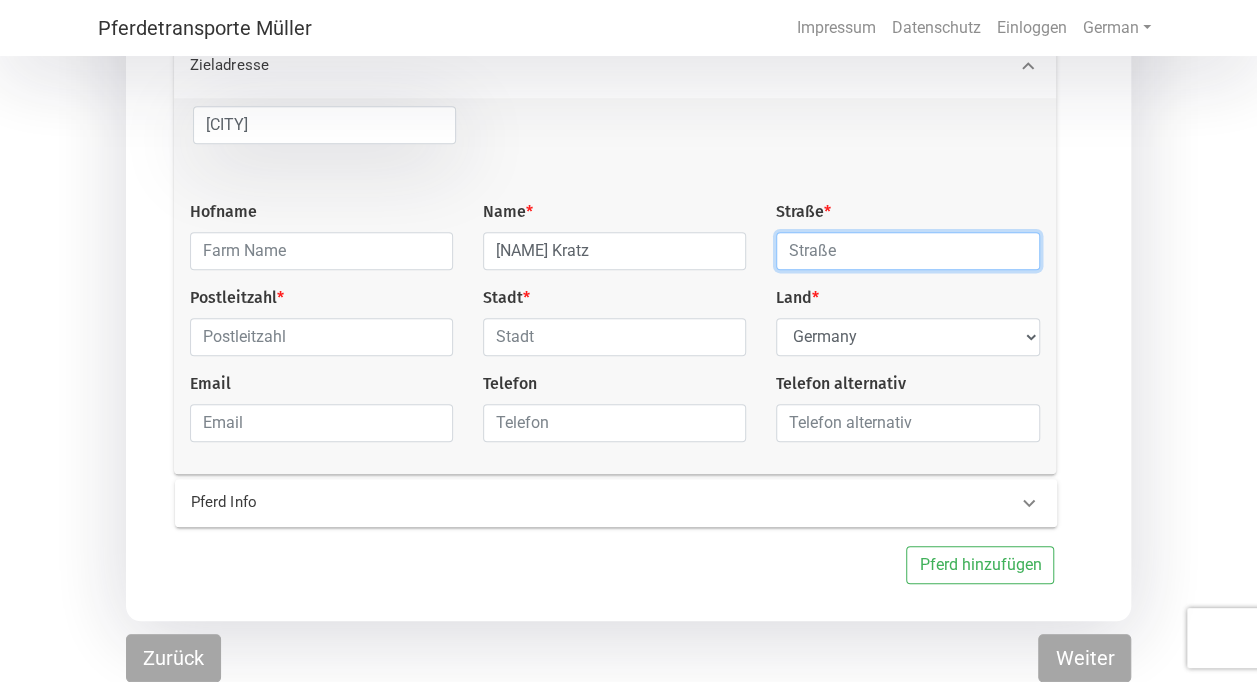 type on "Zum Kreuzstein 5" 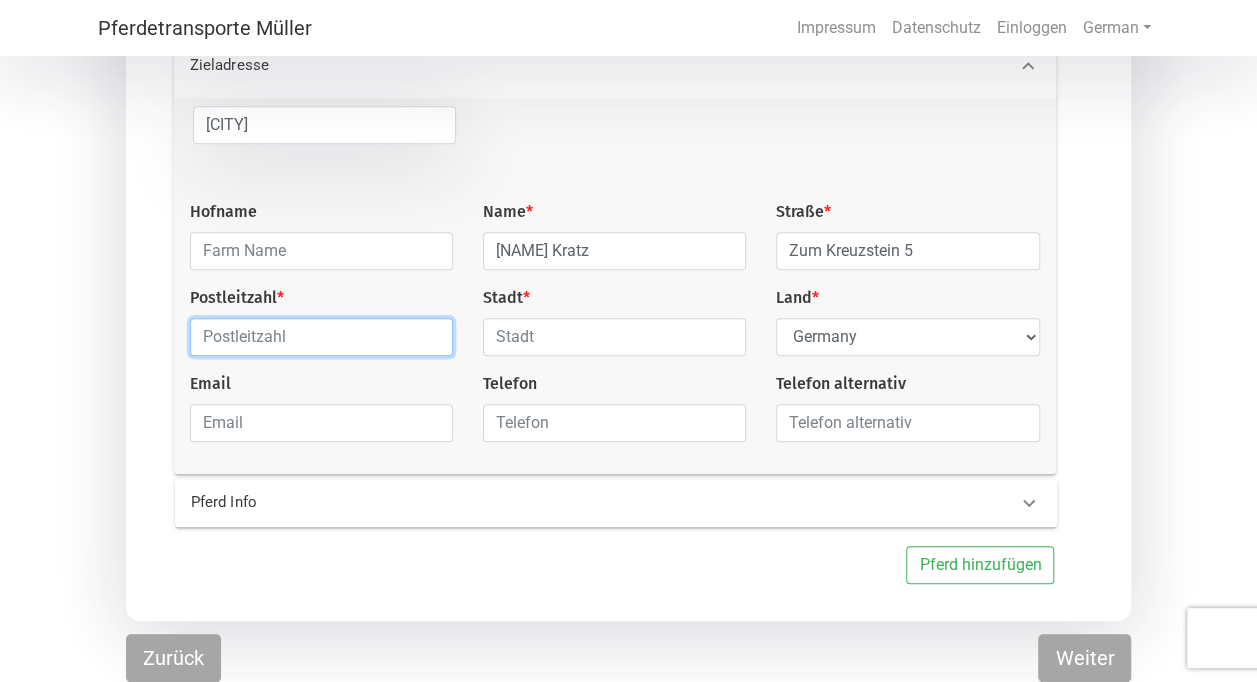 type on "[POSTAL_CODE]" 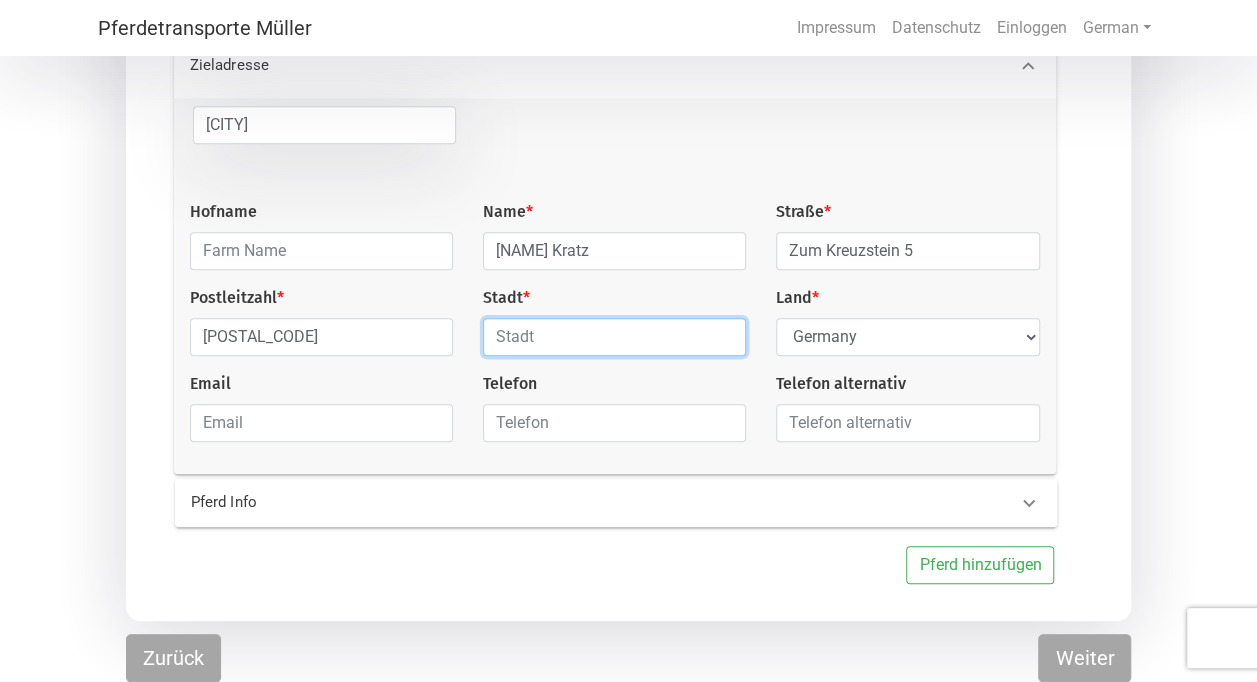 type on "[CITY]" 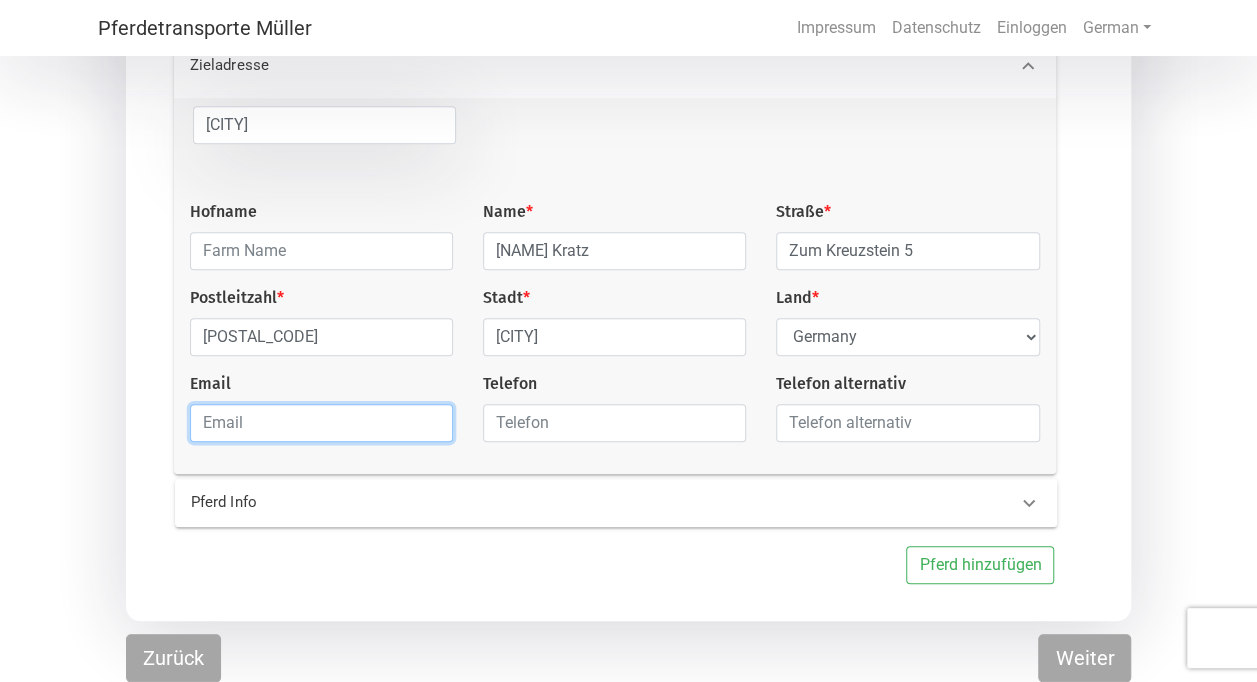 type on "[EMAIL]" 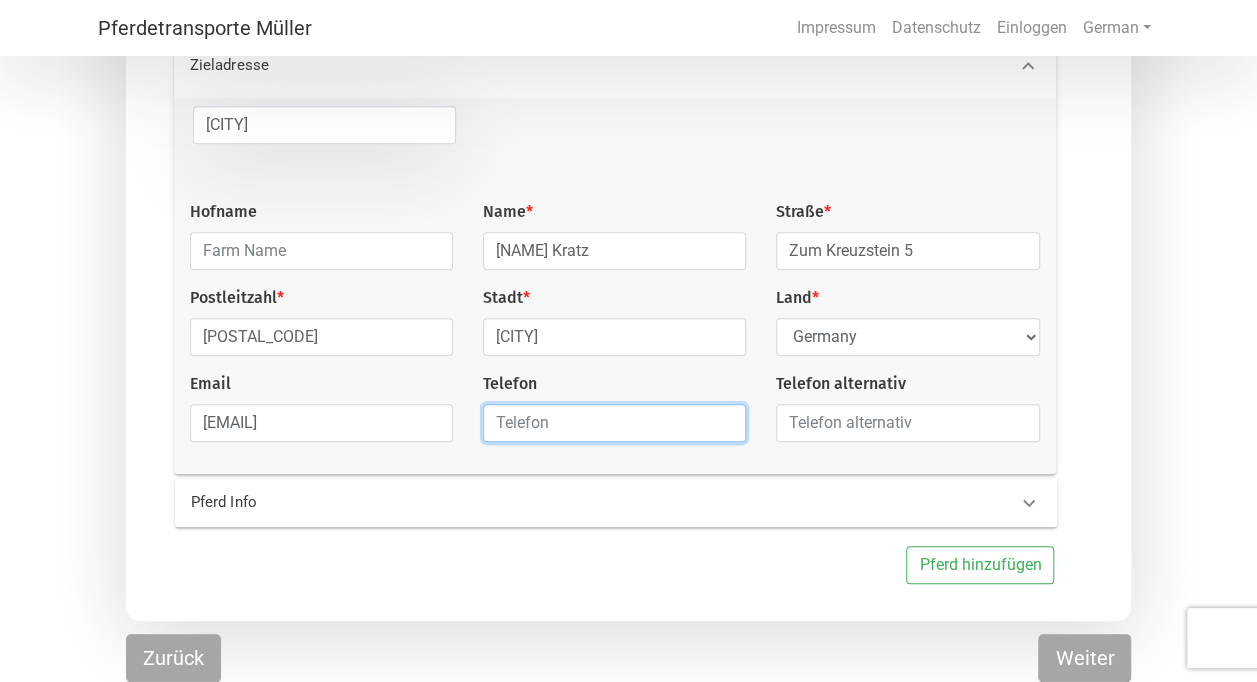 type on "[PHONE]" 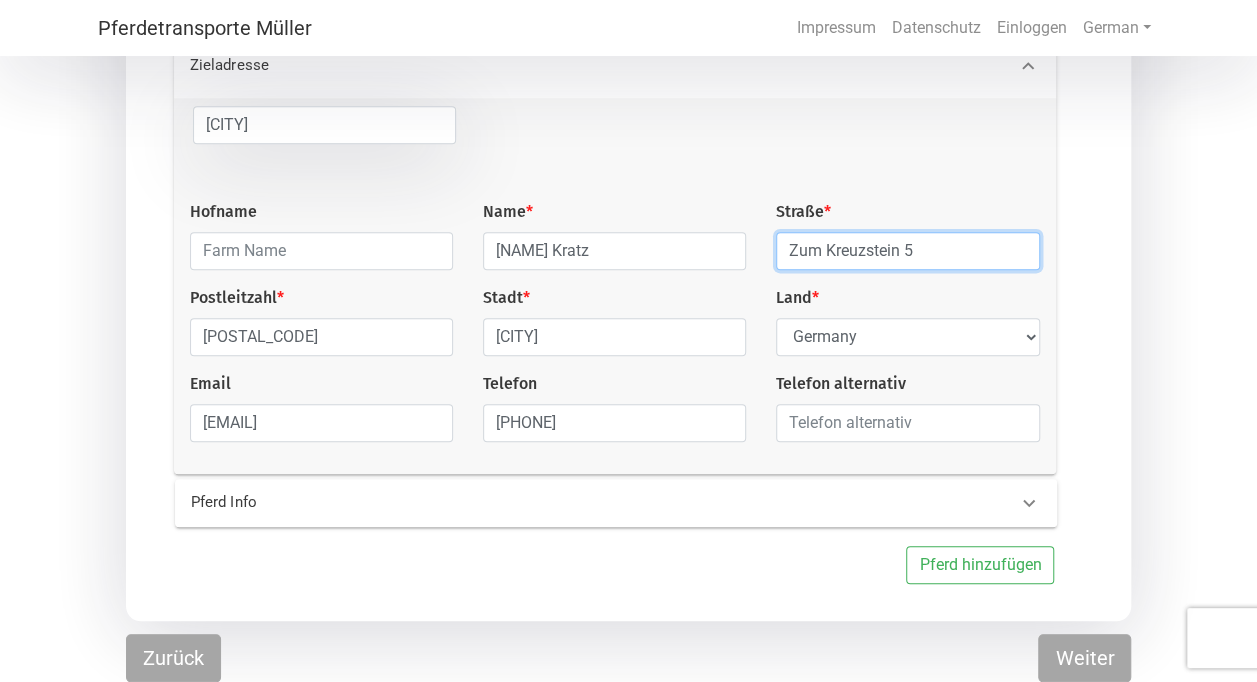 drag, startPoint x: 943, startPoint y: 252, endPoint x: 568, endPoint y: 318, distance: 380.7637 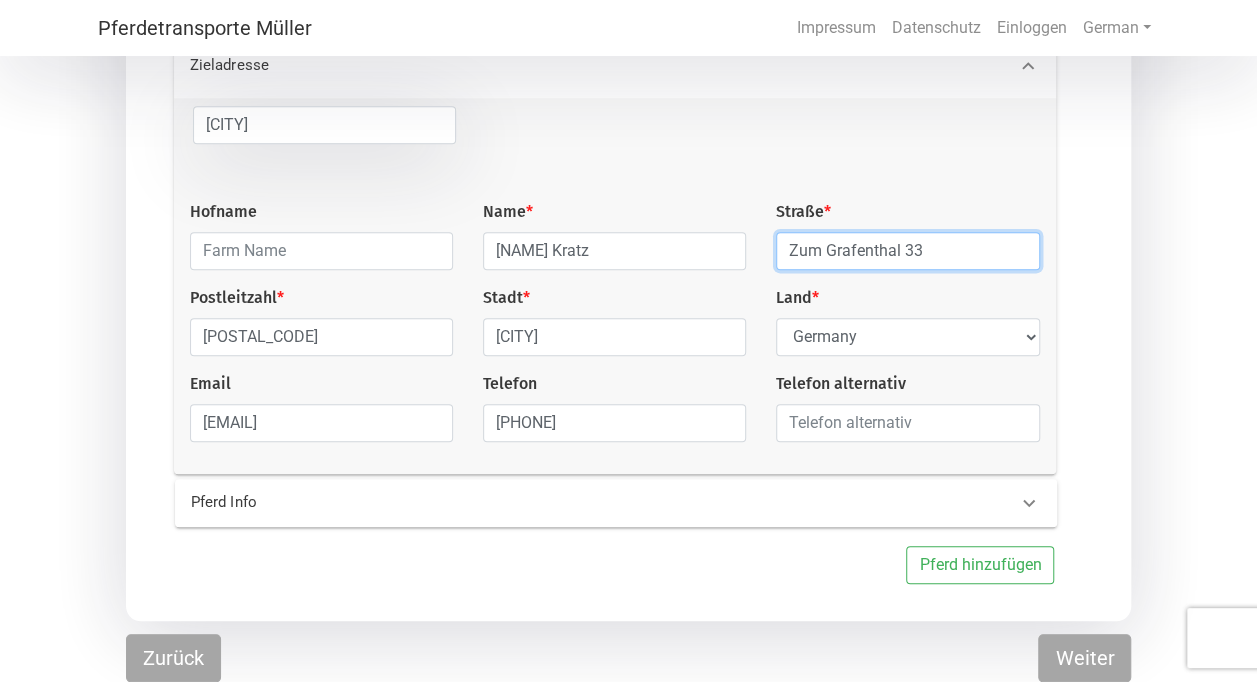 type on "Zum Grafenthal 33" 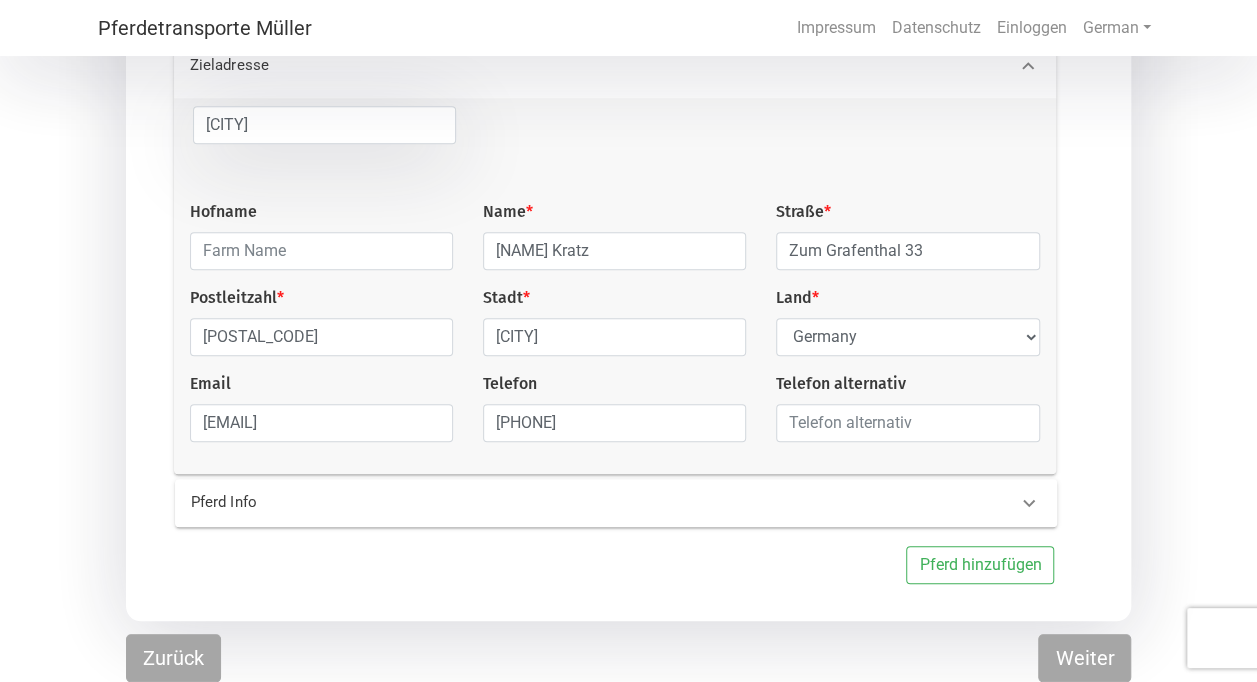 click on "Pferd hinzufügen" at bounding box center [604, 565] 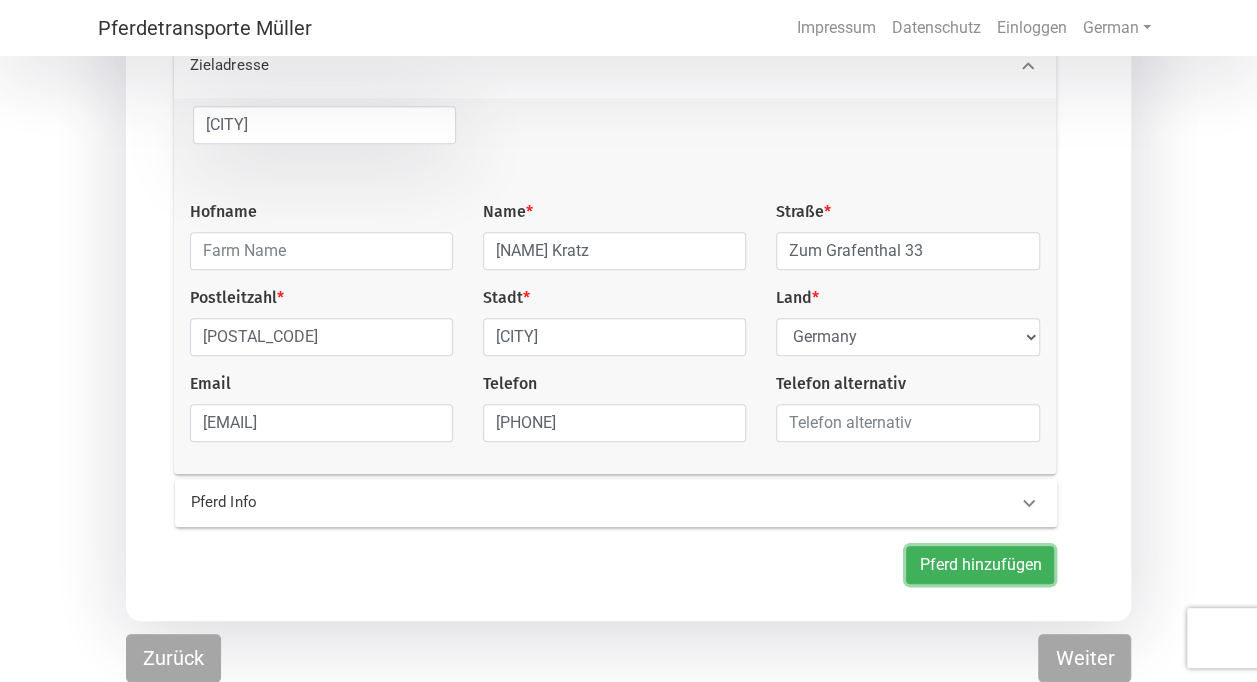click on "Pferd hinzufügen" at bounding box center (980, 565) 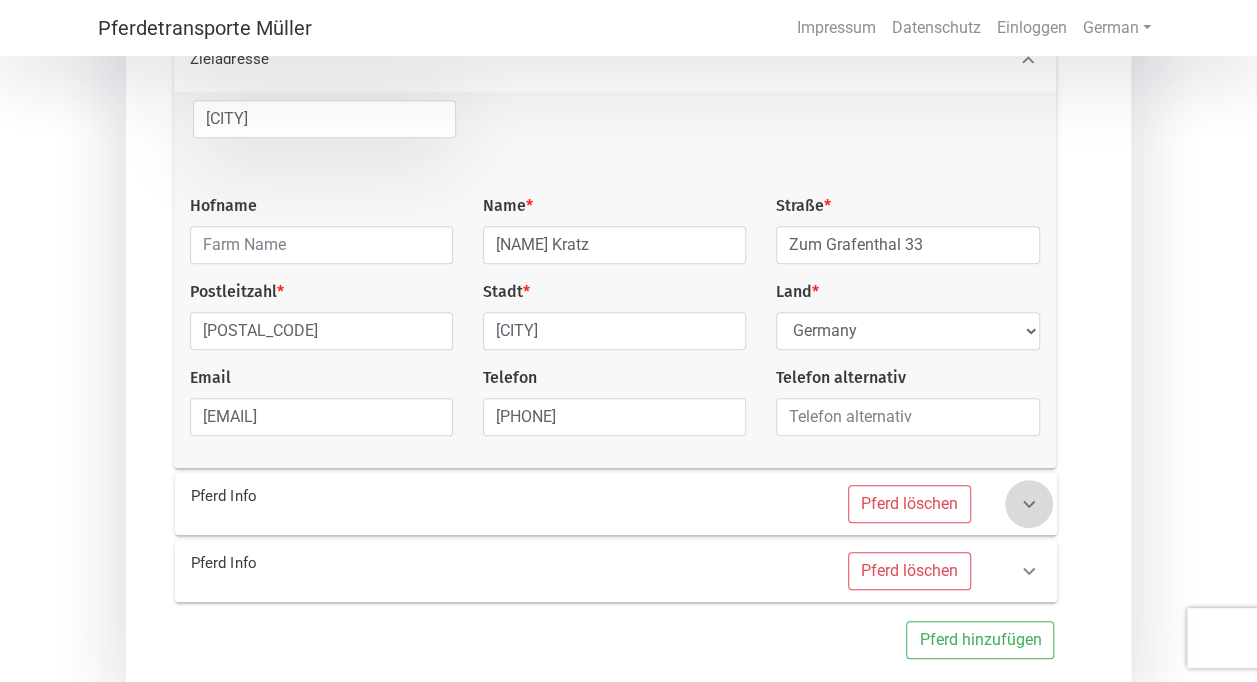 click 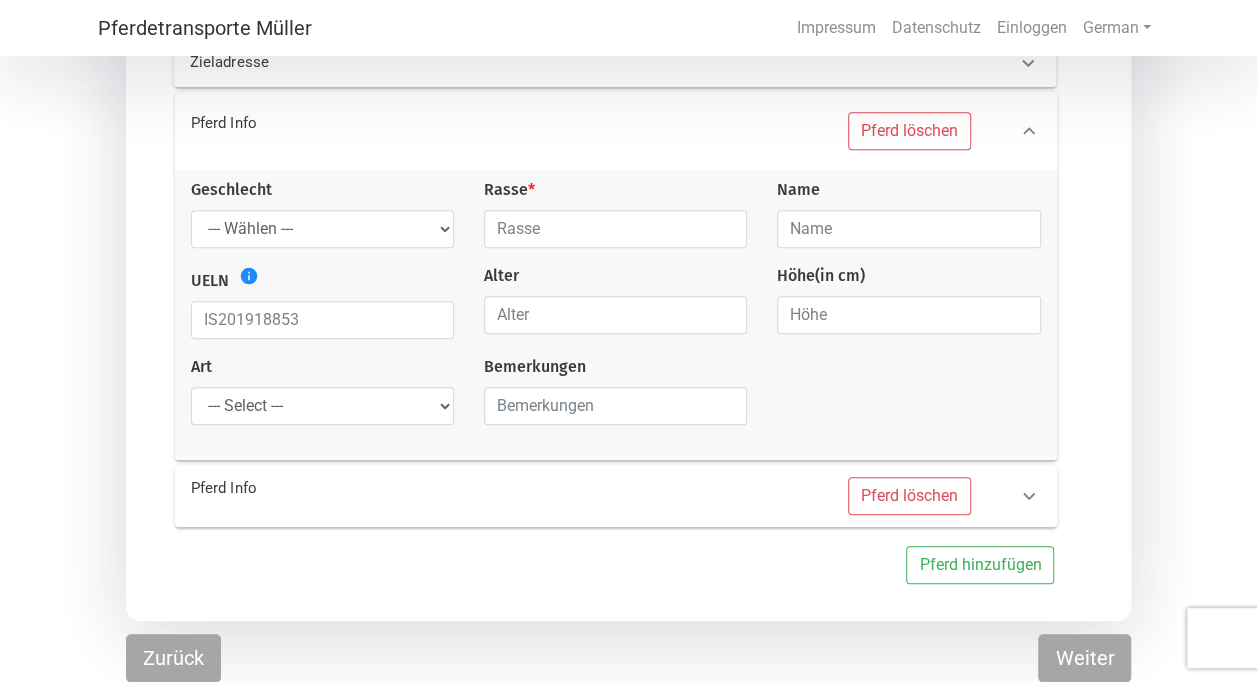 scroll, scrollTop: 411, scrollLeft: 0, axis: vertical 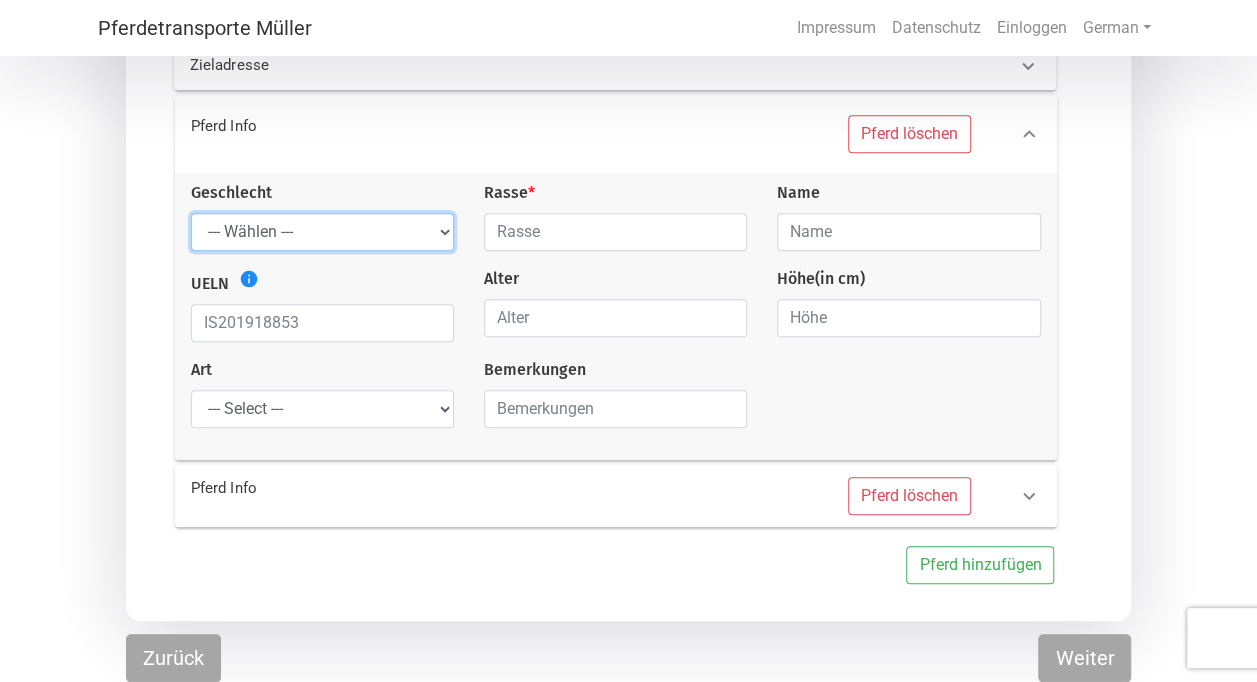 click on "--- Wählen --- Hengst Wallach Stute" at bounding box center (322, 232) 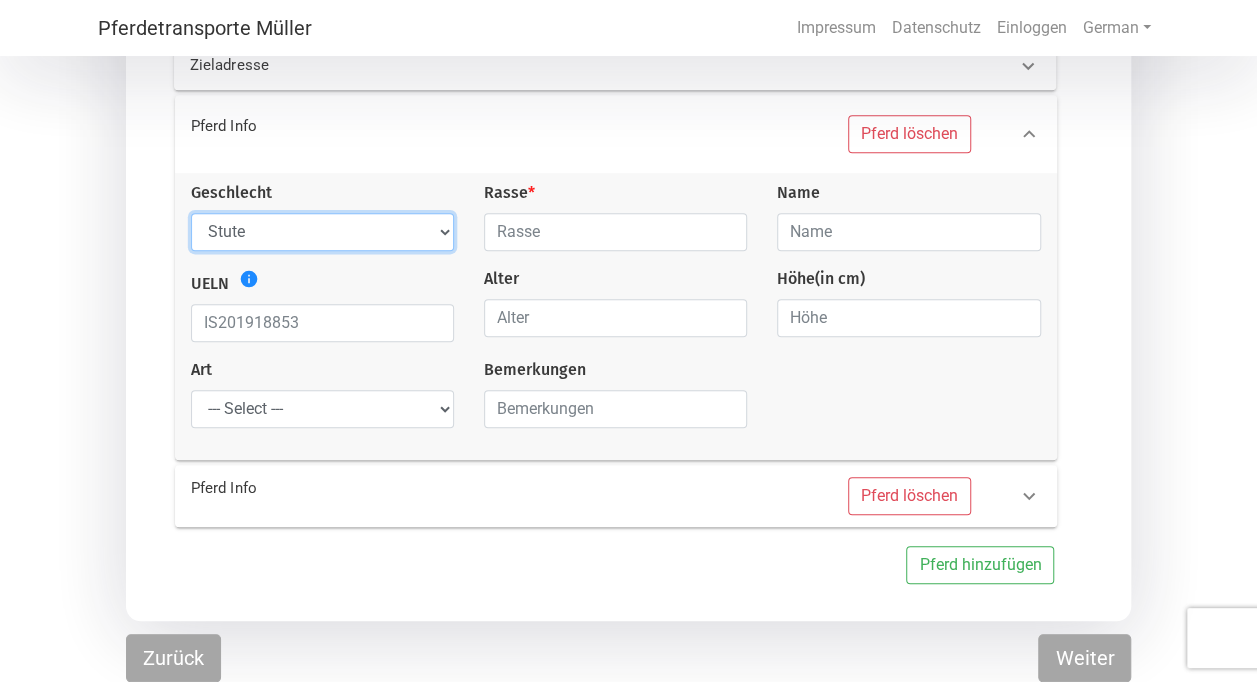 click on "--- Wählen --- Hengst Wallach Stute" at bounding box center [322, 232] 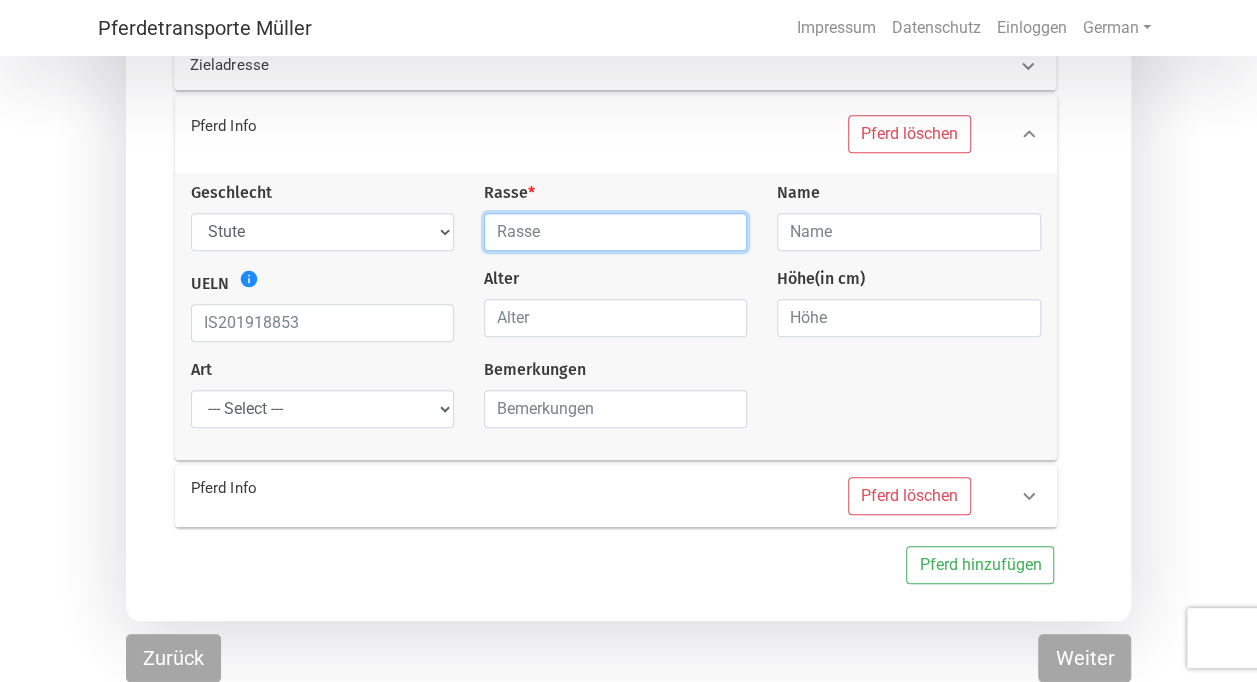 click at bounding box center [615, 232] 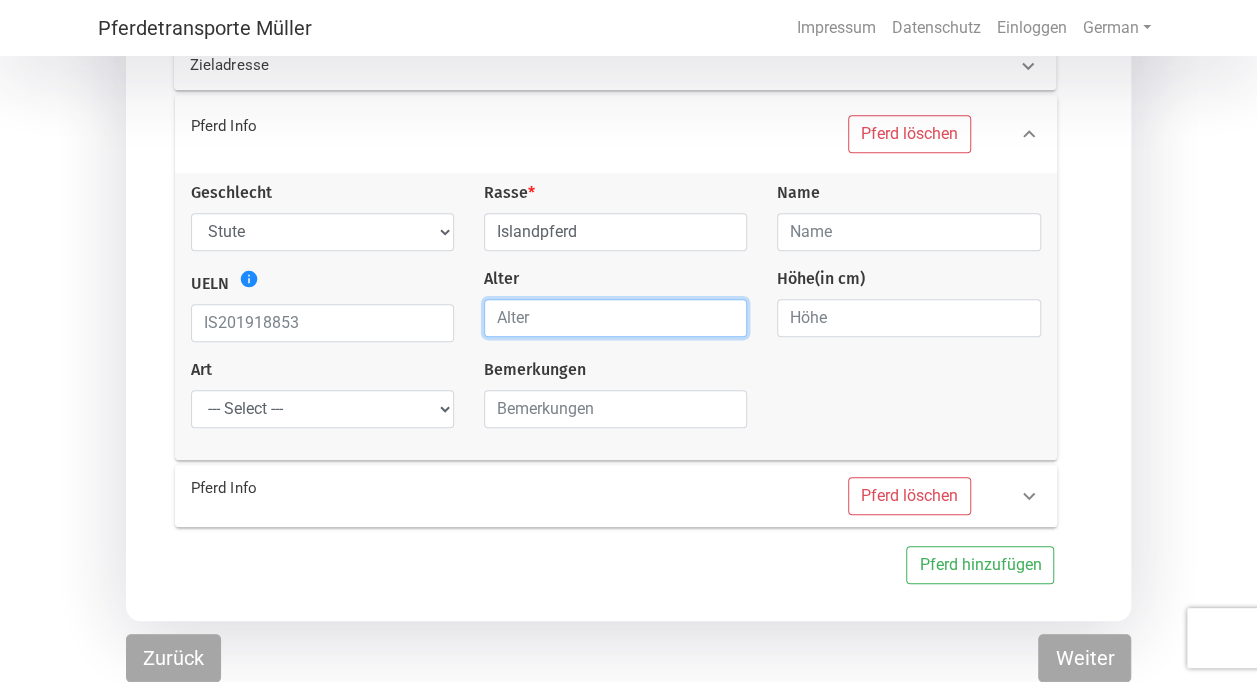 click at bounding box center (615, 318) 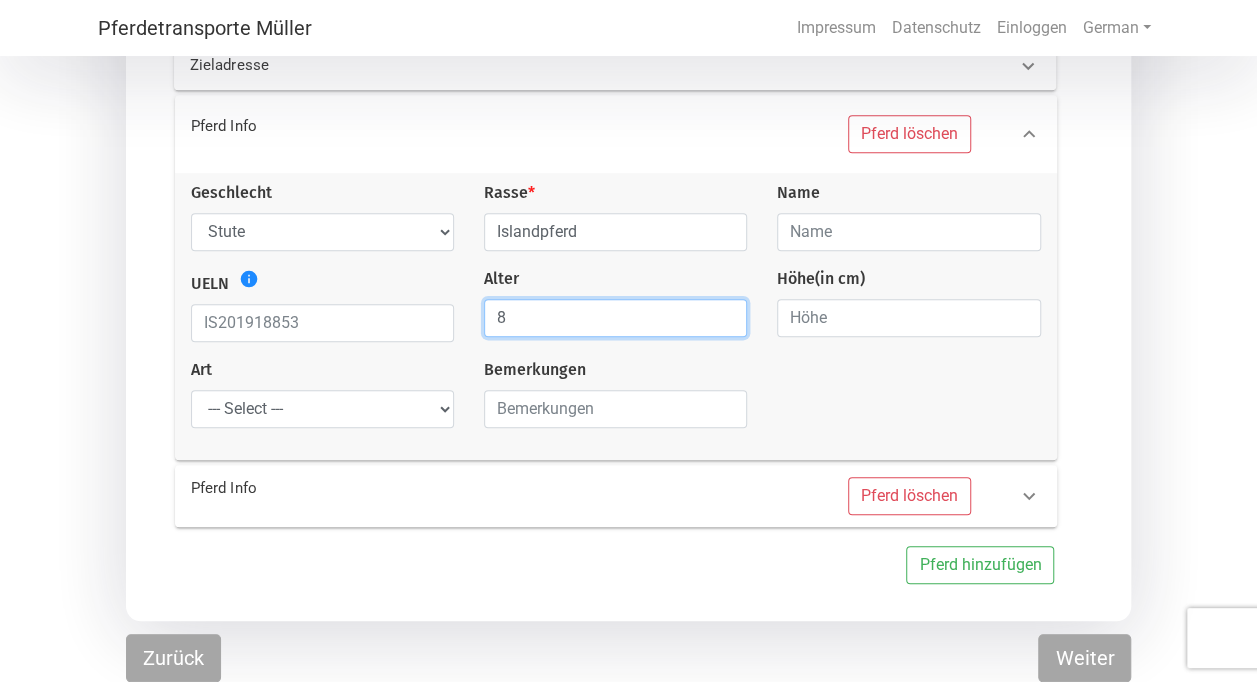 type on "8" 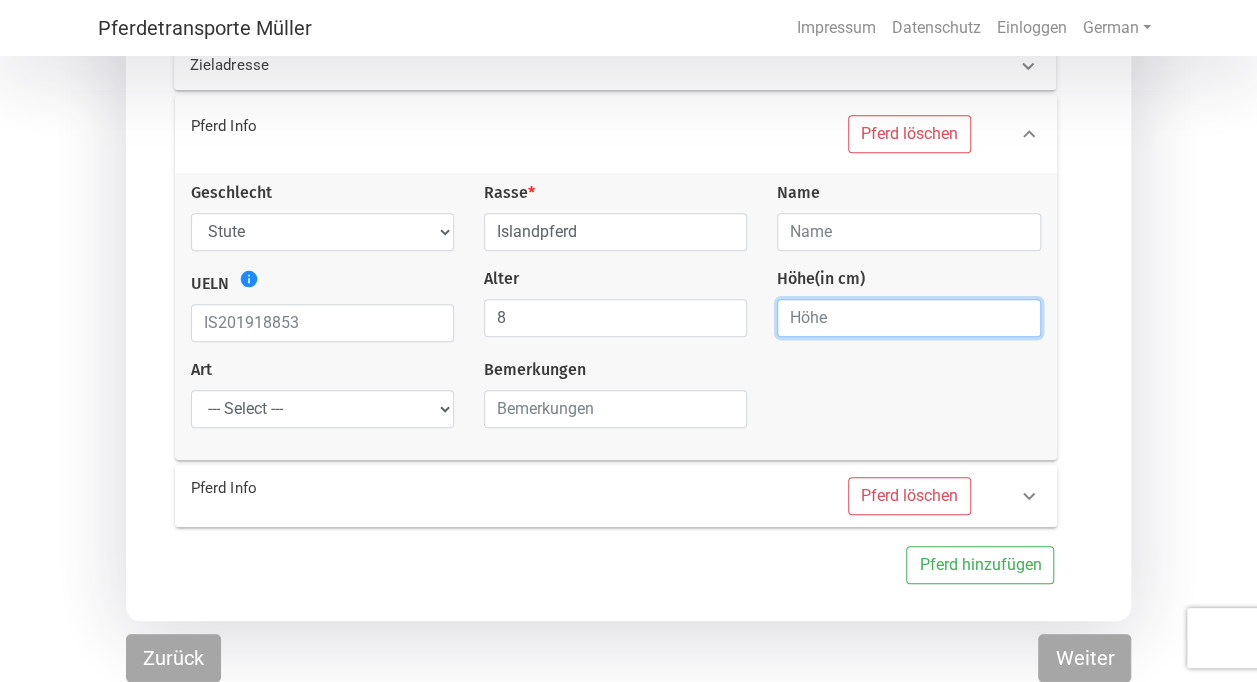 click at bounding box center [908, 318] 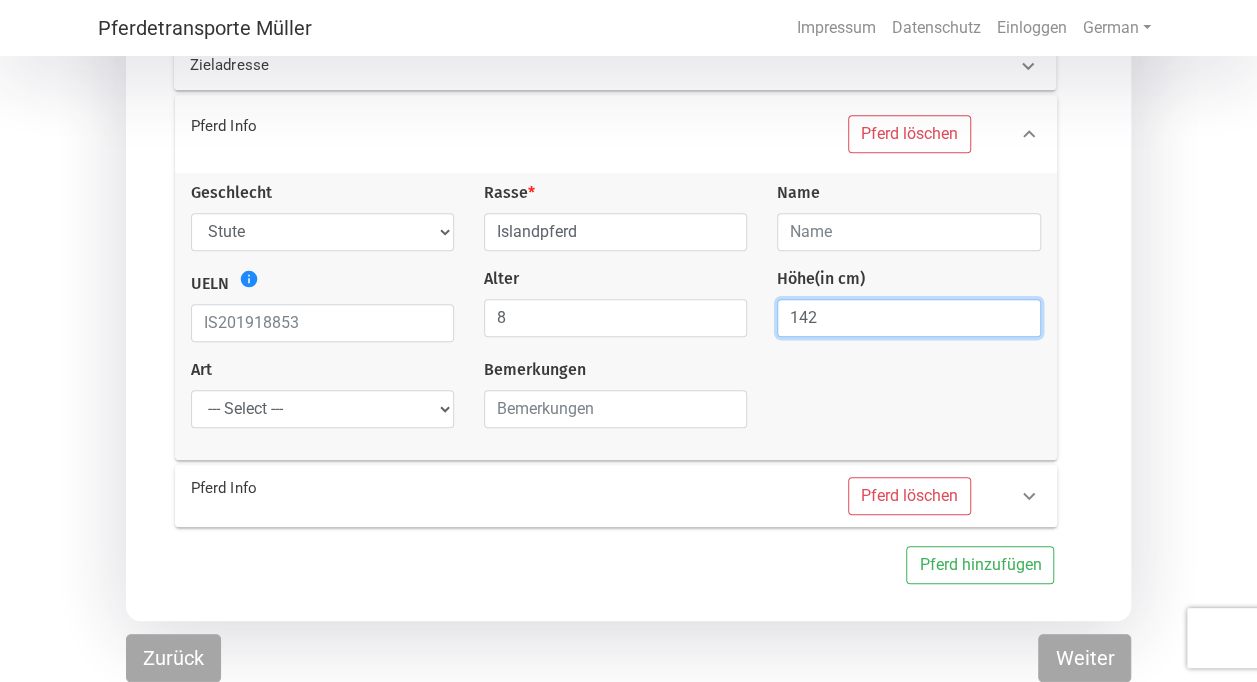 type on "142" 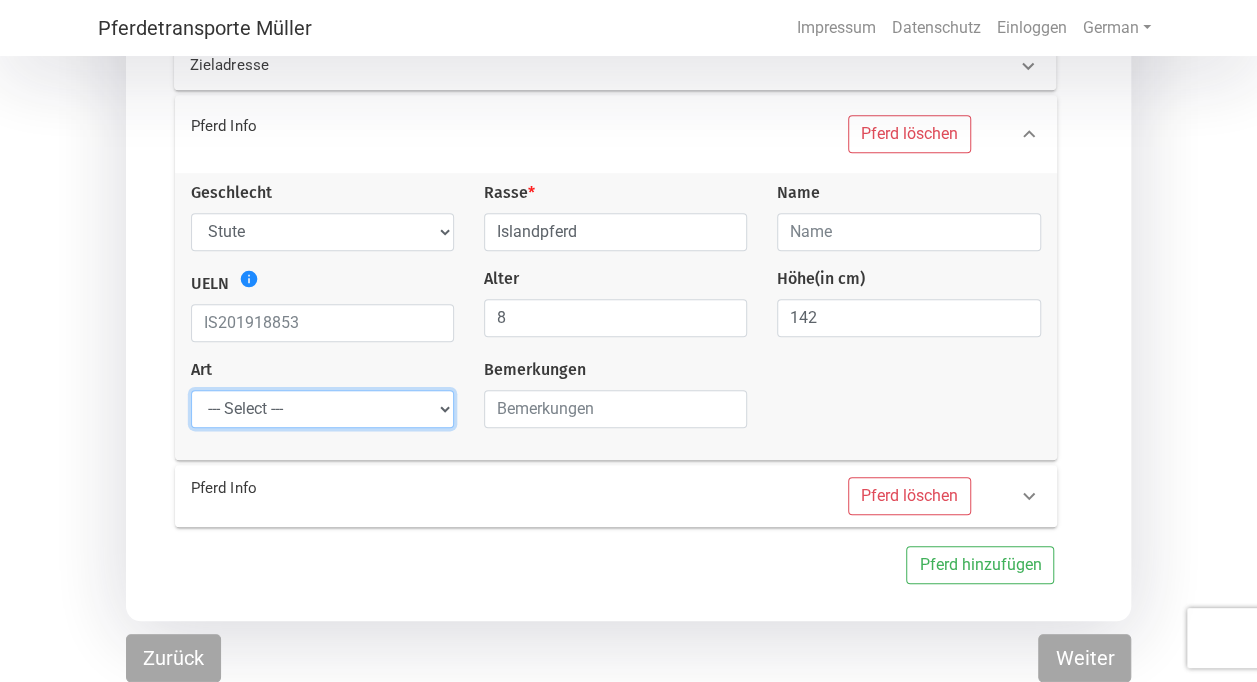 click on "--- Select --- Problempferd Reitpferd Rohes Pferd Fohlen" at bounding box center (322, 409) 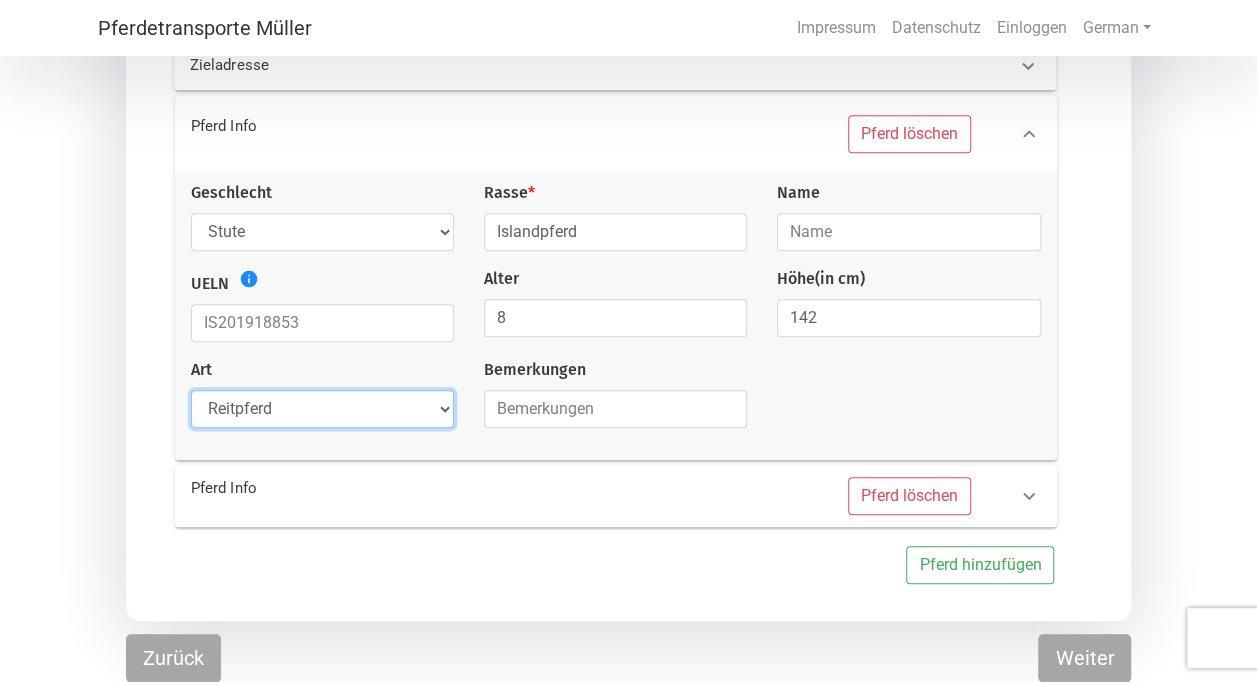 click on "--- Select --- Problempferd Reitpferd Rohes Pferd Fohlen" at bounding box center [322, 409] 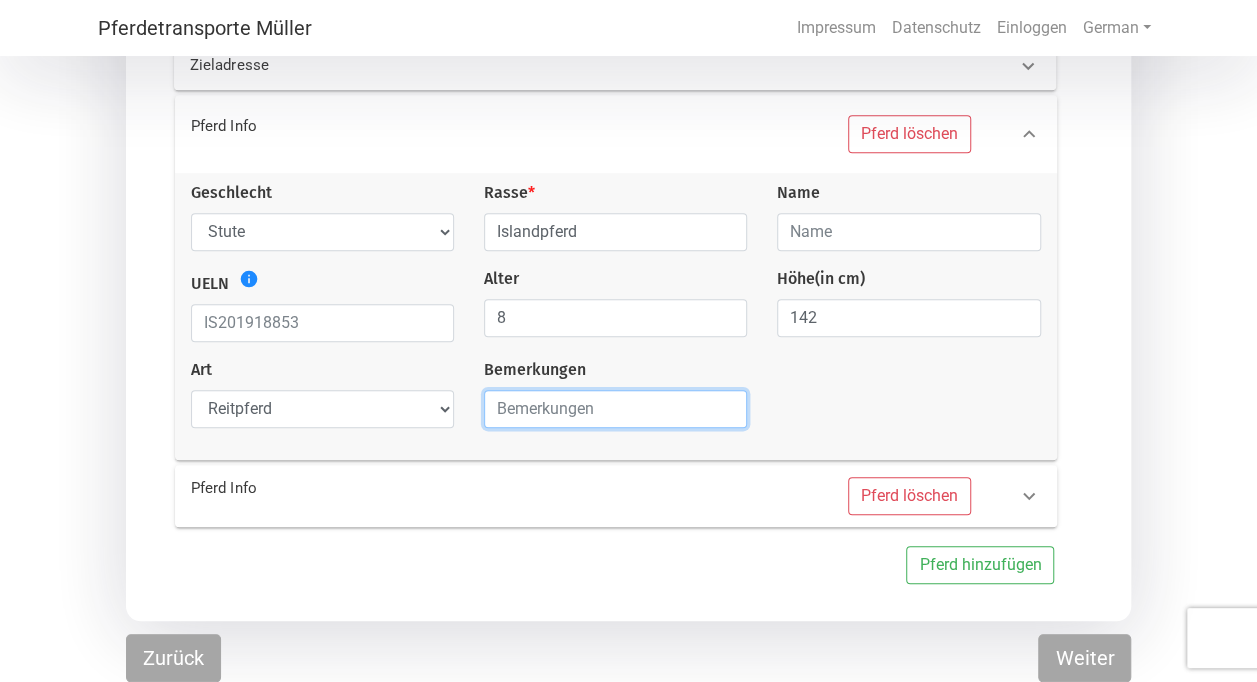 click at bounding box center [615, 409] 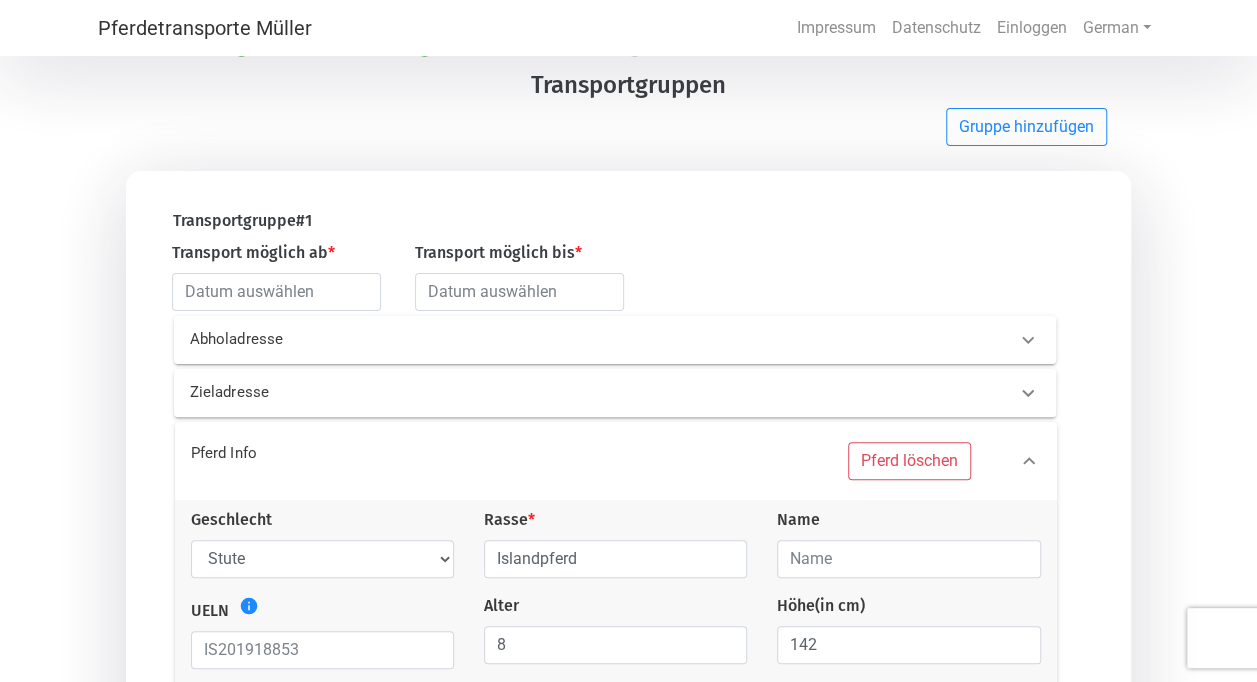 scroll, scrollTop: 75, scrollLeft: 0, axis: vertical 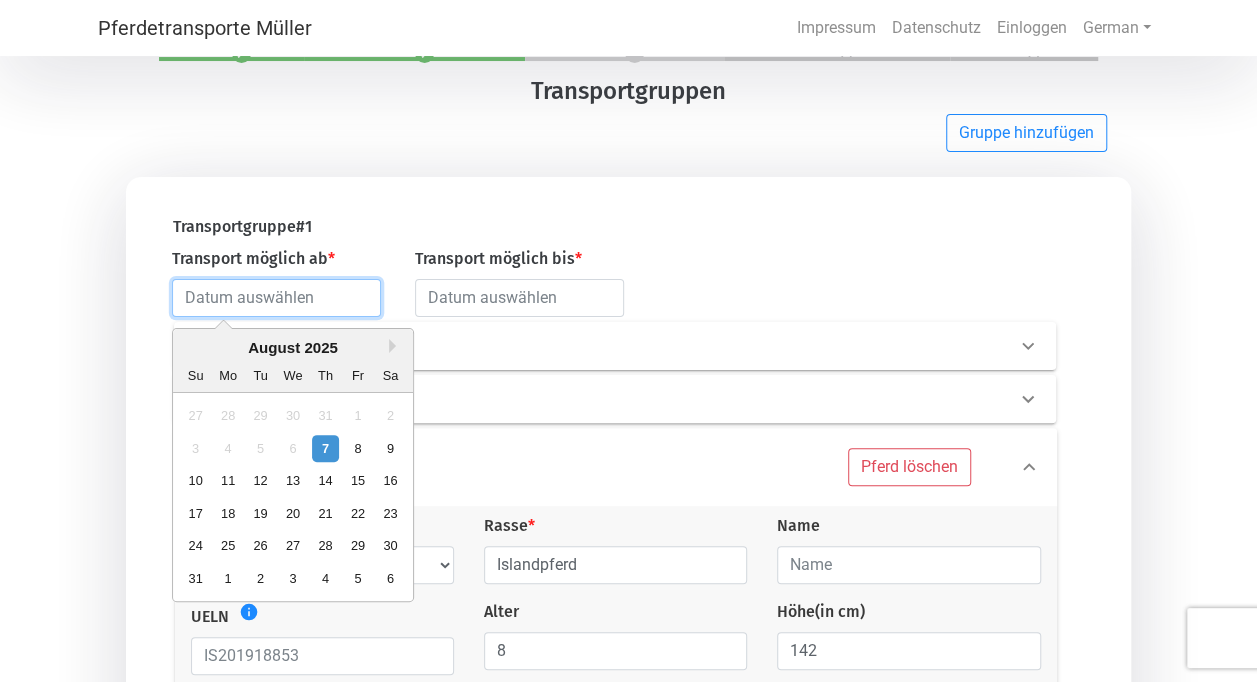 click at bounding box center (276, 298) 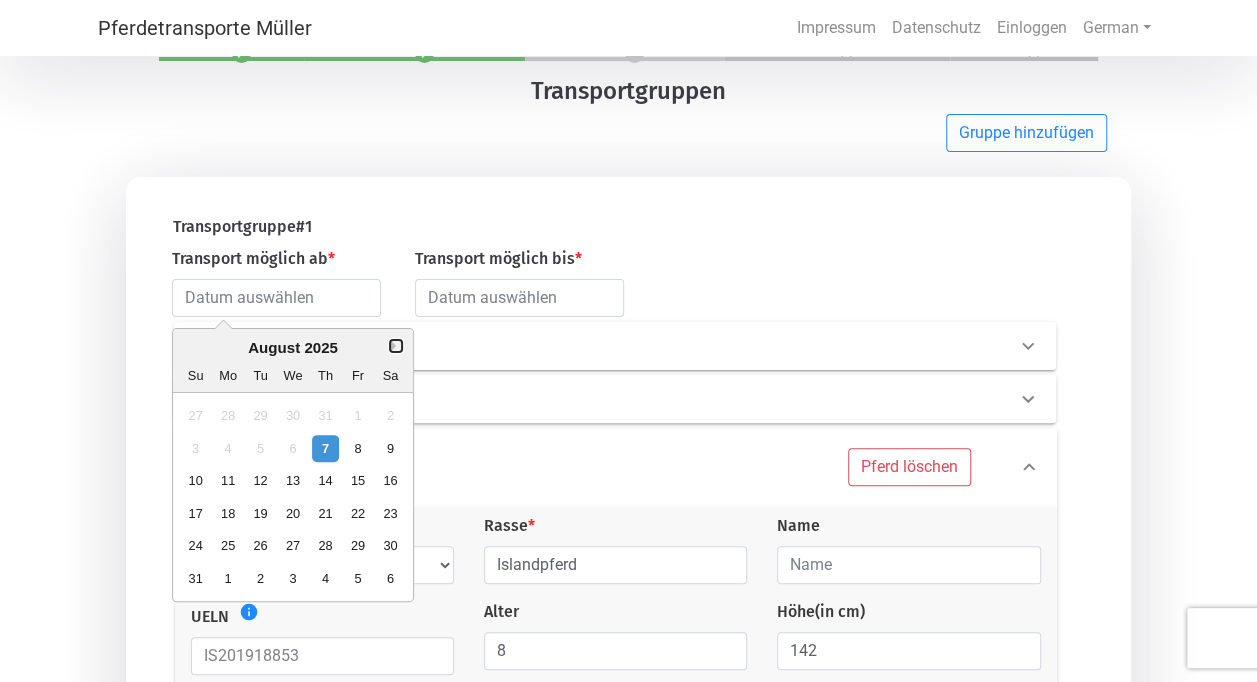click on "Next Month" at bounding box center (396, 346) 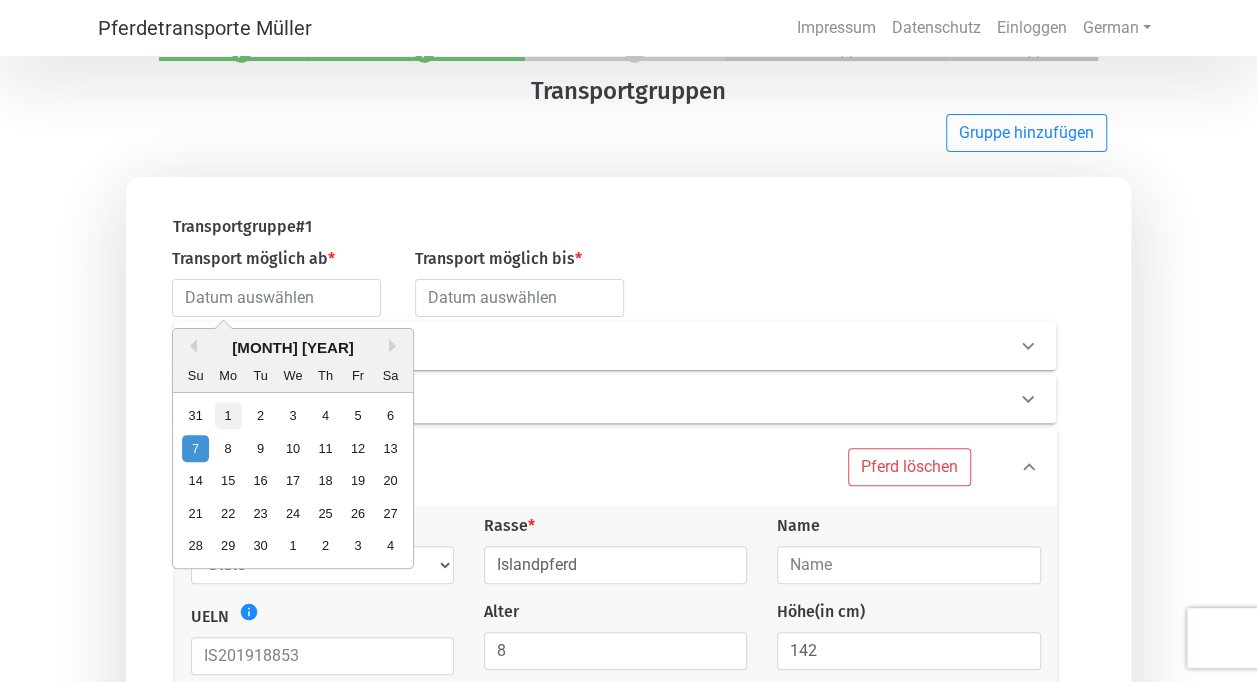 click on "1" at bounding box center [227, 415] 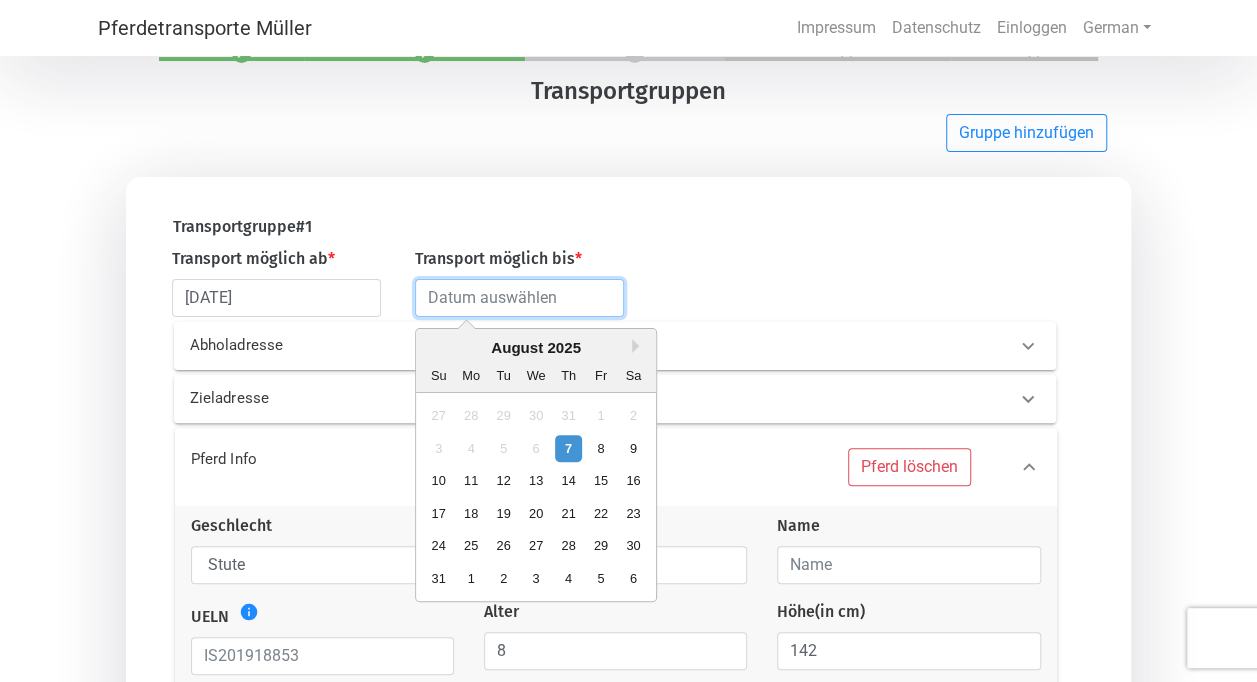 click at bounding box center (519, 298) 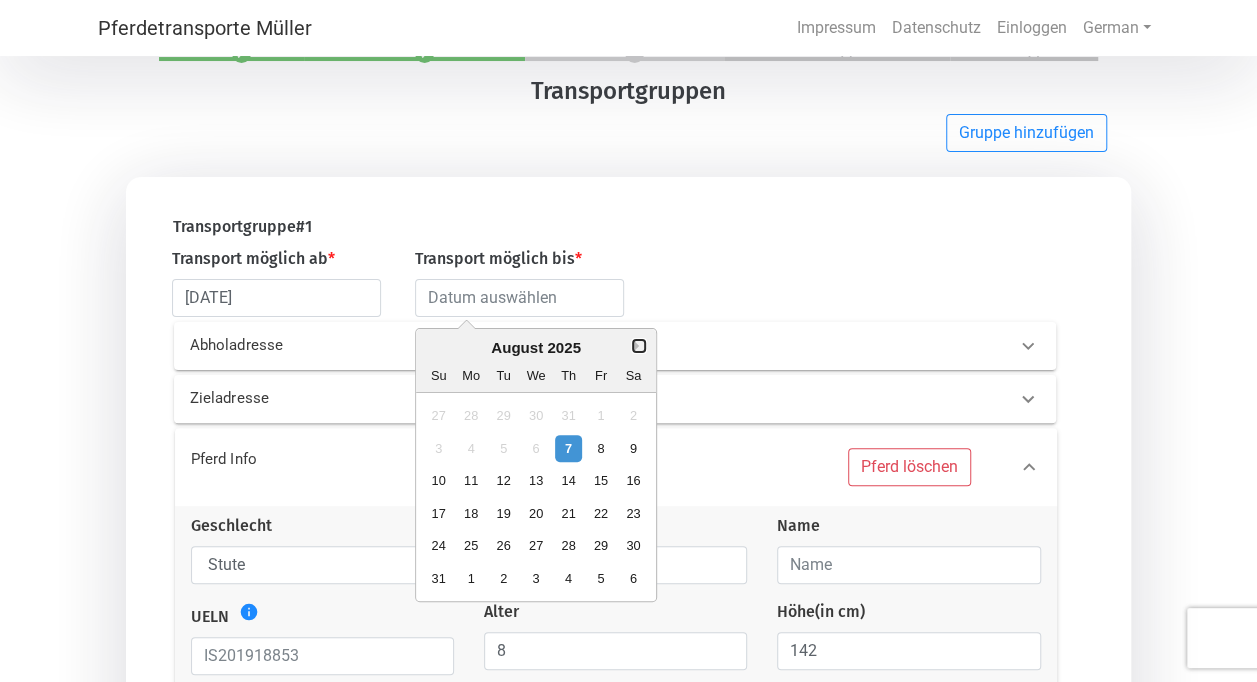 click on "Next Month" at bounding box center [639, 346] 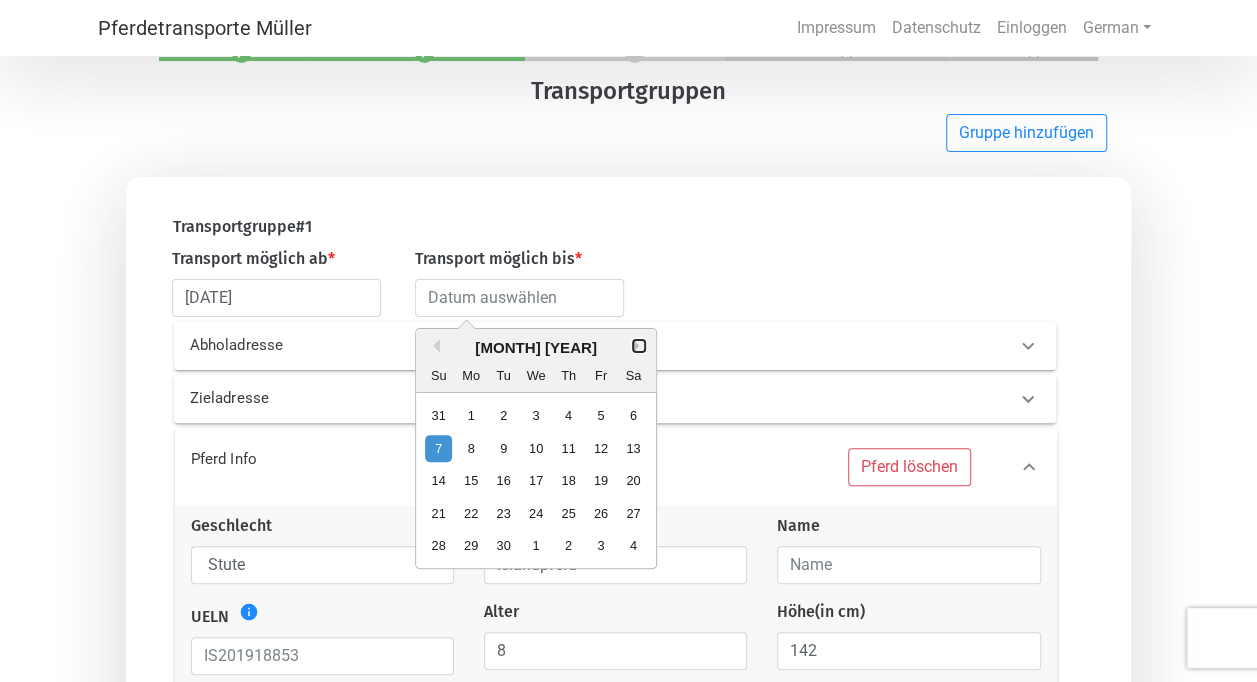 click on "Next Month" at bounding box center (639, 346) 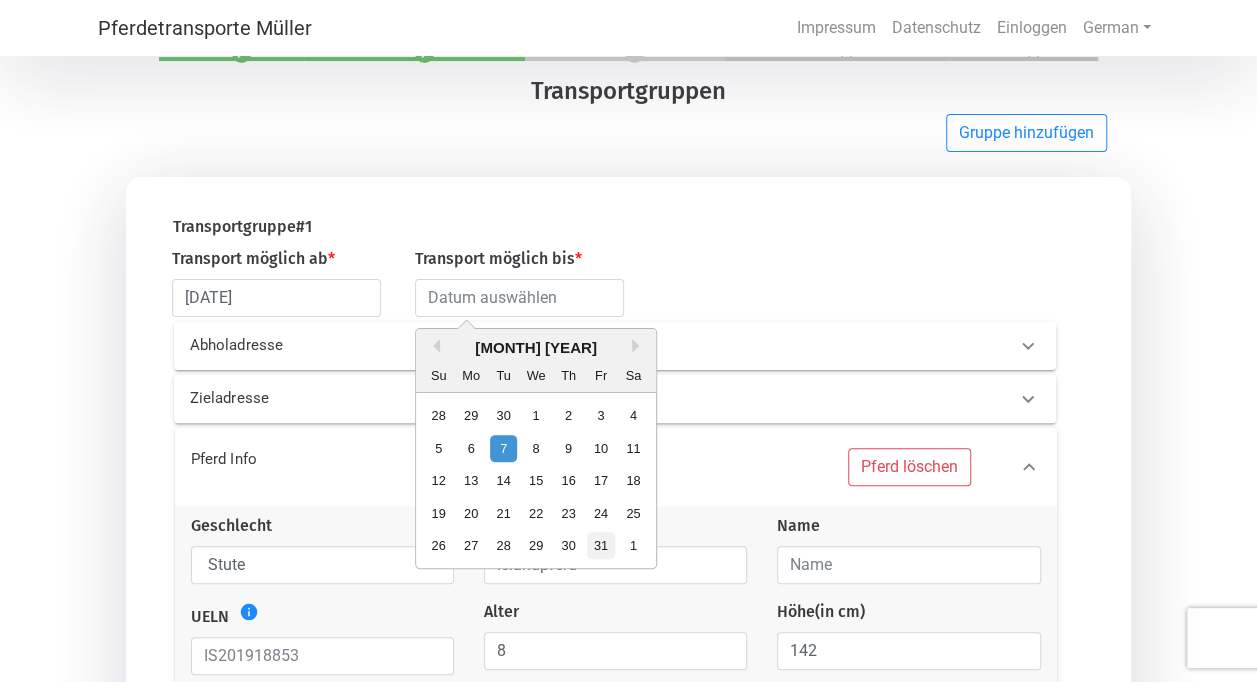 click on "31" at bounding box center (600, 545) 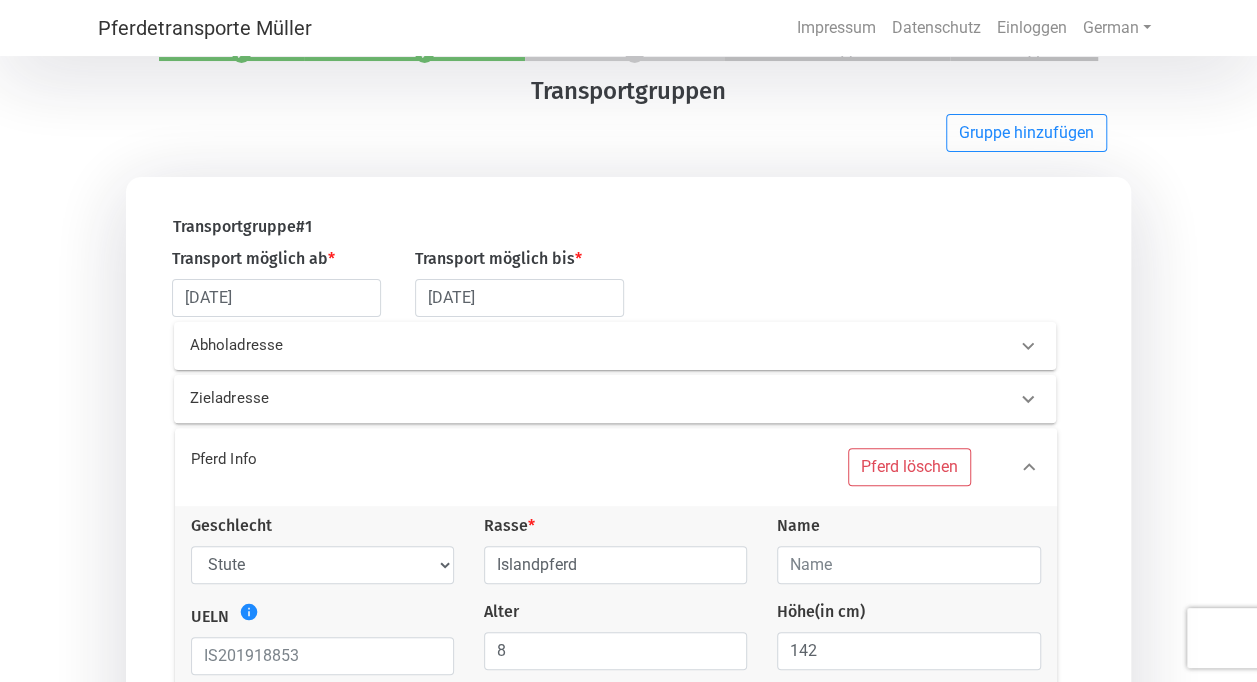 click on "Abholadresse" at bounding box center [582, 345] 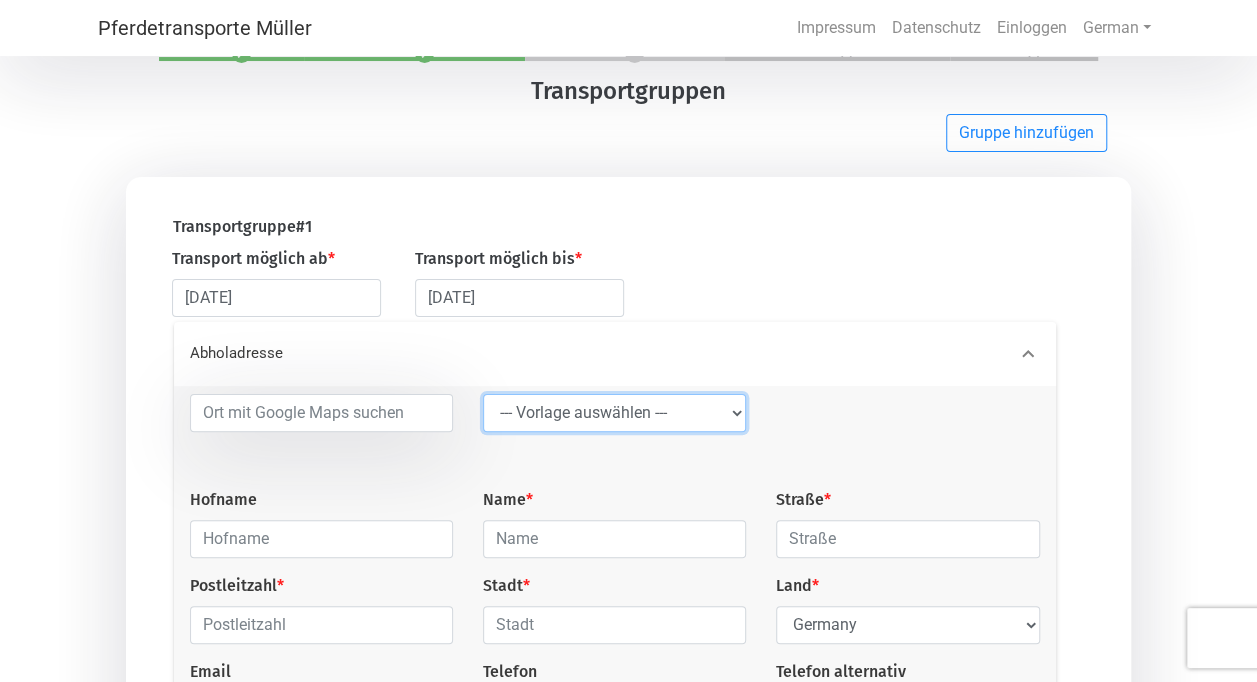 click on "--- Vorlage auswählen --- LGG" at bounding box center (614, 413) 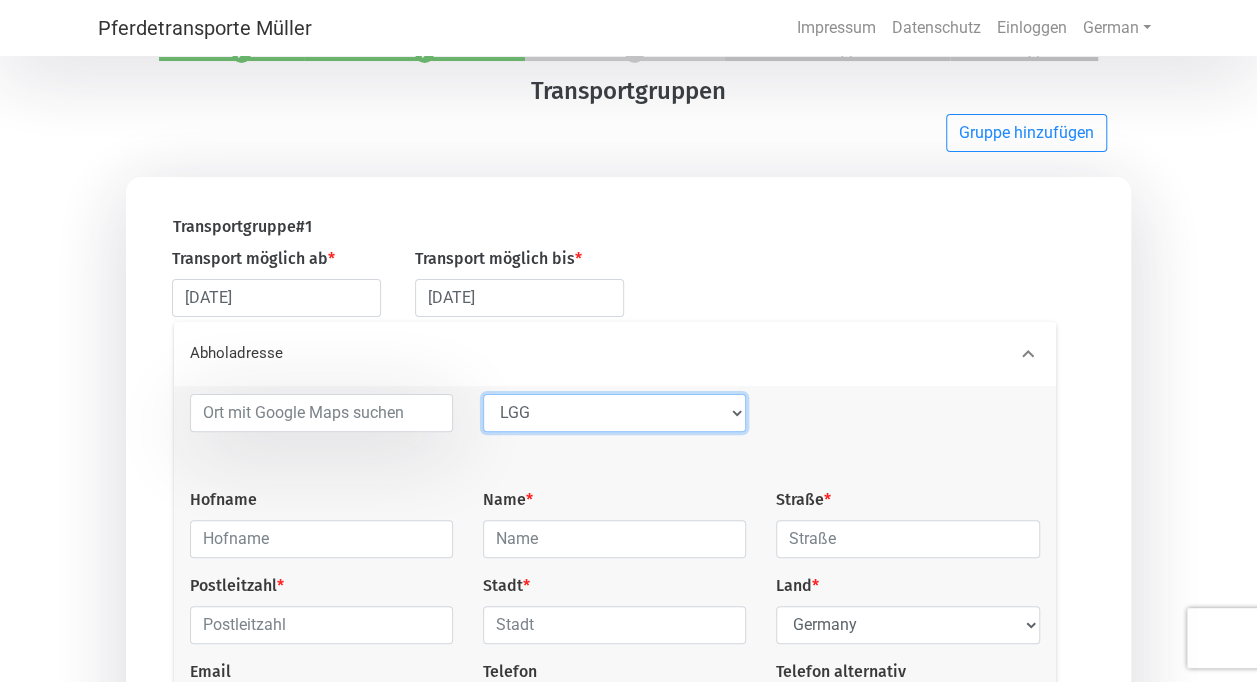 click on "--- Vorlage auswählen --- LGG" at bounding box center (614, 413) 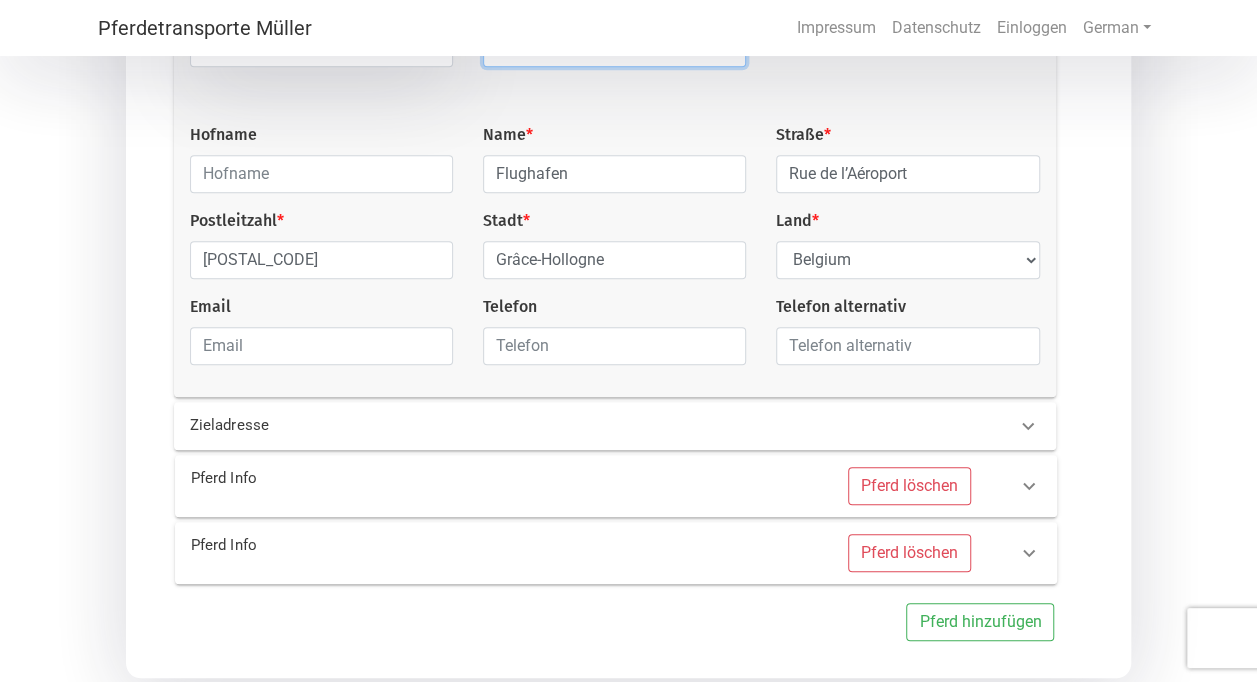 scroll, scrollTop: 439, scrollLeft: 0, axis: vertical 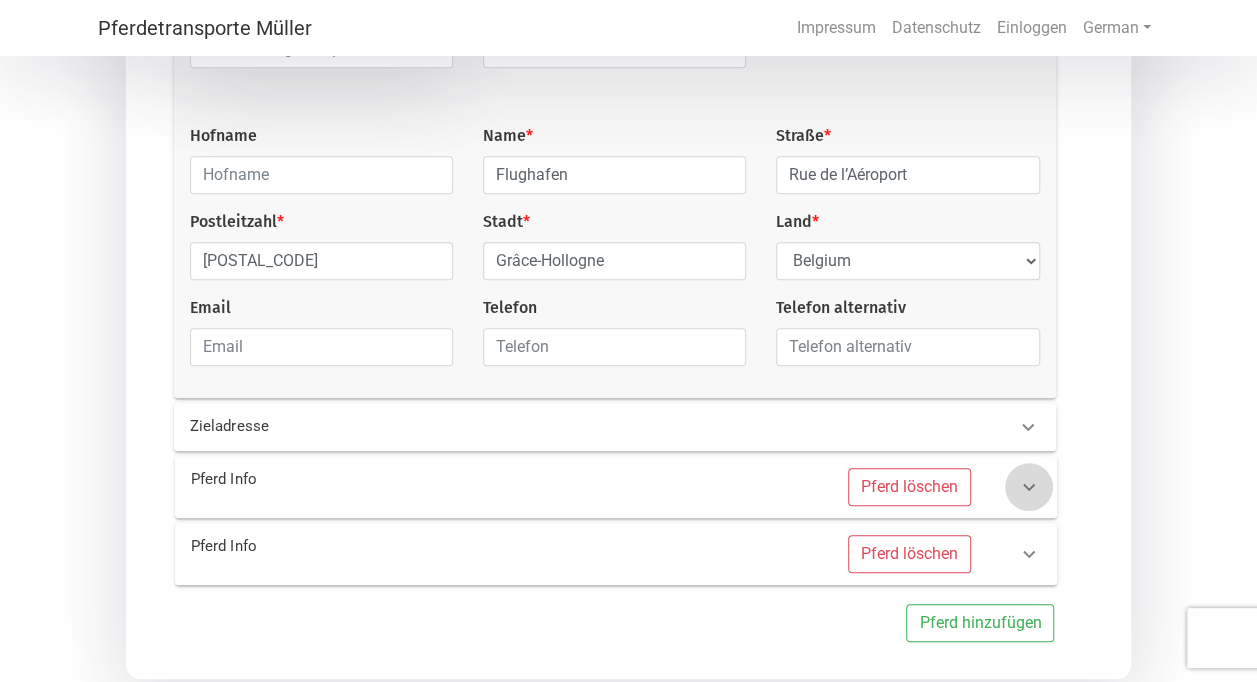 click 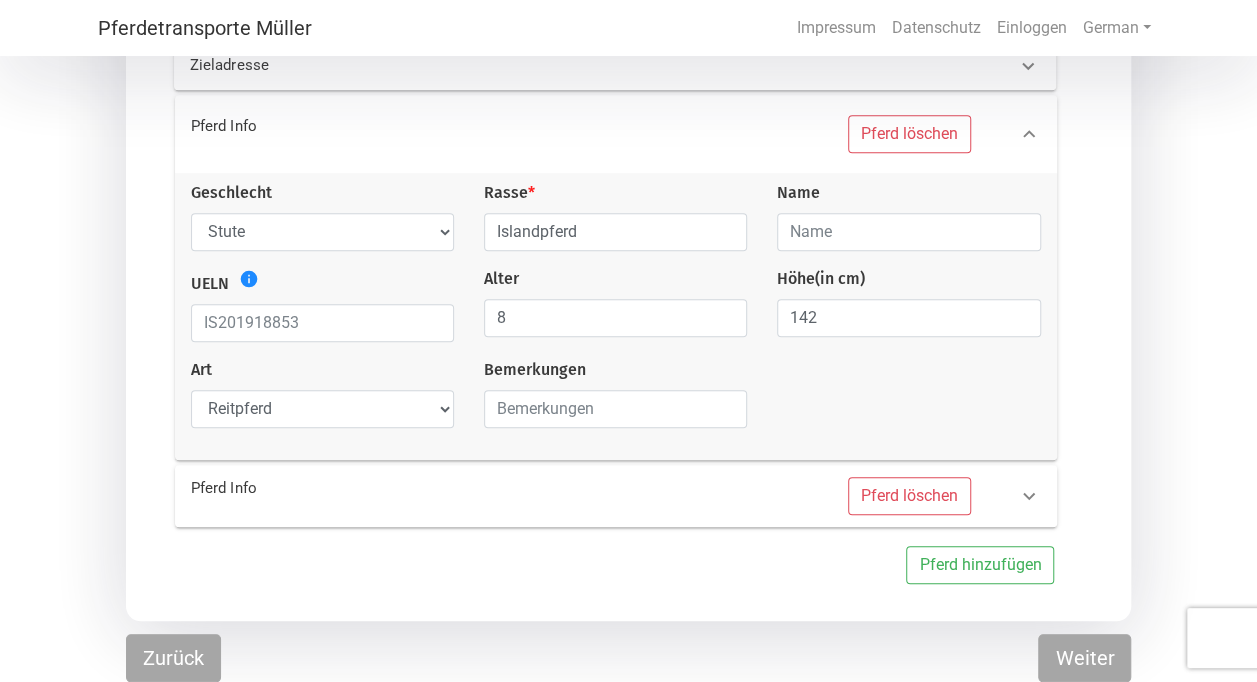 scroll, scrollTop: 411, scrollLeft: 0, axis: vertical 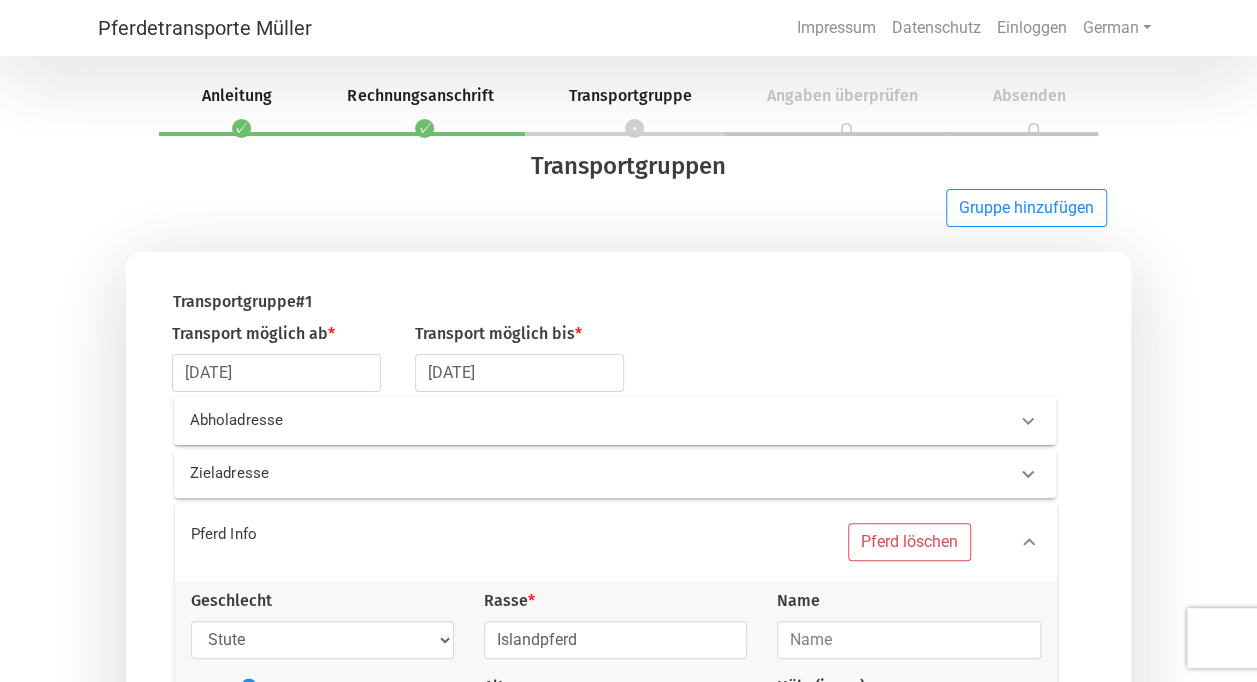 click at bounding box center (1028, 474) 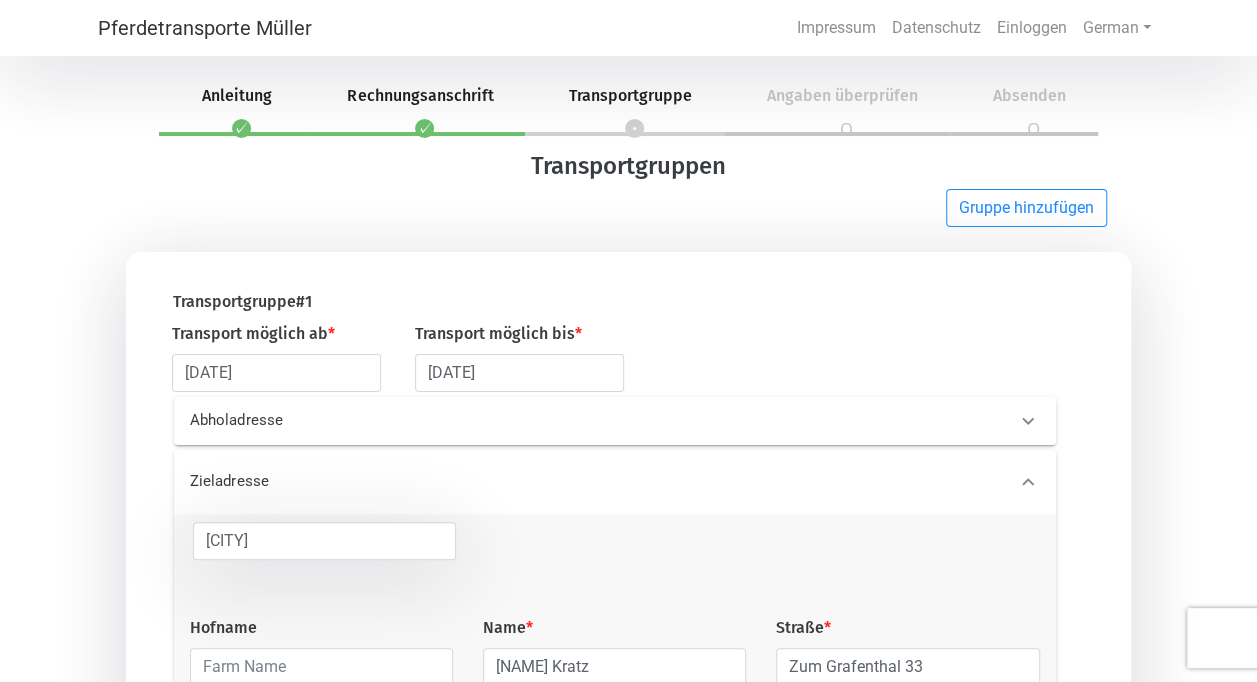 click 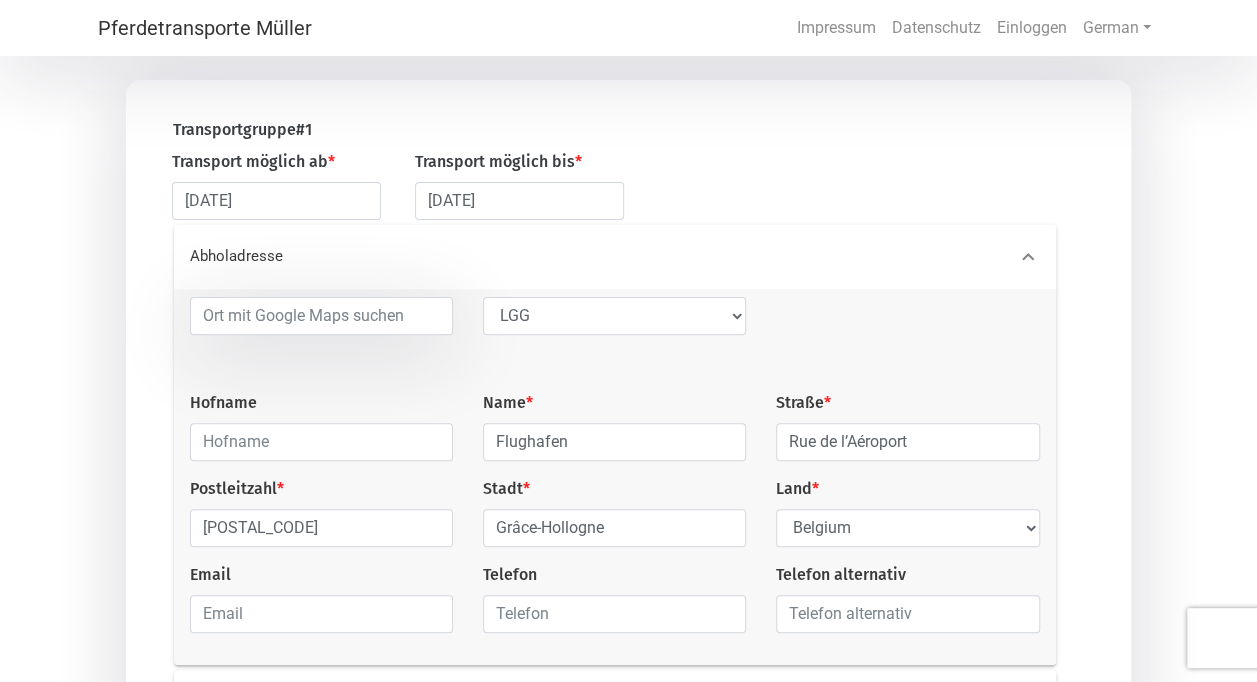 scroll, scrollTop: 178, scrollLeft: 0, axis: vertical 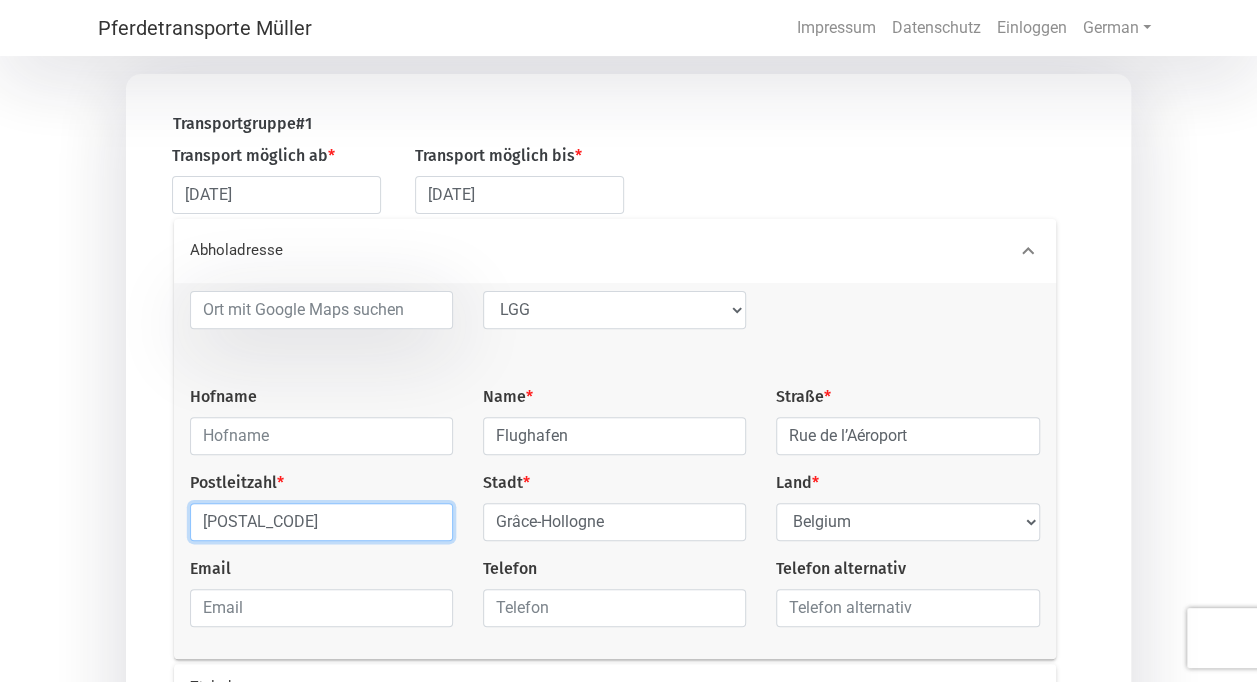 drag, startPoint x: 190, startPoint y: 516, endPoint x: 91, endPoint y: 505, distance: 99.60924 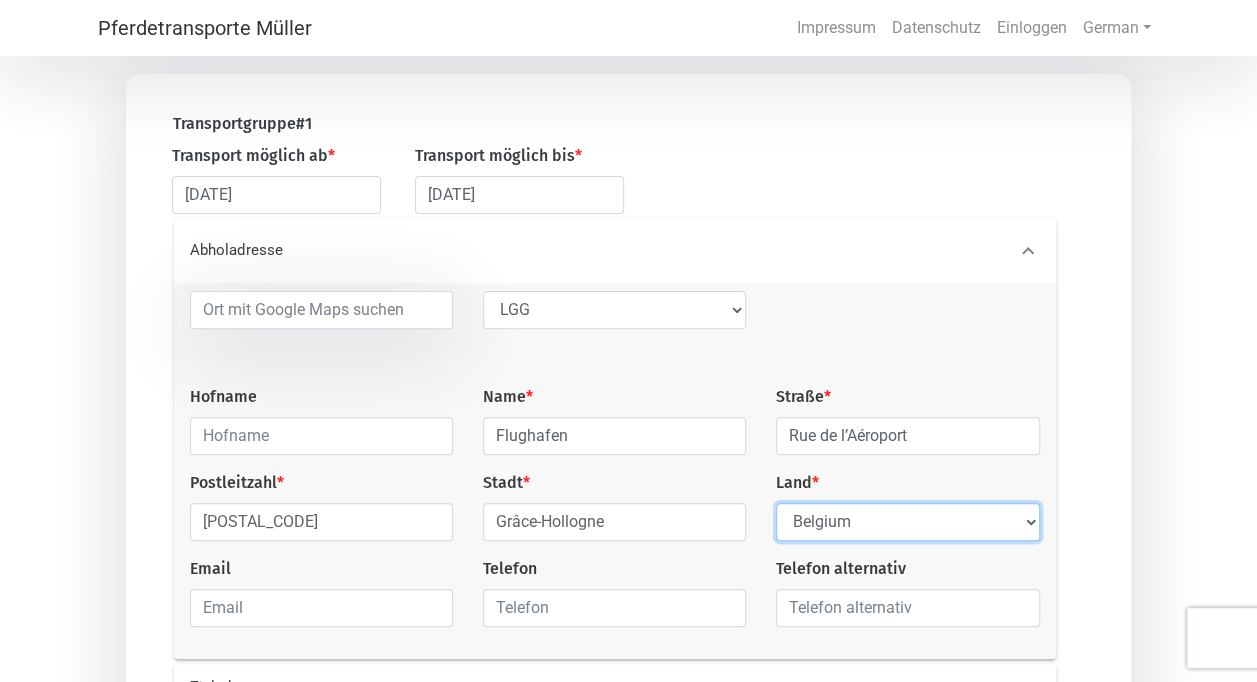 click on "Select Country Afghanistan Åland Islands Albania Algeria American Samoa Andorra Angola Anguilla Antarctica Antigua and Barbuda Argentina Armenia Aruba Australia Austria Azerbaijan Bahamas Bahrain Bangladesh Barbados Belarus Belgium Belize Benin Bermuda Bhutan Bolivia, Plurinational State of Bonaire, Sint Eustatius and Saba Bosnia and Herzegovina Botswana Bouvet Island Brazil British Indian Ocean Territory Brunei Darussalam Bulgaria Burkina Faso Burundi Cambodia Cameroon Canada Cape Verde Cayman Islands Central African Republic Chad Chile China Christmas Island Cocos (Keeling) Islands Colombia Comoros Congo Congo, the Democratic Republic of the Cook Islands Costa Rica Côte d'Ivoire Croatia Cuba Curaçao Cyprus Czech Republic Denmark Djibouti Dominica Dominican Republic Ecuador Egypt El Salvador Equatorial Guinea Eritrea Estonia Ethiopia Falkland Islands (Malvinas) Faroe Islands Fiji Finland France French Guiana French Polynesia French Southern Territories Gabon Gambia Georgia Germany Ghana Gibraltar Greece" at bounding box center (907, 522) 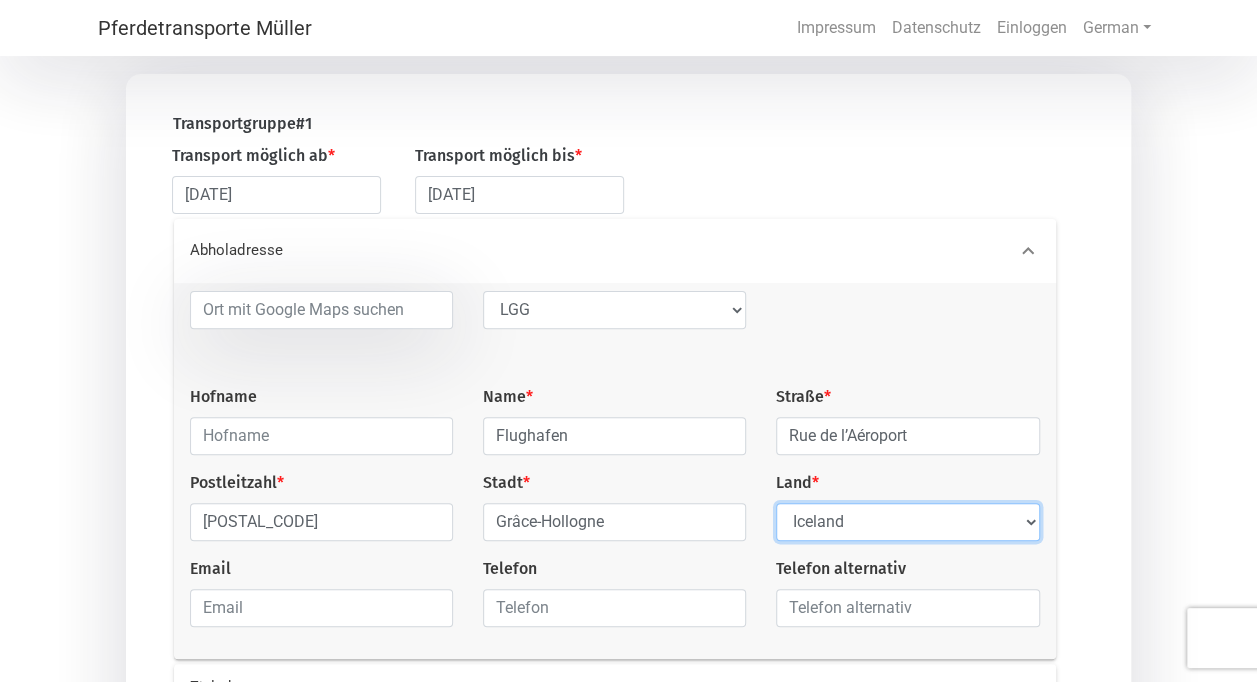 click on "Select Country Afghanistan Åland Islands Albania Algeria American Samoa Andorra Angola Anguilla Antarctica Antigua and Barbuda Argentina Armenia Aruba Australia Austria Azerbaijan Bahamas Bahrain Bangladesh Barbados Belarus Belgium Belize Benin Bermuda Bhutan Bolivia, Plurinational State of Bonaire, Sint Eustatius and Saba Bosnia and Herzegovina Botswana Bouvet Island Brazil British Indian Ocean Territory Brunei Darussalam Bulgaria Burkina Faso Burundi Cambodia Cameroon Canada Cape Verde Cayman Islands Central African Republic Chad Chile China Christmas Island Cocos (Keeling) Islands Colombia Comoros Congo Congo, the Democratic Republic of the Cook Islands Costa Rica Côte d'Ivoire Croatia Cuba Curaçao Cyprus Czech Republic Denmark Djibouti Dominica Dominican Republic Ecuador Egypt El Salvador Equatorial Guinea Eritrea Estonia Ethiopia Falkland Islands (Malvinas) Faroe Islands Fiji Finland France French Guiana French Polynesia French Southern Territories Gabon Gambia Georgia Germany Ghana Gibraltar Greece" at bounding box center (907, 522) 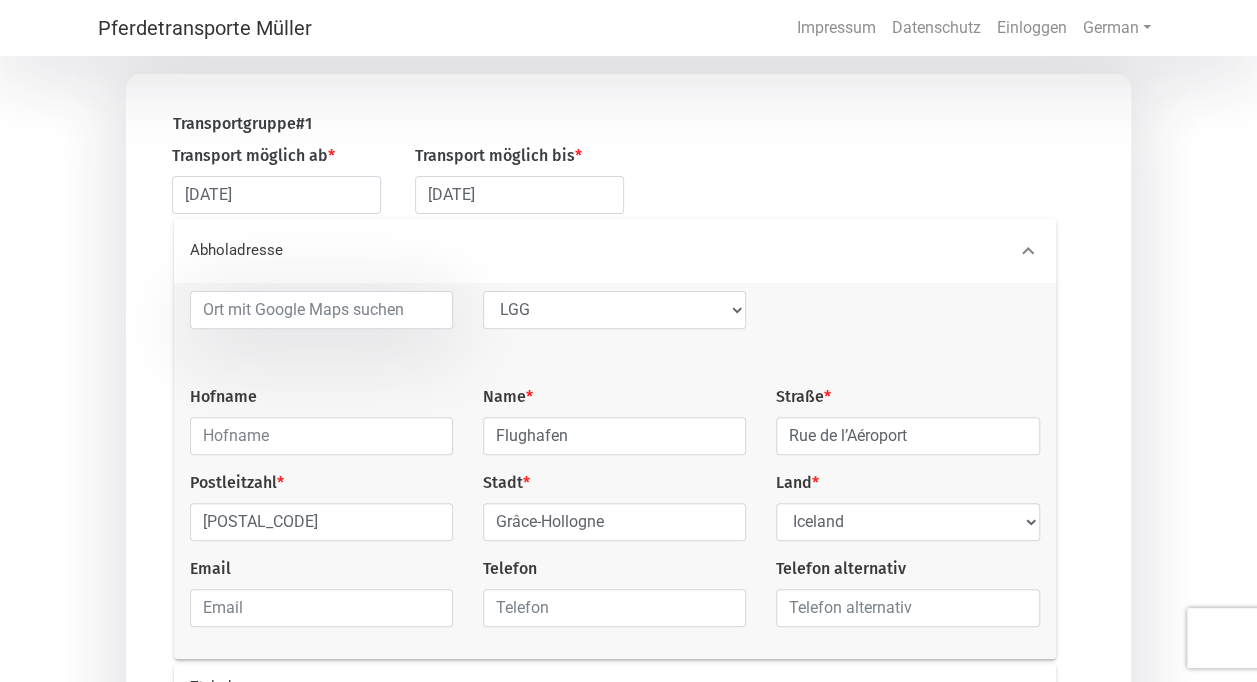 click on "Transportgruppe  # 1 Transport möglich ab * [DATE] Transport möglich bis * [DATE] Abholadresse --- Vorlage auswählen --- LGG Hofname Name * Flughafen Straße * Rue de l’Aéroport Postleitzahl * [POSTAL_CODE] Stadt * Grâce-Hollogne Land * Select Country Afghanistan Åland Islands Albania Algeria American Samoa Andorra Angola Anguilla Antarctica Antigua and Barbuda Argentina Armenia Aruba Australia Austria Azerbaijan Bahamas Bahrain Bangladesh Barbados Belarus Belgium Belize Benin Bermuda Bhutan Bolivia, Plurinational State of Bonaire, Sint Eustatius and Saba Bosnia and Herzegovina Botswana Bouvet Island Brazil British Indian Ocean Territory Brunei Darussalam Bulgaria Burkina Faso Burundi Cambodia Cameroon Canada Cape Verde Cayman Islands Central African Republic Chad Chile China Christmas Island Cocos (Keeling) Islands Colombia Comoros Congo Congo, the Democratic Republic of the Cook Islands Costa Rica Côte d'Ivoire Croatia Cuba Curaçao Cyprus Czech Republic Denmark Djibouti Dominica Dominican Republic *" at bounding box center (628, 507) 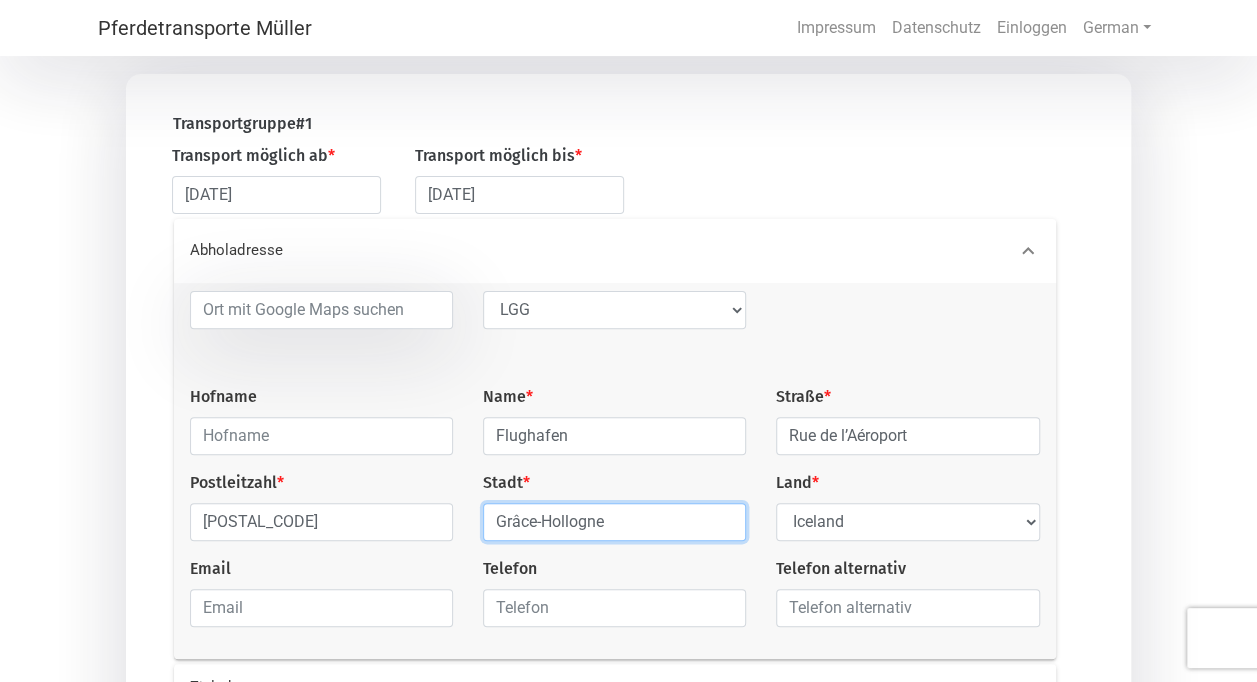 click on "Grâce-Hollogne" at bounding box center [614, 522] 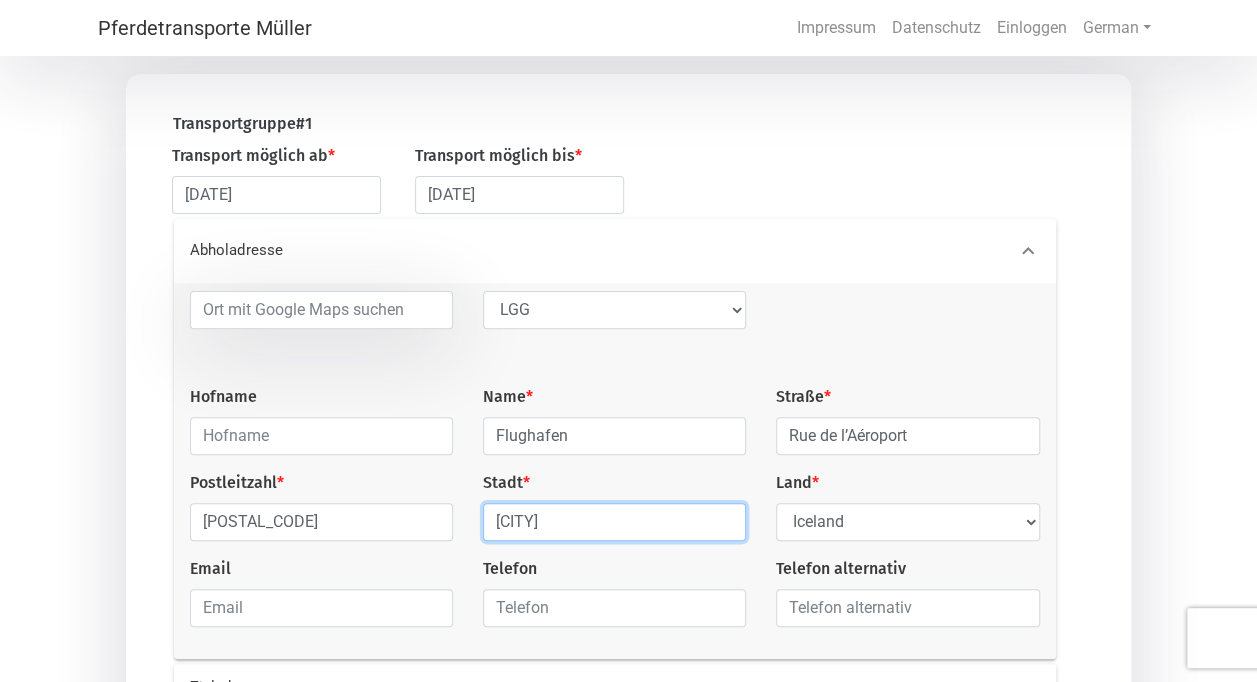 type on "[CITY]" 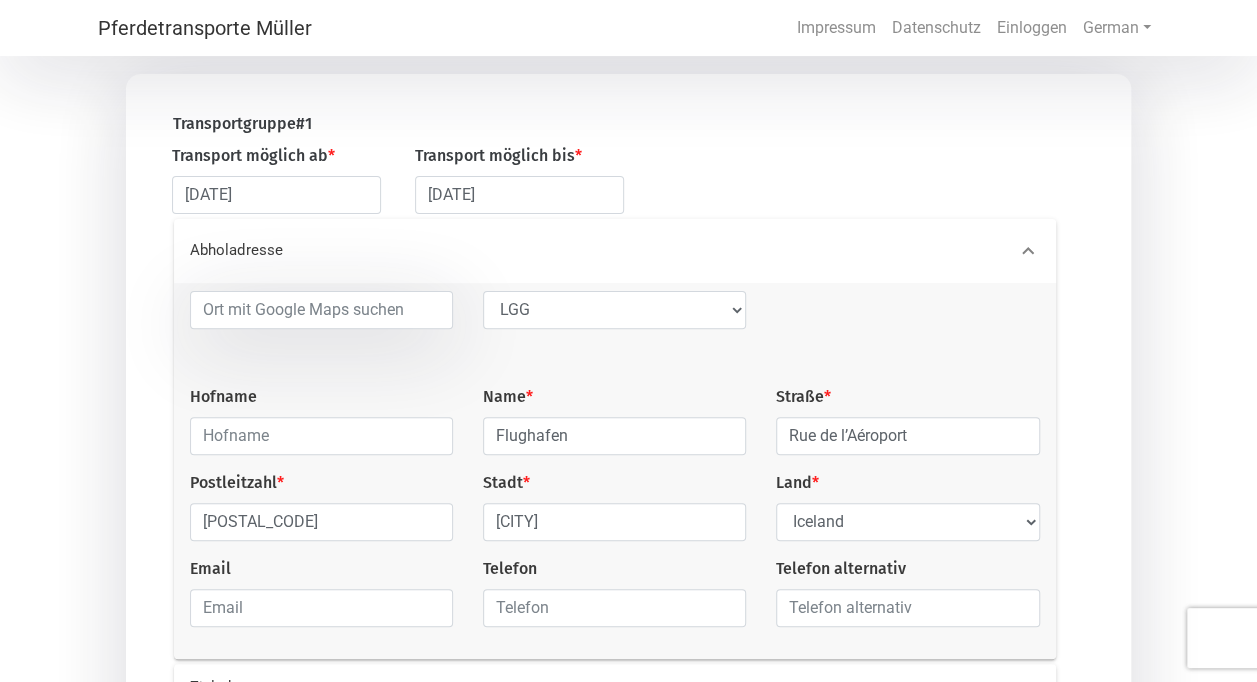 click on "Stadt * [CITY]" at bounding box center (614, 506) 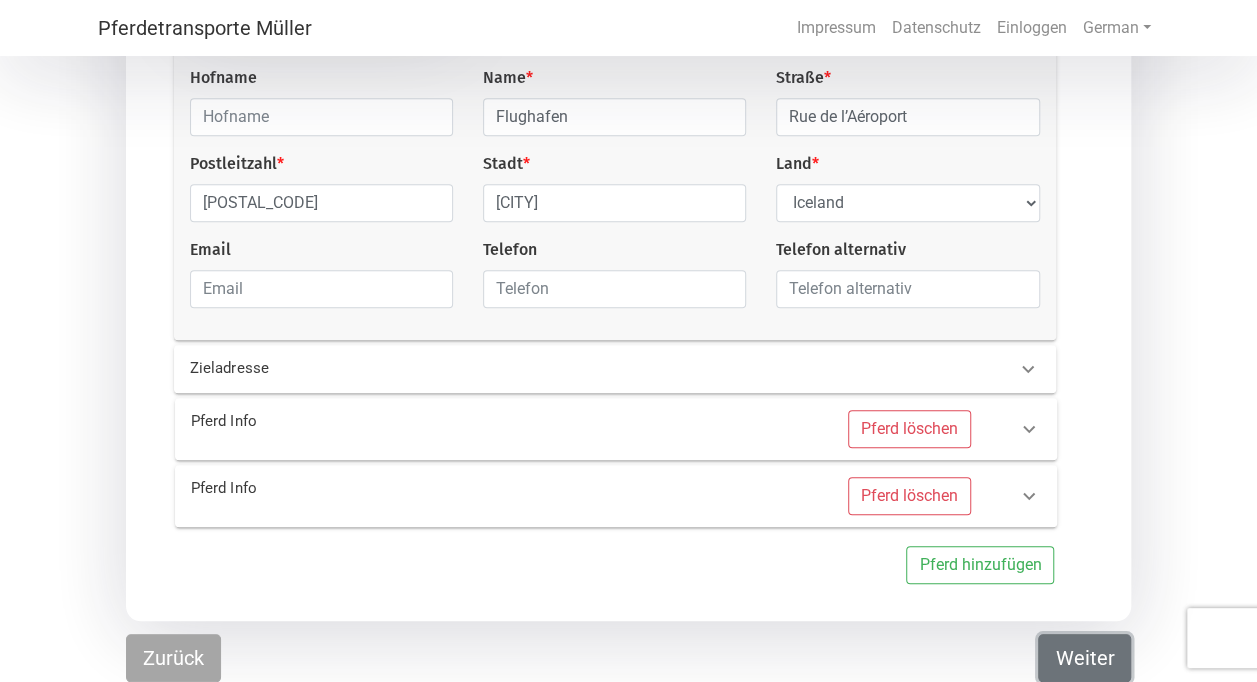 click on "Weiter" at bounding box center (1084, 658) 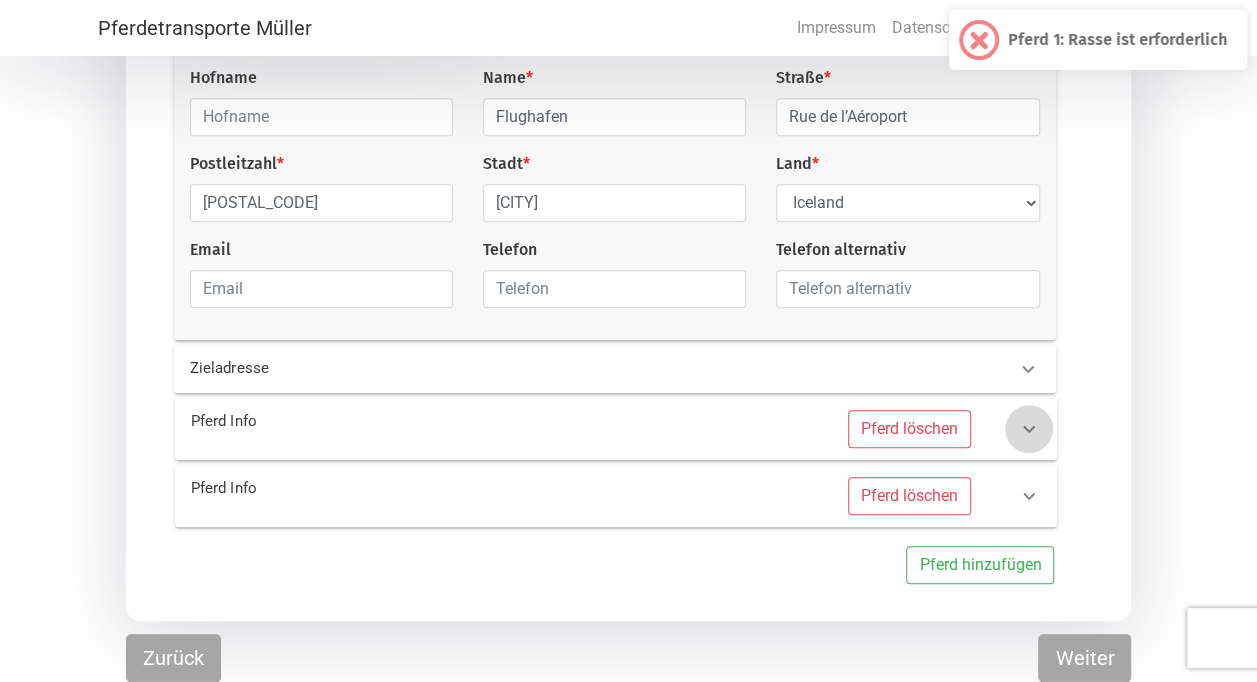 click 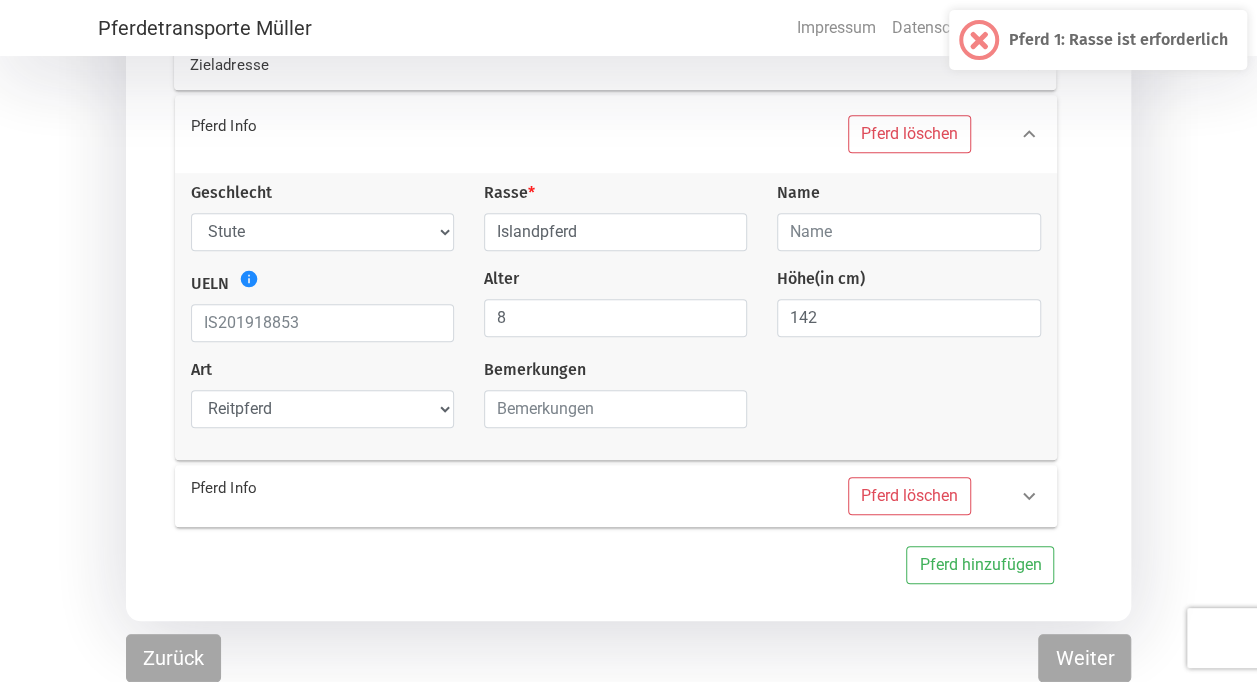 scroll, scrollTop: 411, scrollLeft: 0, axis: vertical 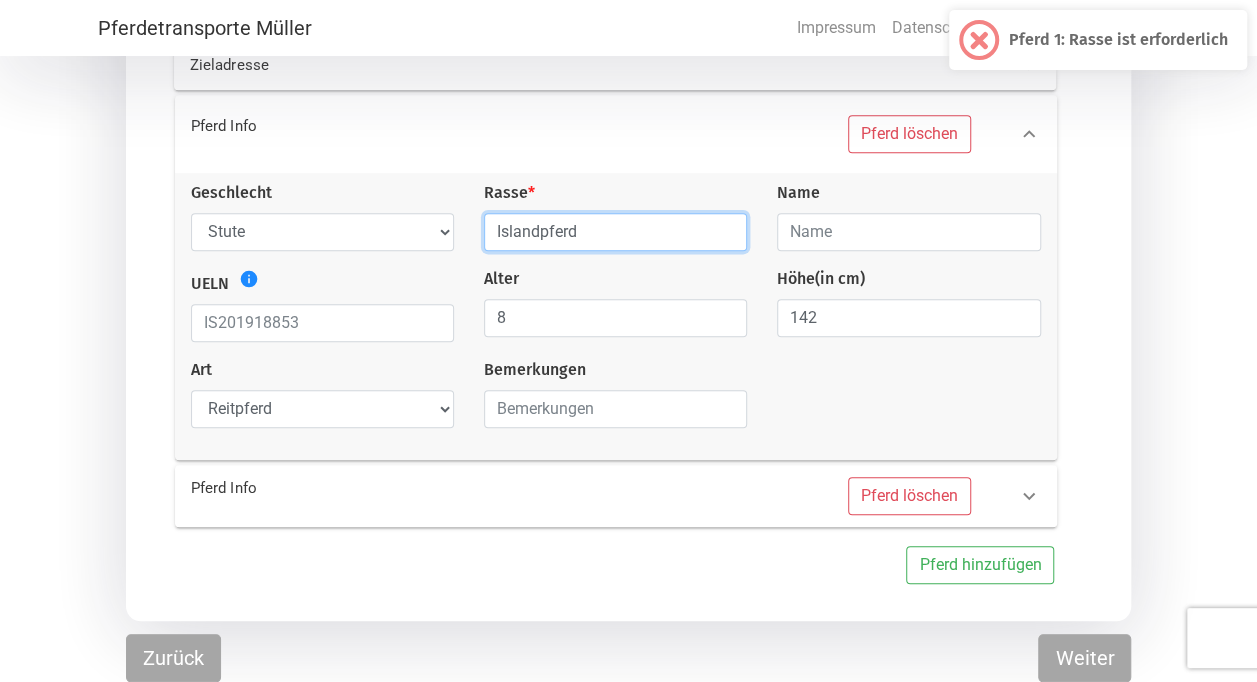 click on "Islandpferd" at bounding box center [615, 232] 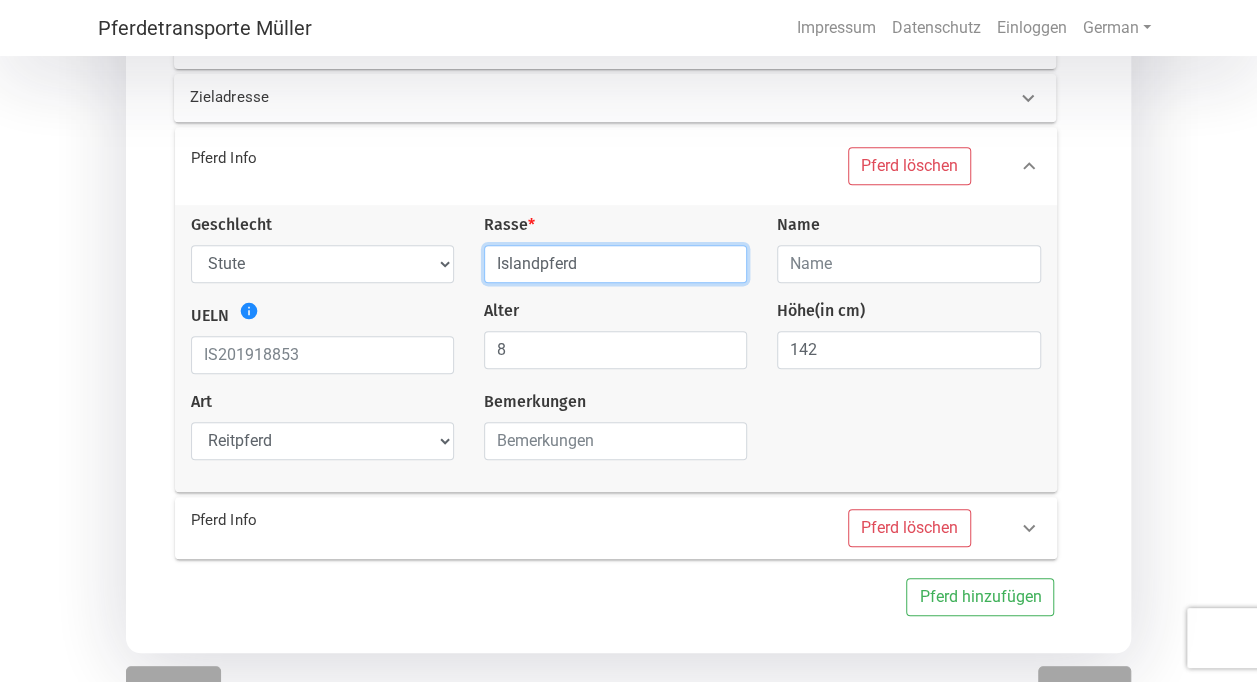 scroll, scrollTop: 376, scrollLeft: 0, axis: vertical 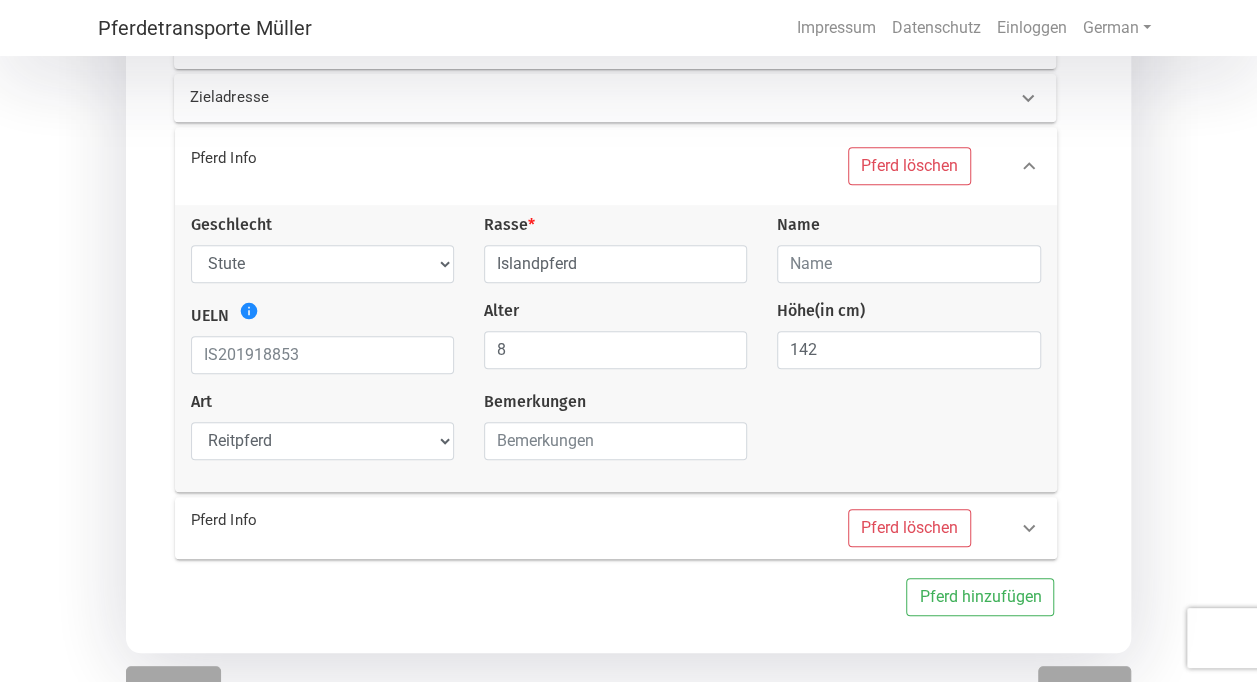click on "Pferd Info Pferd löschen" at bounding box center [616, 528] 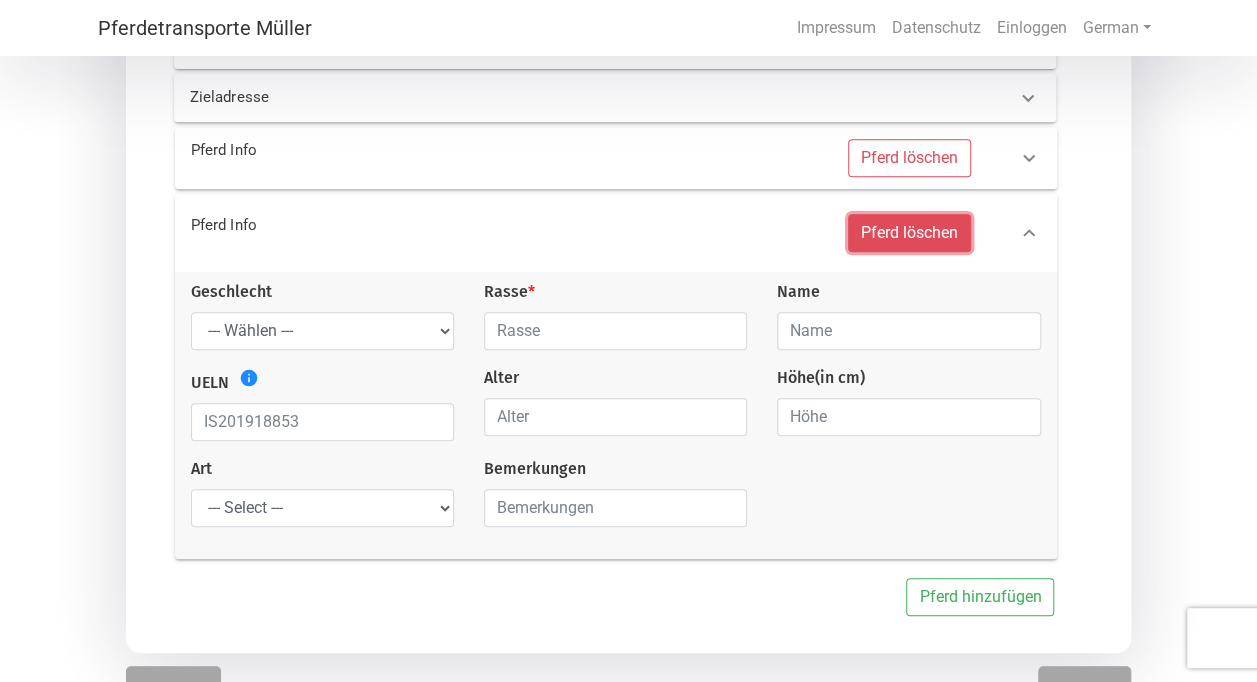 click on "Pferd löschen" at bounding box center [909, 233] 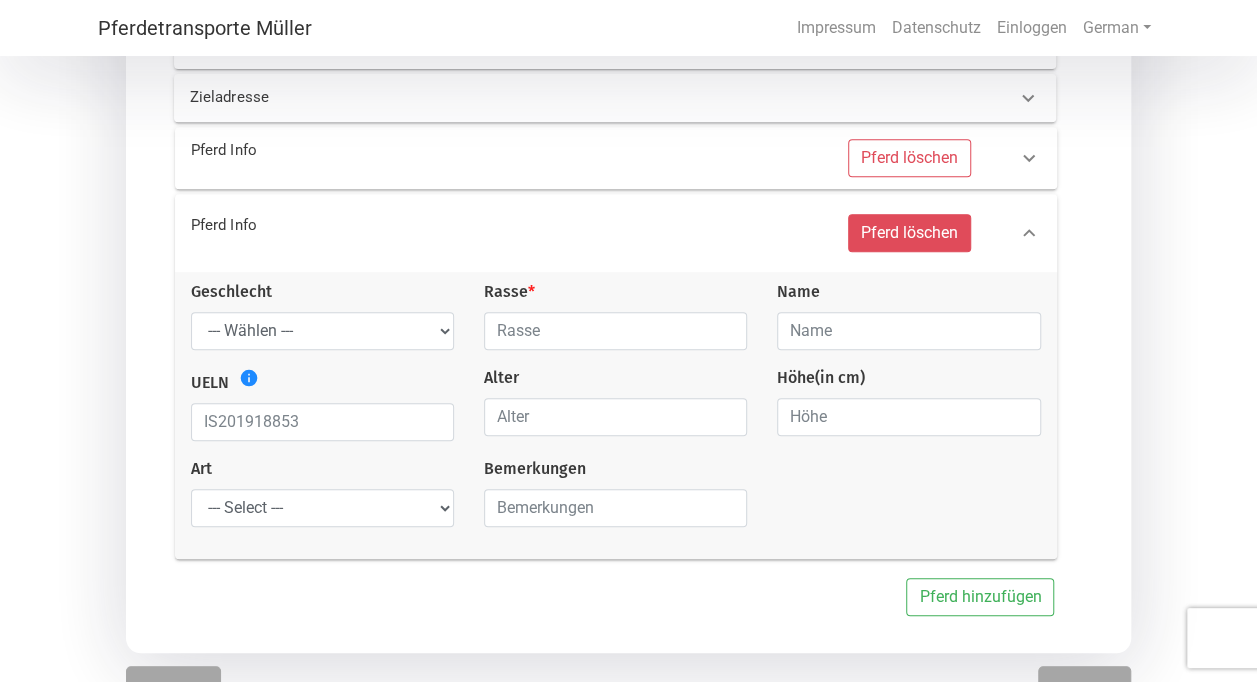 select 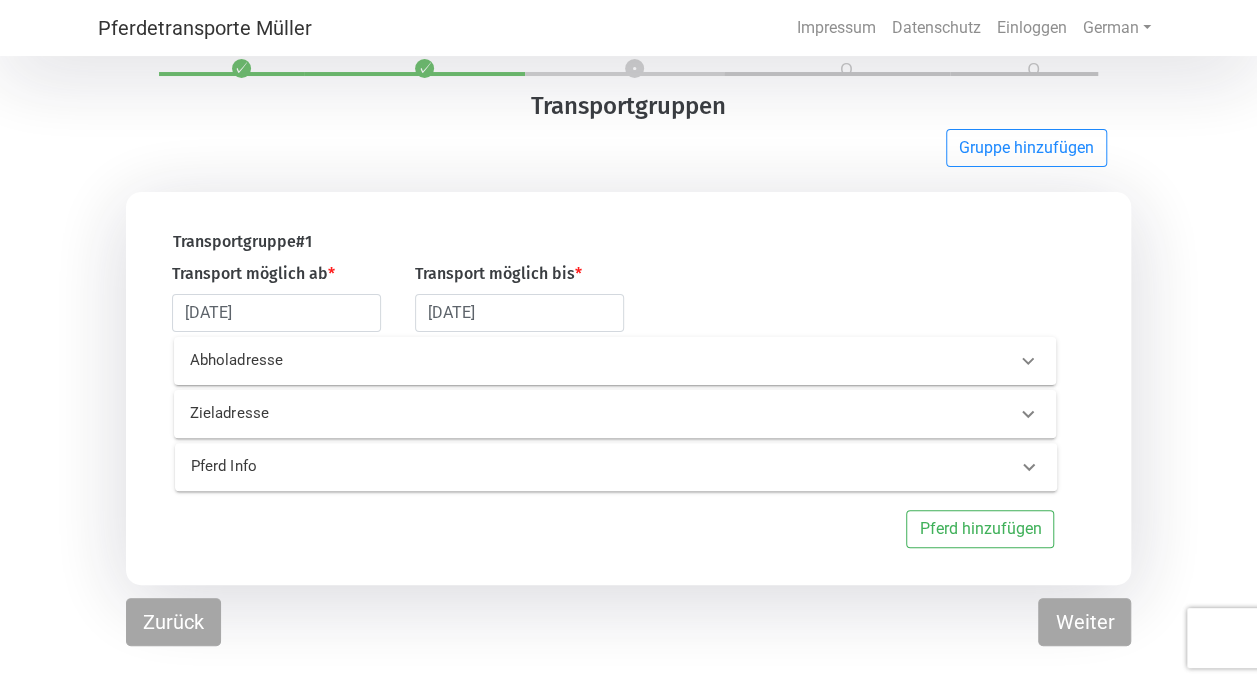 scroll, scrollTop: 60, scrollLeft: 0, axis: vertical 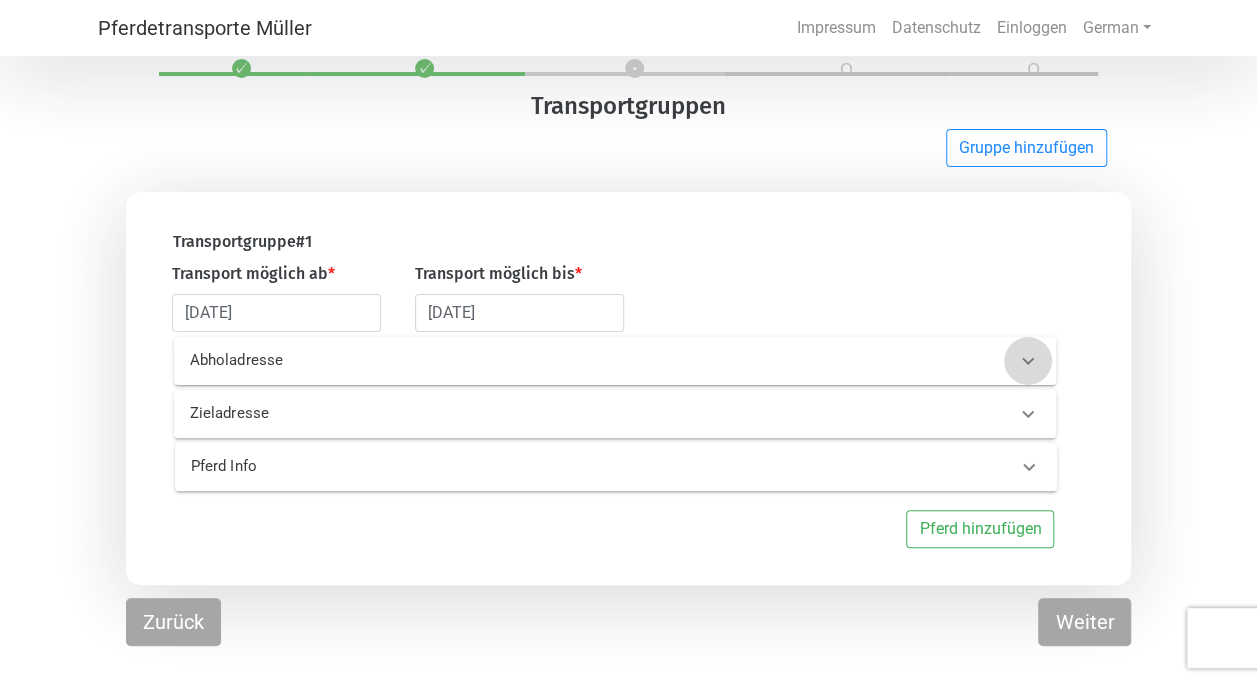 click 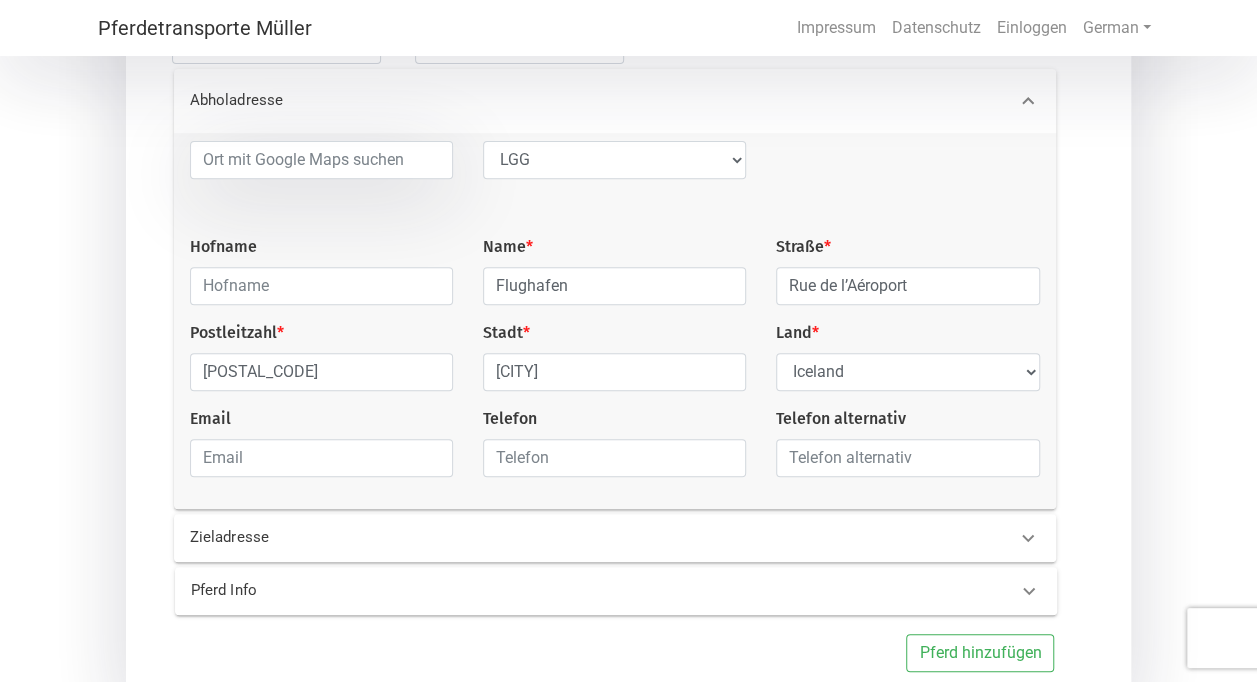 scroll, scrollTop: 422, scrollLeft: 0, axis: vertical 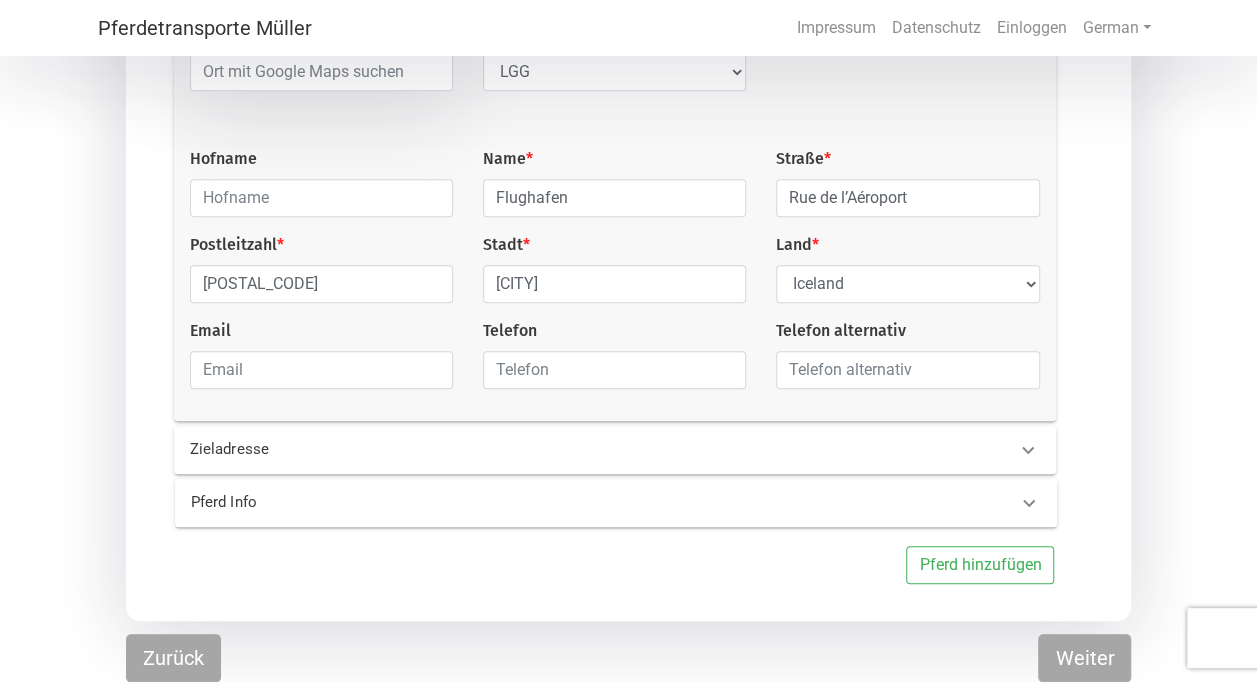click on "Zieladresse" at bounding box center [615, 450] 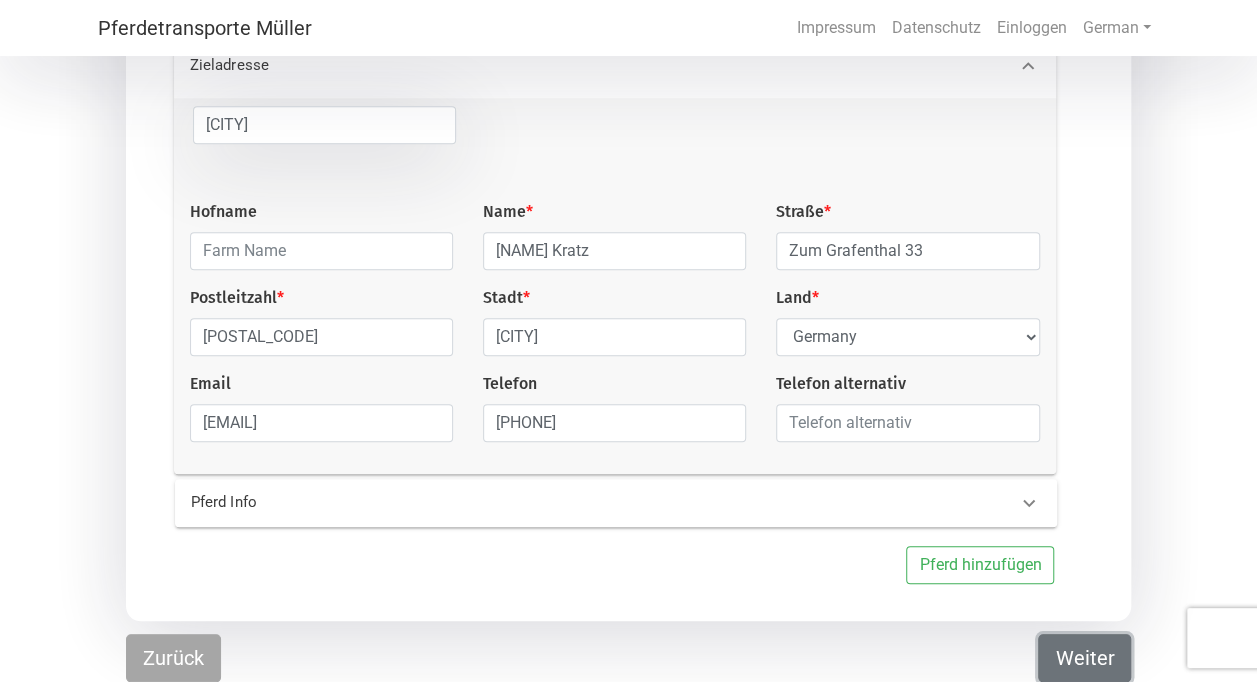 click on "Weiter" at bounding box center (1084, 658) 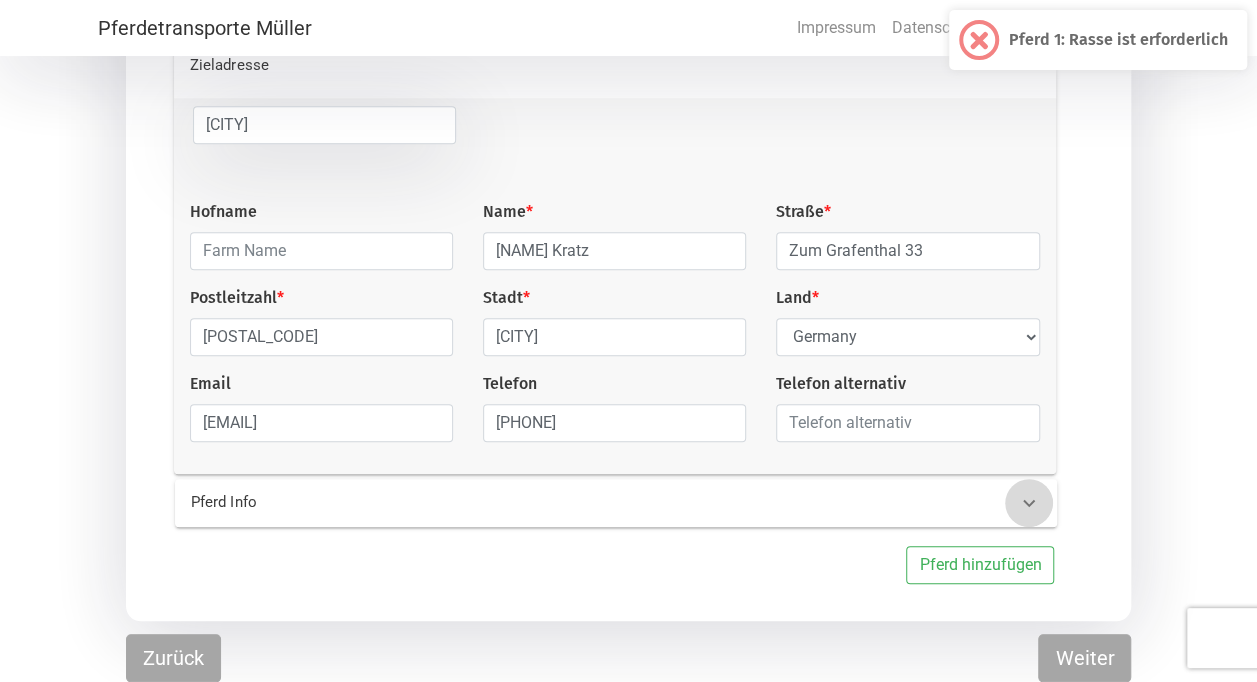click 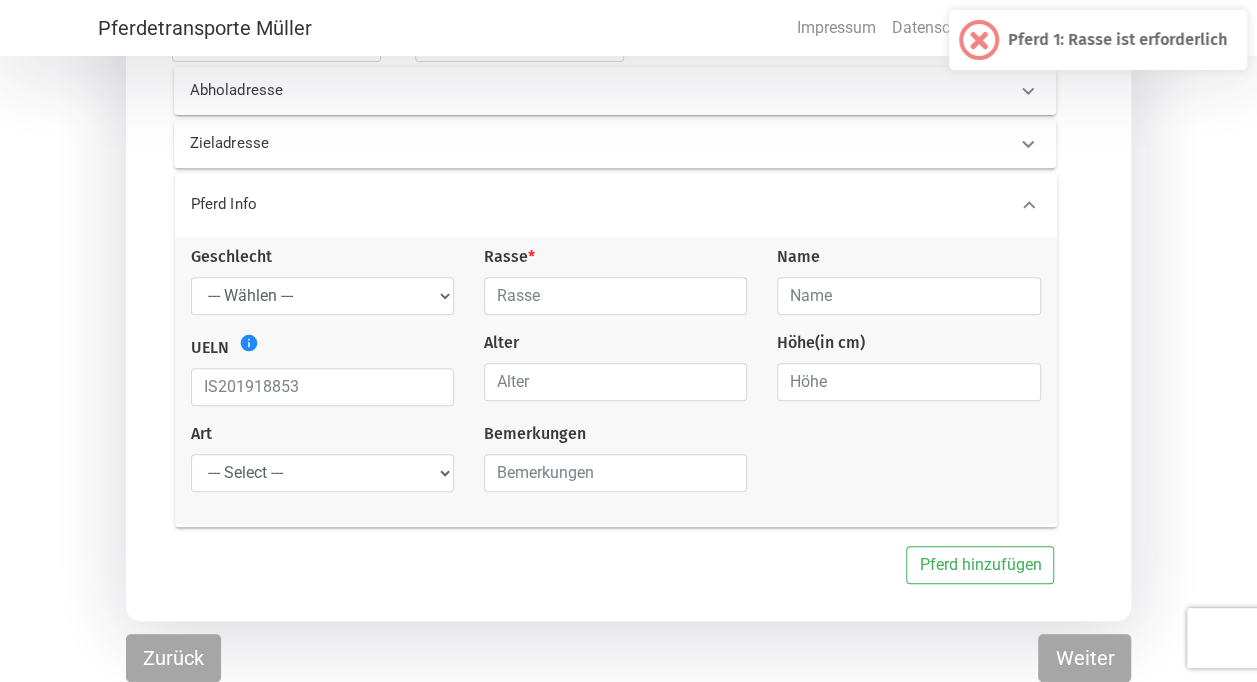 scroll, scrollTop: 332, scrollLeft: 0, axis: vertical 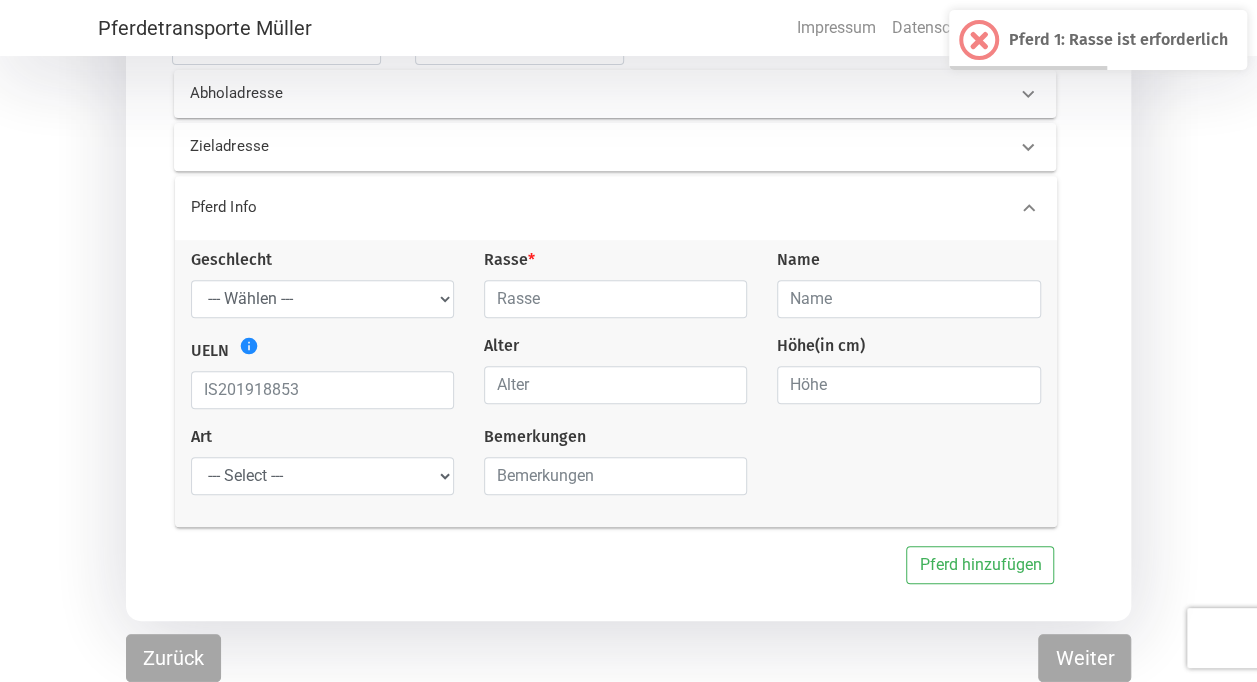 click at bounding box center [978, 40] 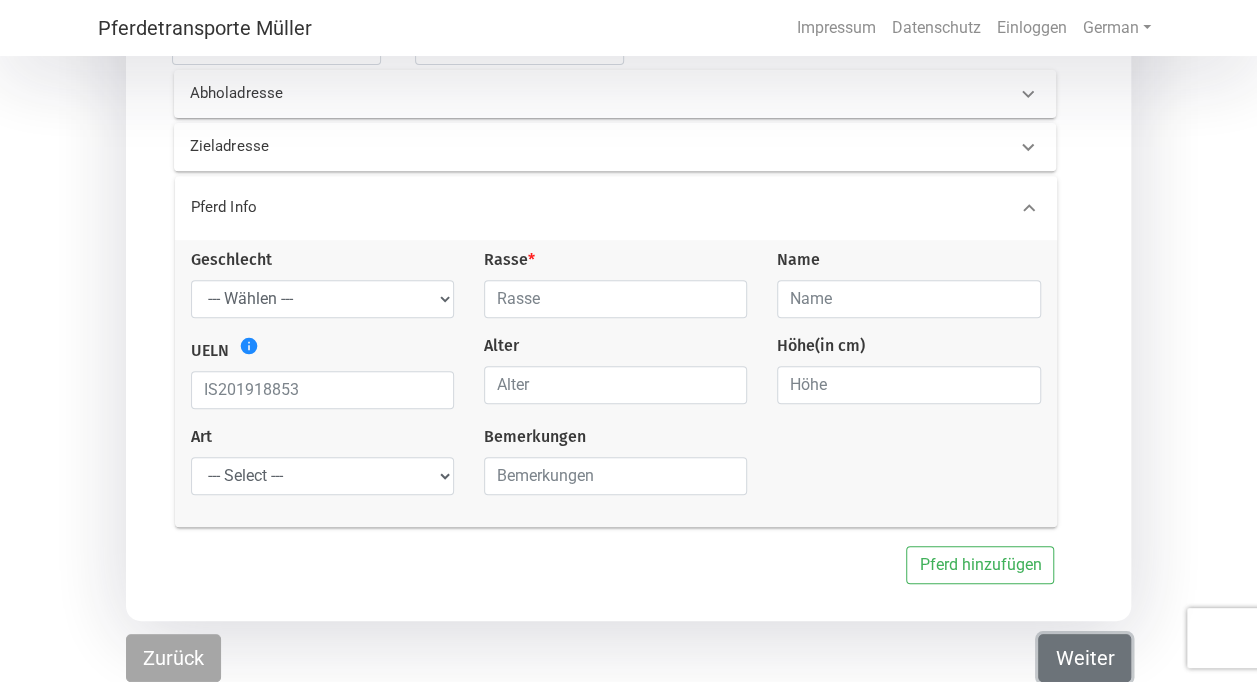 click on "Weiter" at bounding box center [1084, 658] 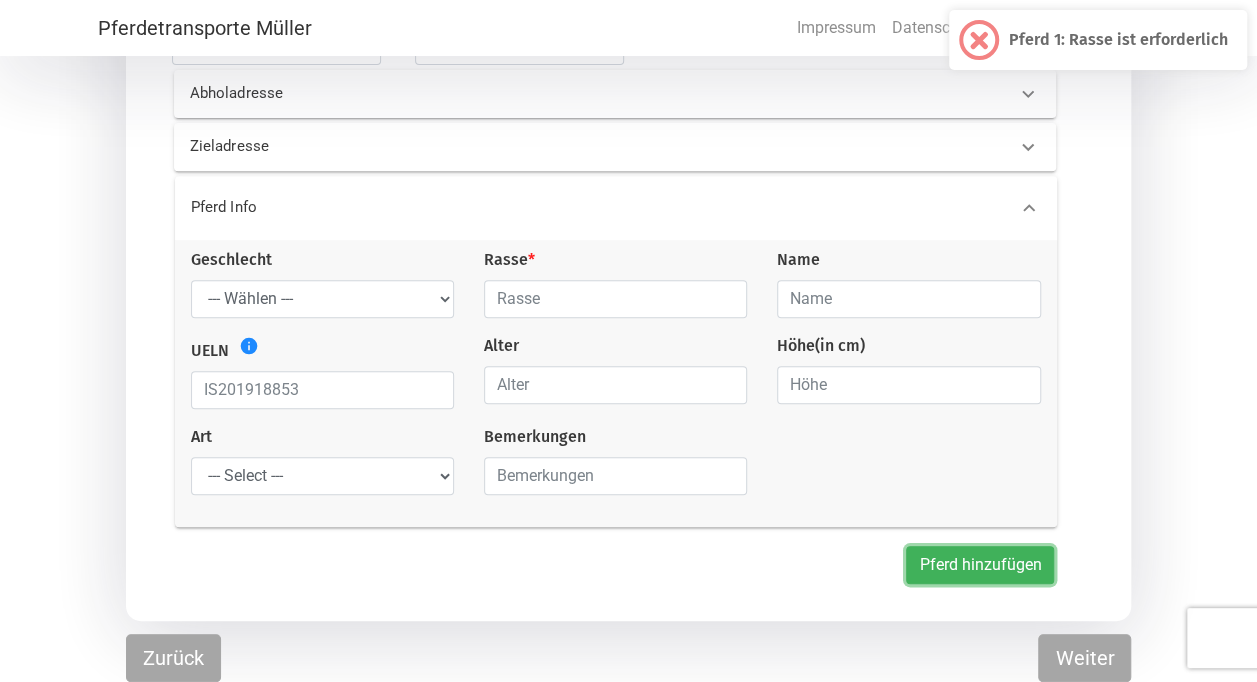 click on "Pferd hinzufügen" at bounding box center (980, 565) 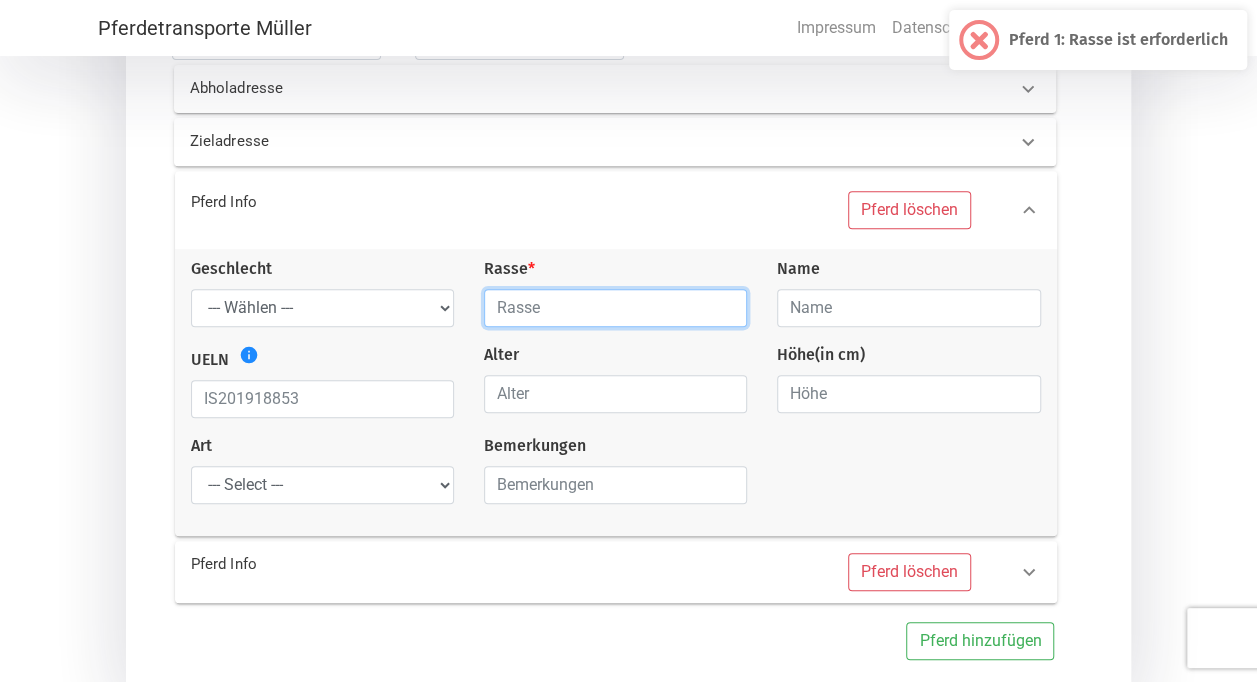 click at bounding box center [615, 308] 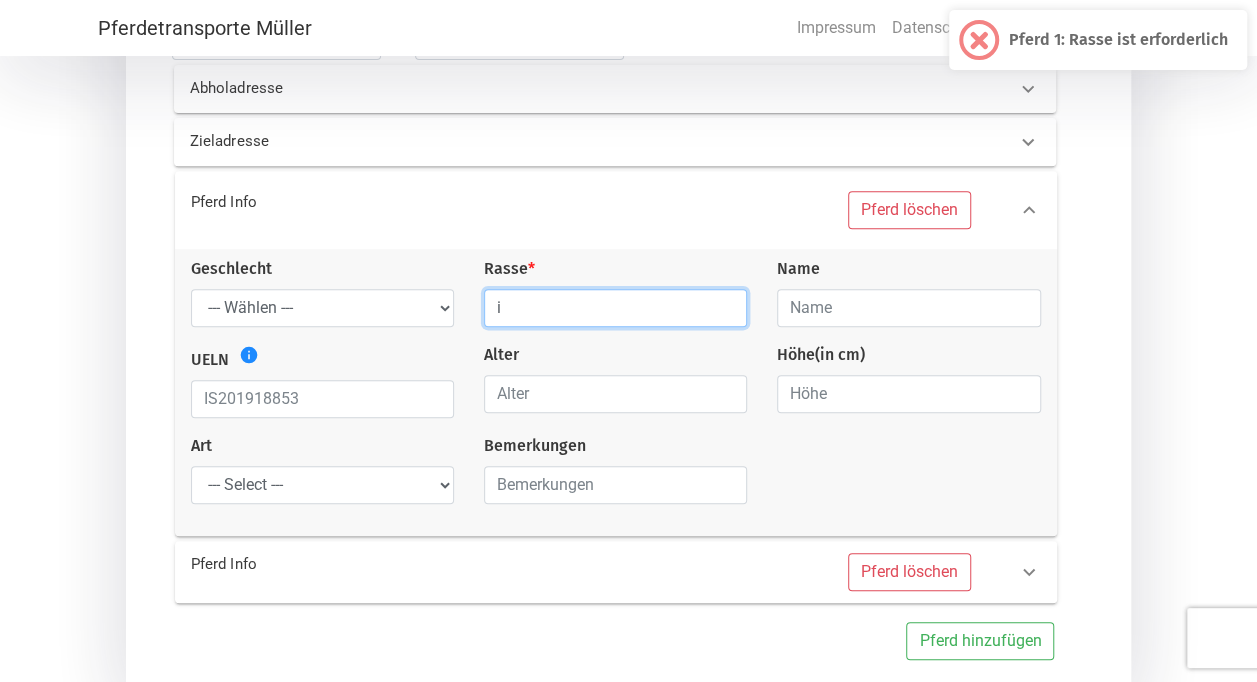 type on "Islandpferd" 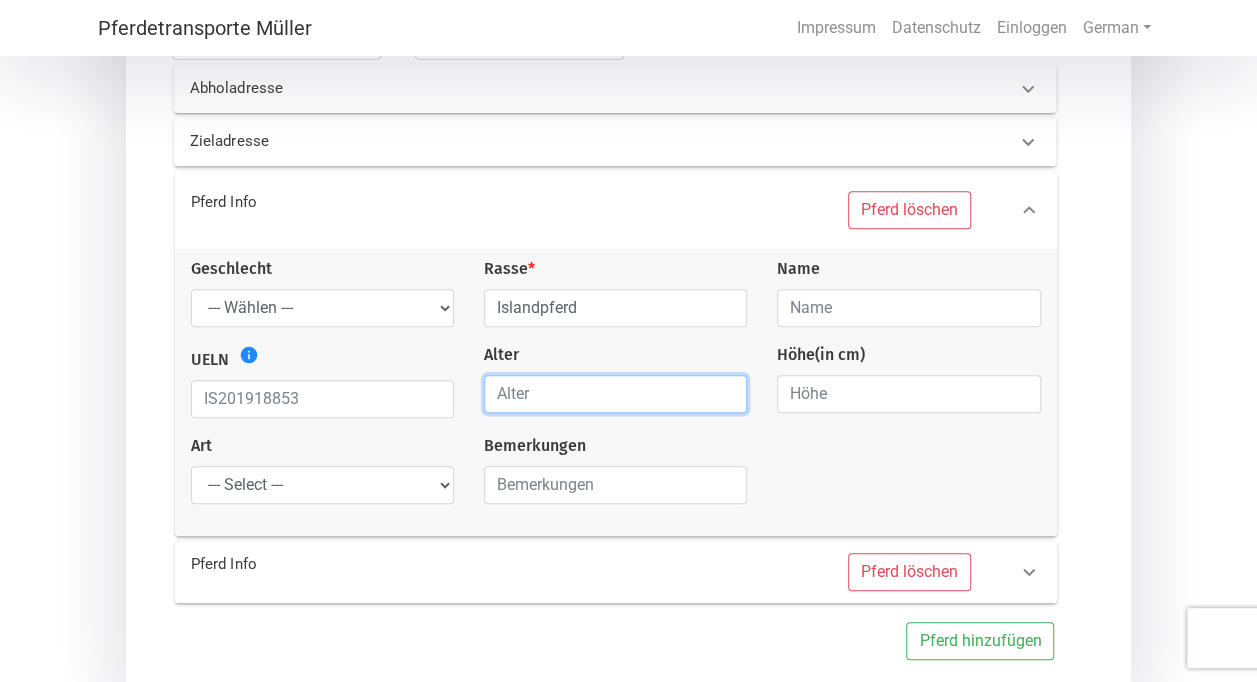 click at bounding box center (615, 394) 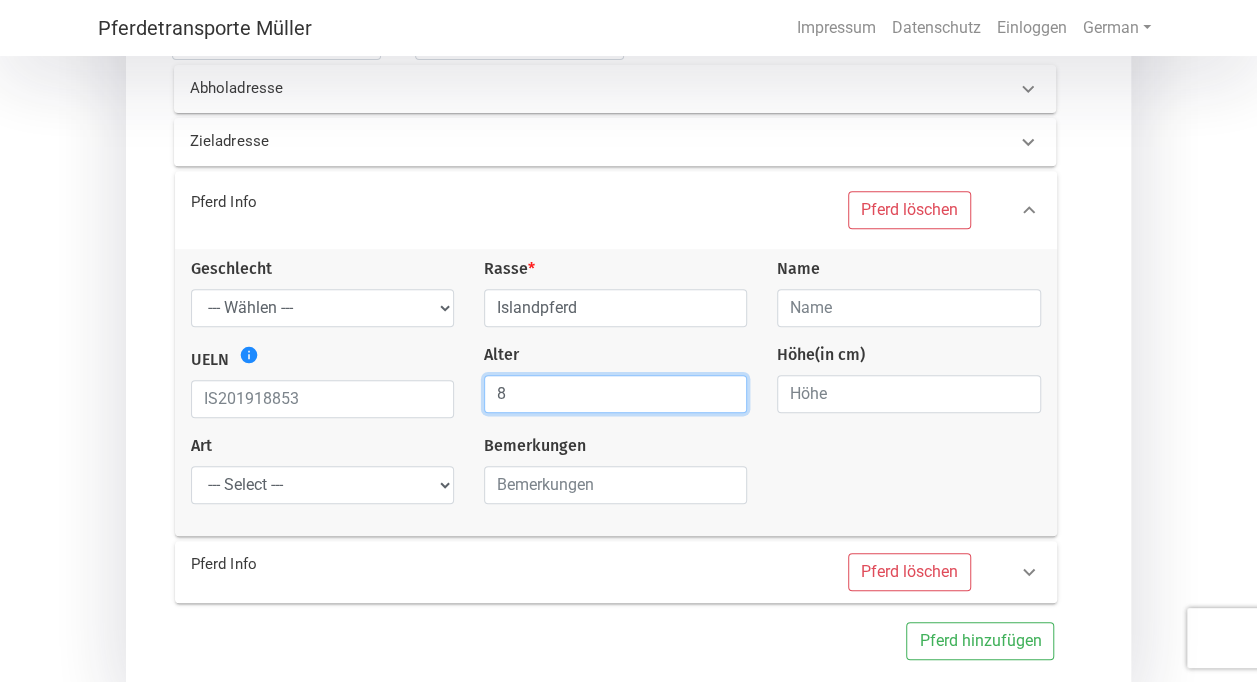 type on "8" 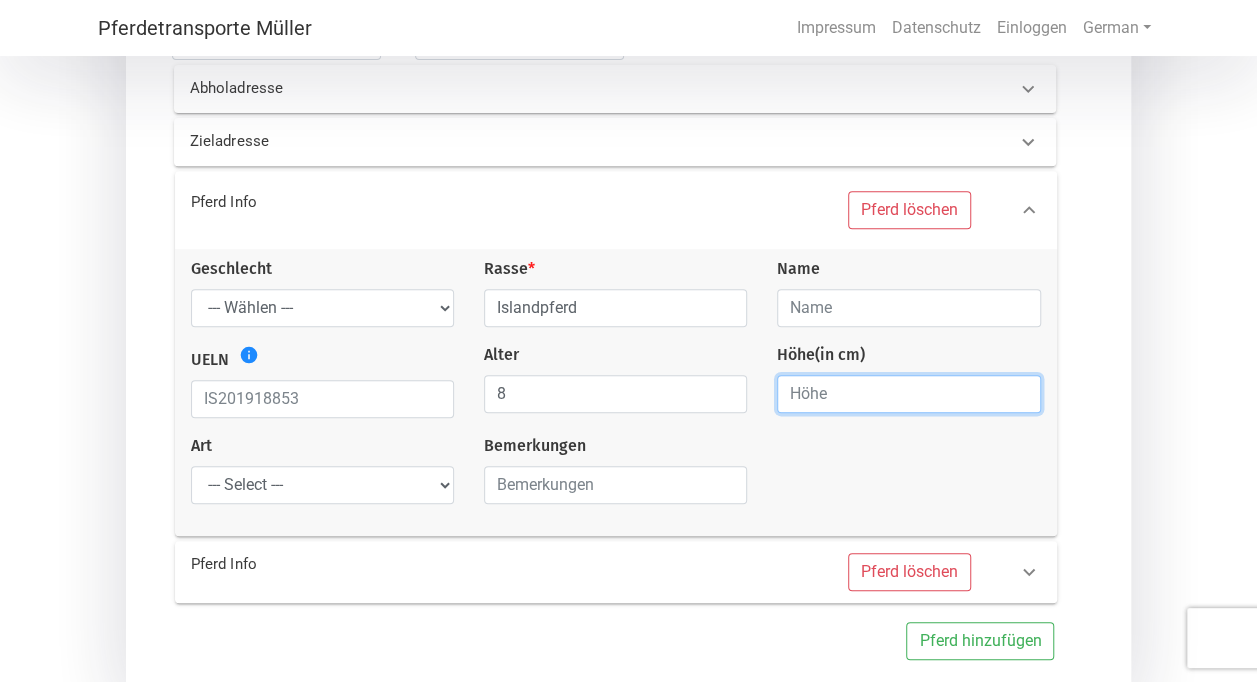 click at bounding box center [908, 394] 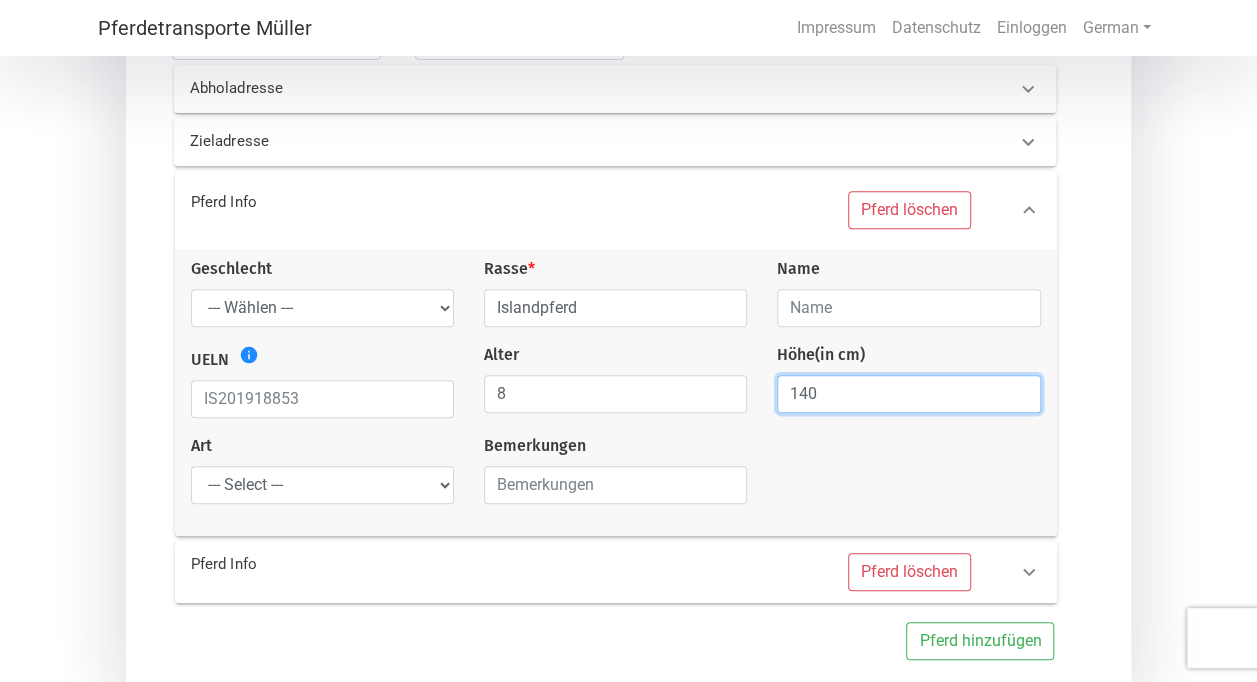 type on "140" 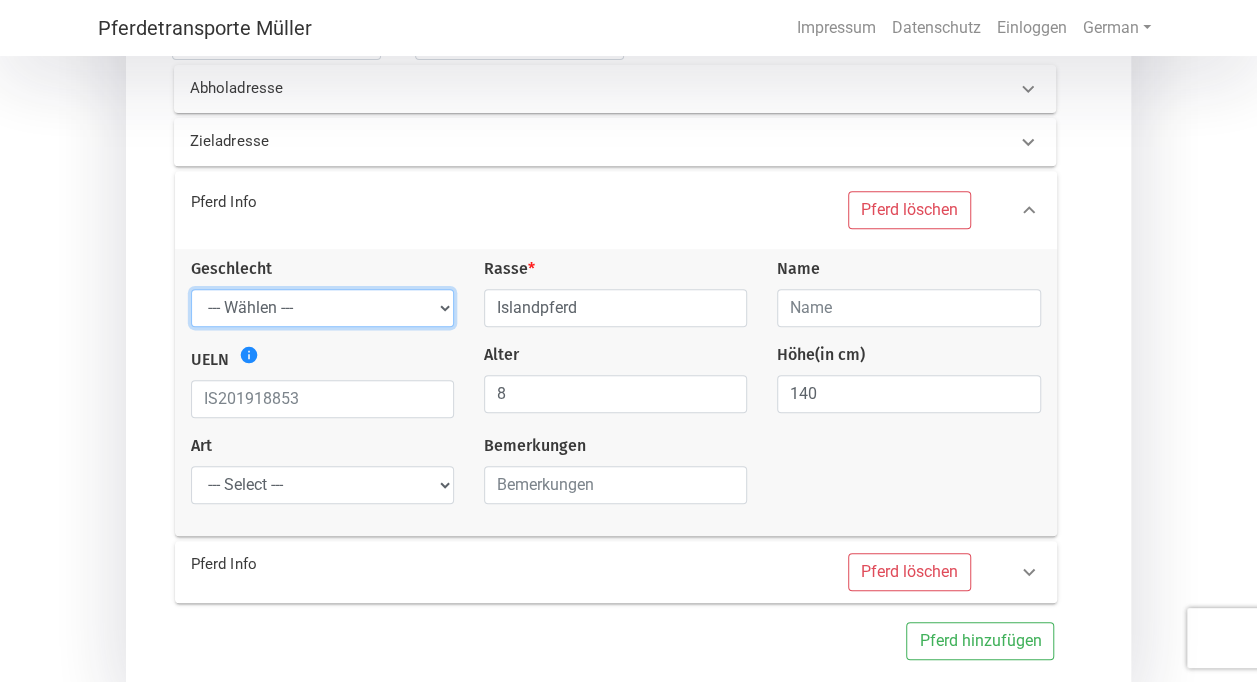click on "--- Wählen --- Hengst Wallach Stute" at bounding box center [322, 308] 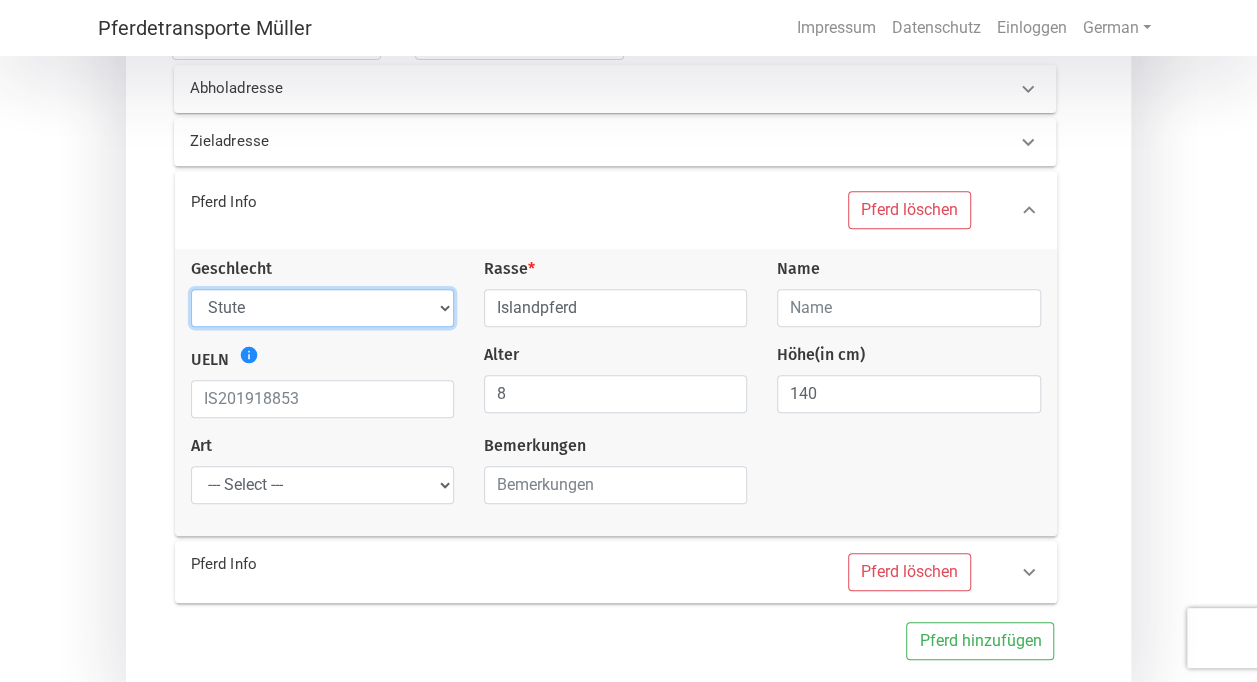 click on "--- Wählen --- Hengst Wallach Stute" at bounding box center (322, 308) 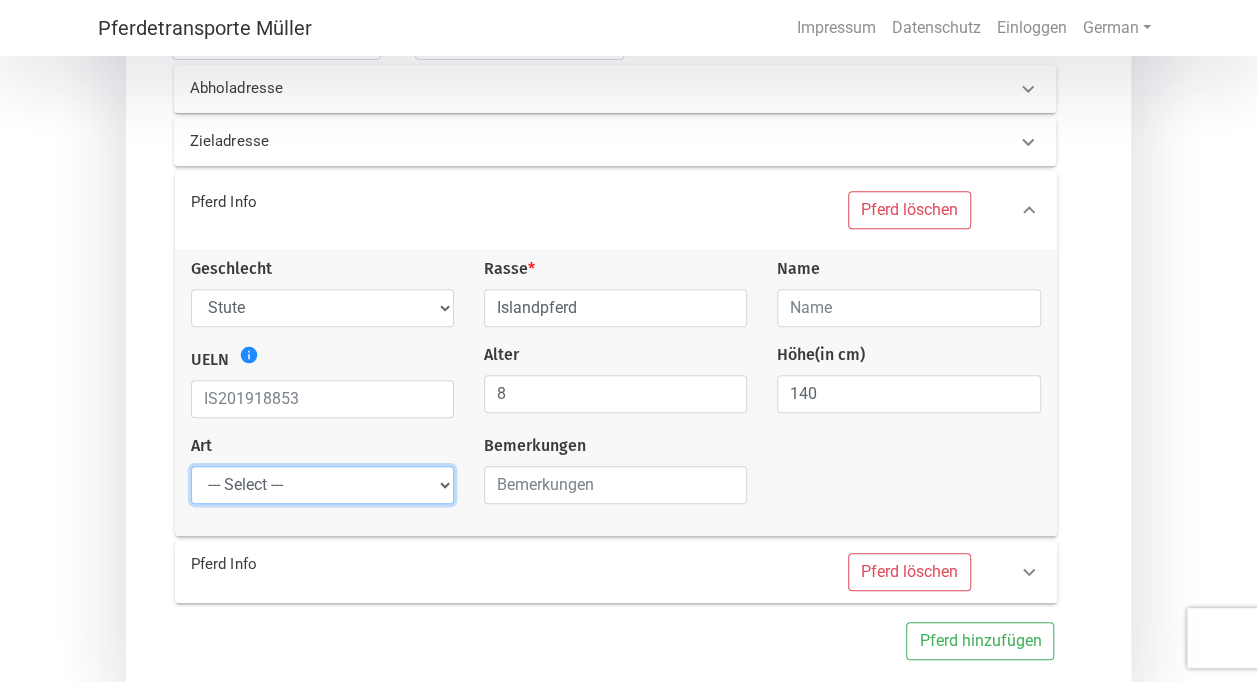 click on "--- Select --- Problempferd Reitpferd Rohes Pferd Fohlen" at bounding box center [322, 485] 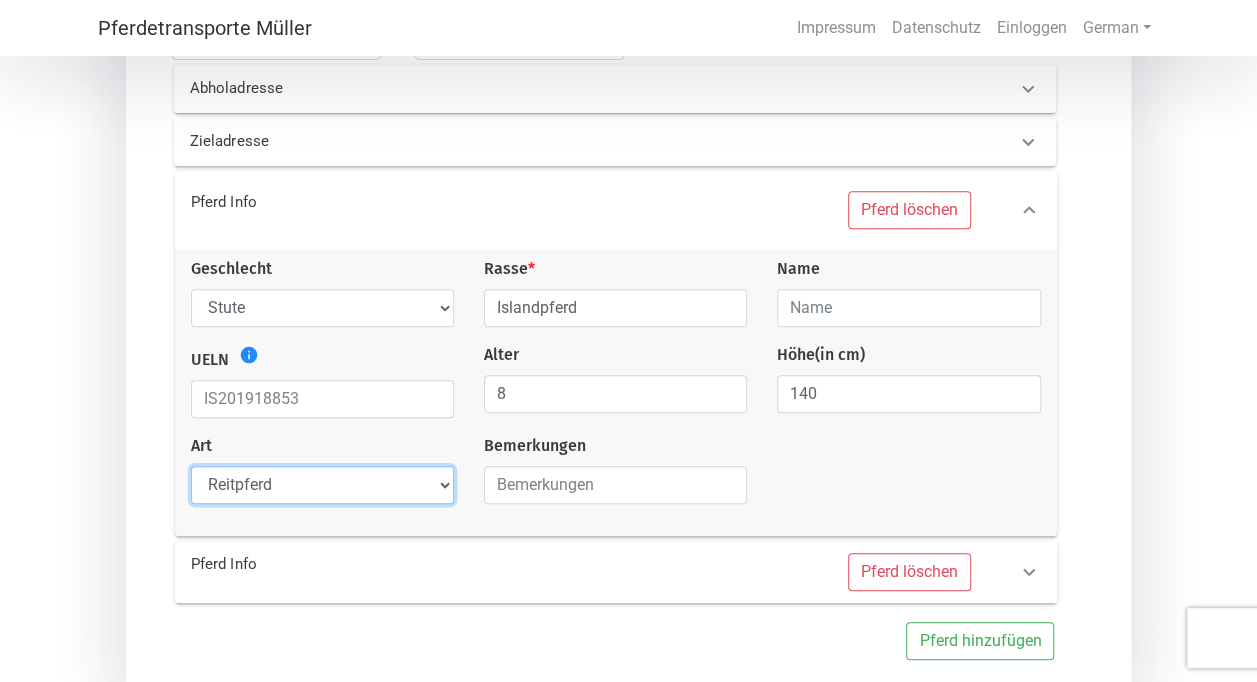 click on "--- Select --- Problempferd Reitpferd Rohes Pferd Fohlen" at bounding box center (322, 485) 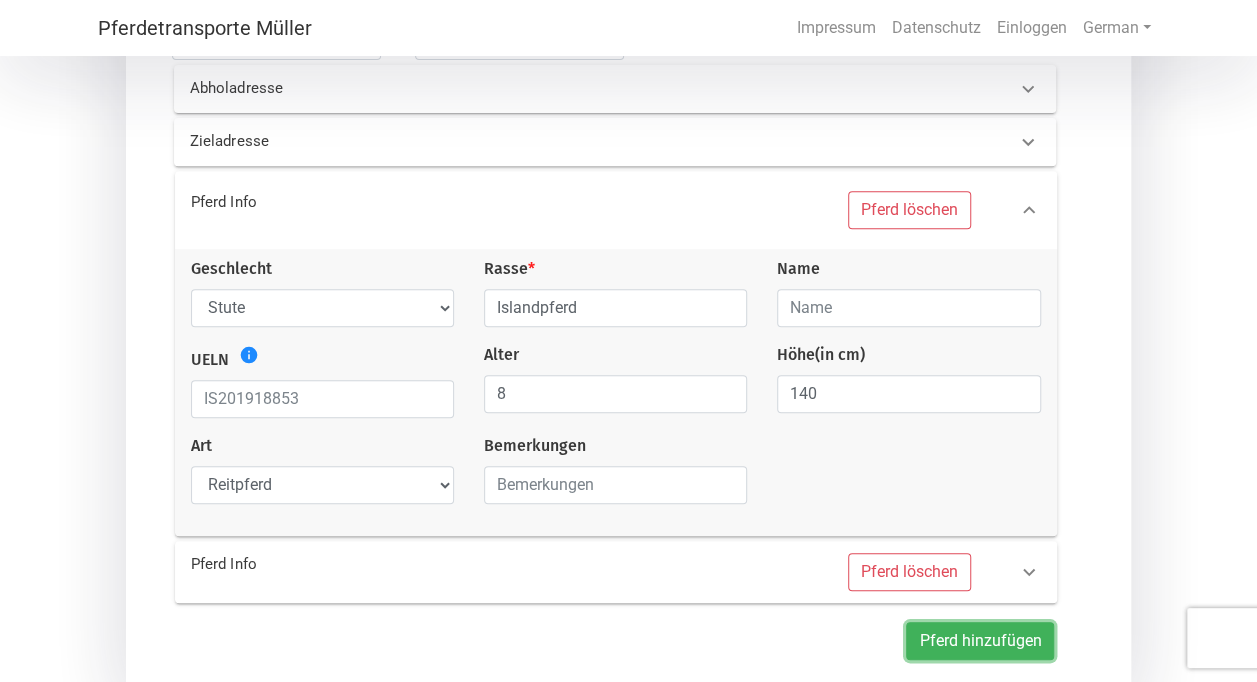 click on "Pferd hinzufügen" at bounding box center (980, 641) 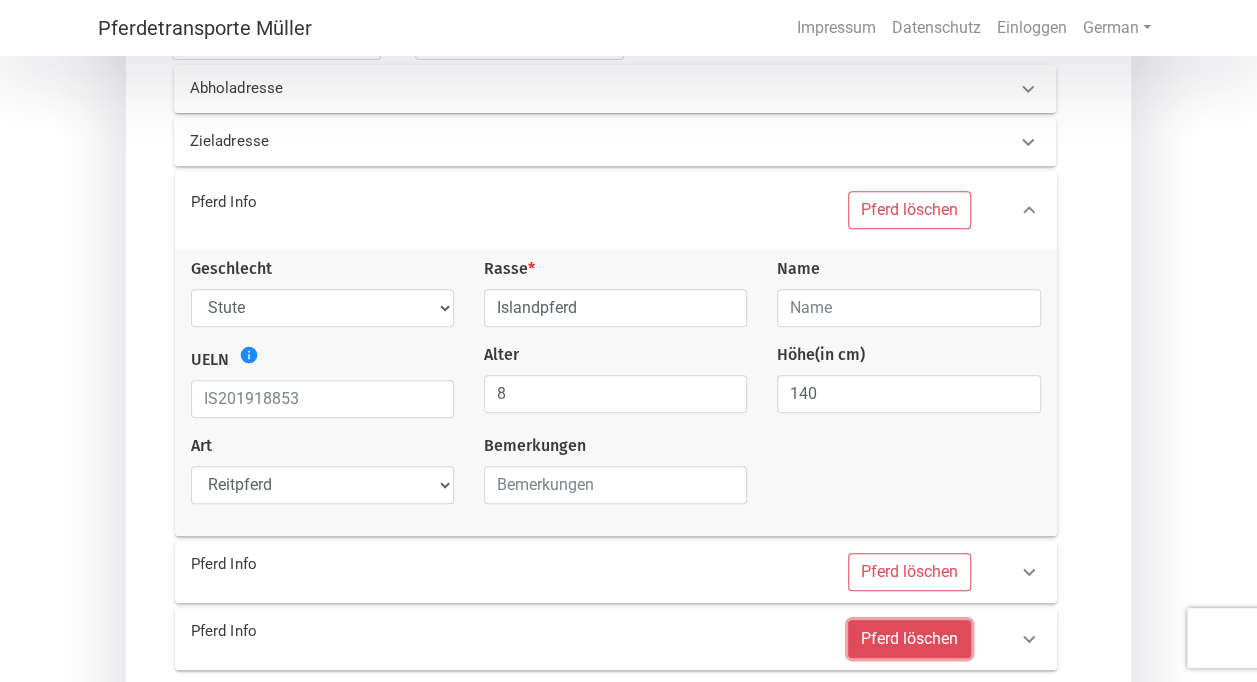 click on "Pferd löschen" at bounding box center [909, 639] 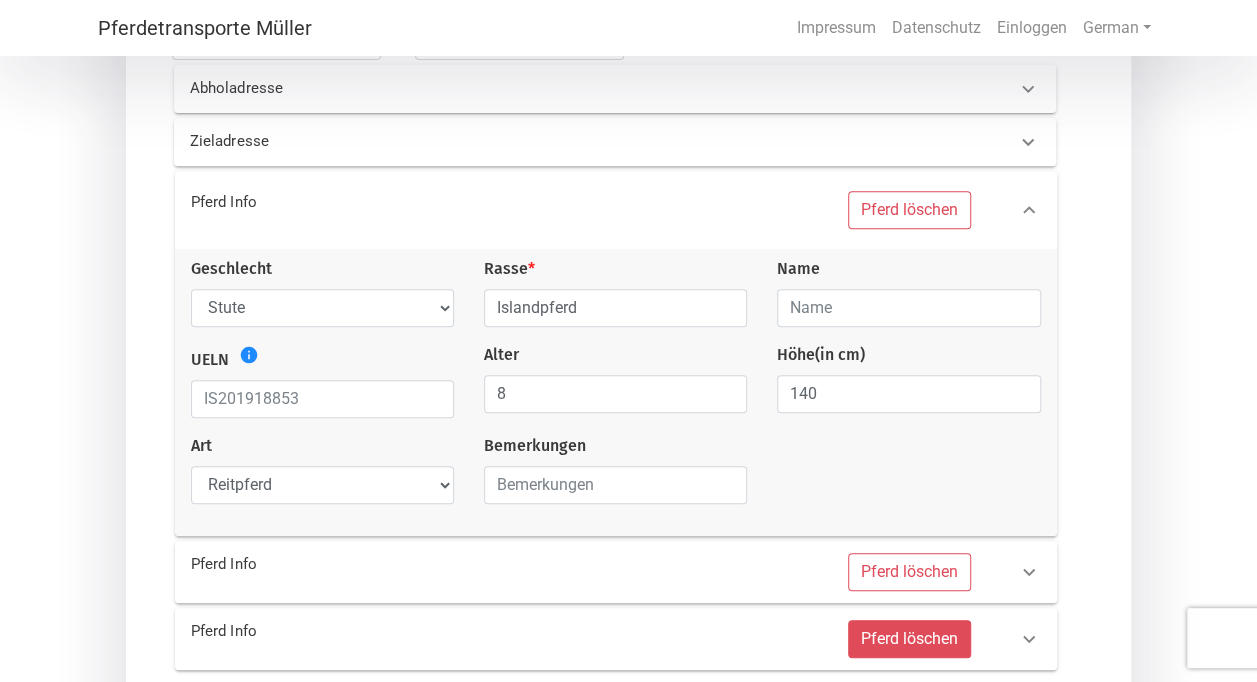 select 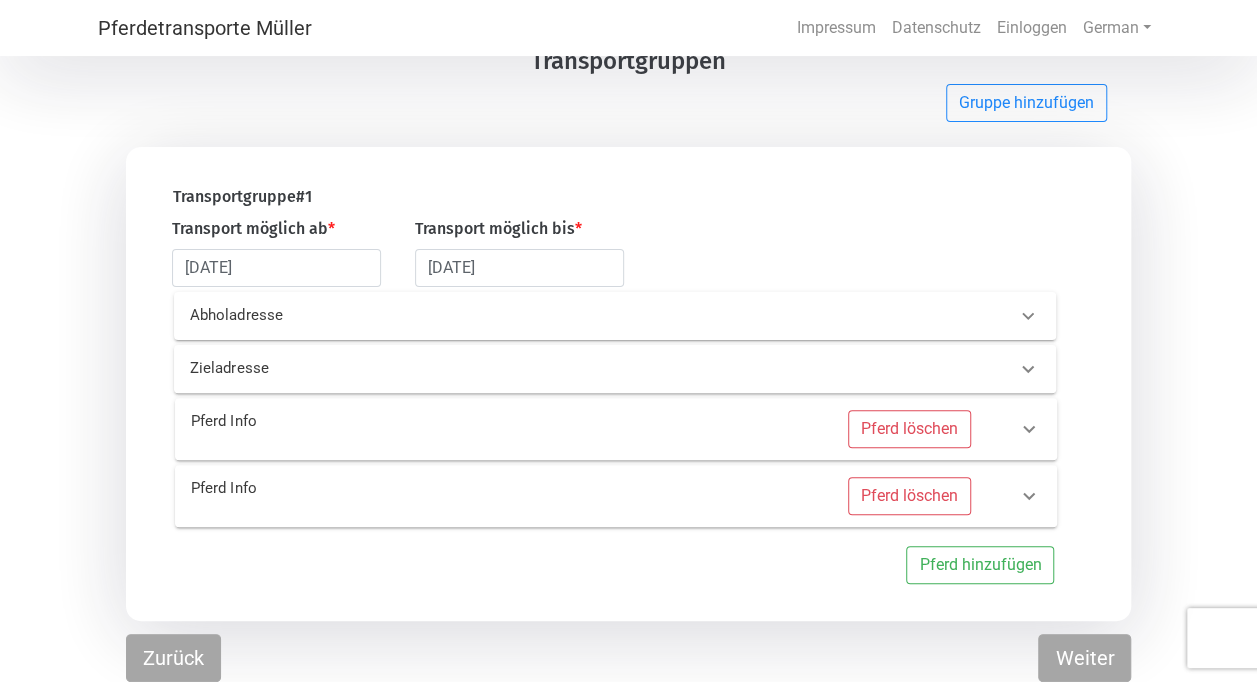 scroll, scrollTop: 105, scrollLeft: 0, axis: vertical 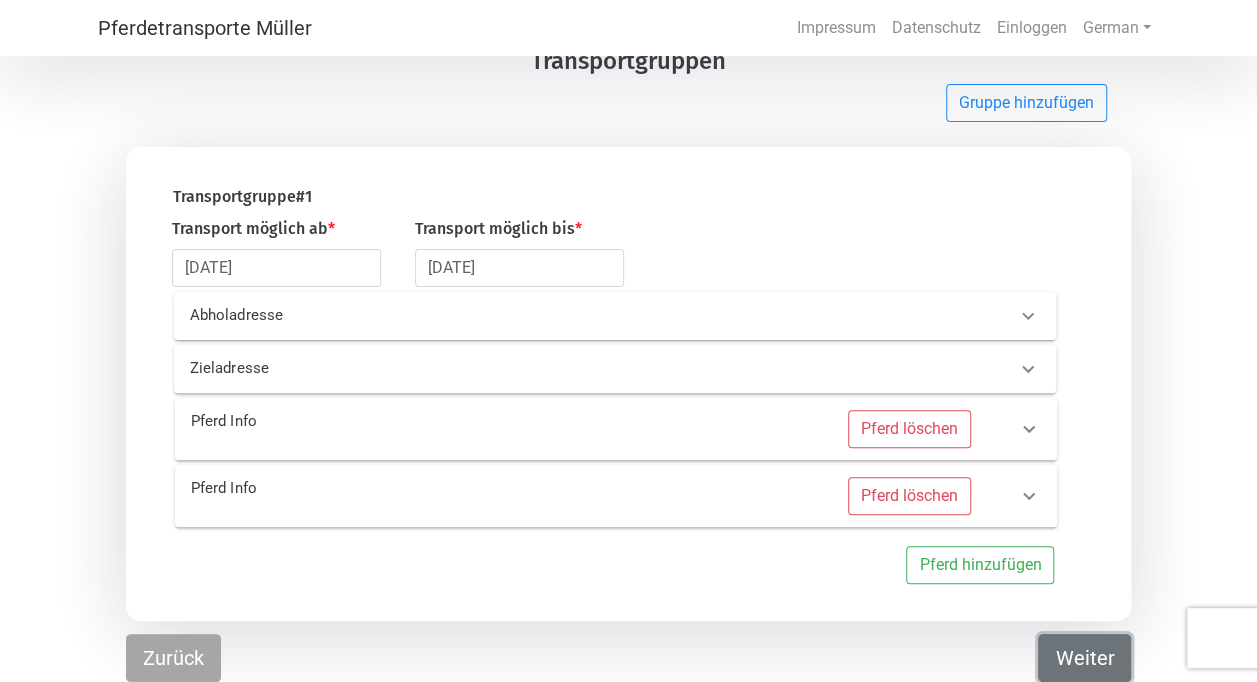 click on "Weiter" at bounding box center [1084, 658] 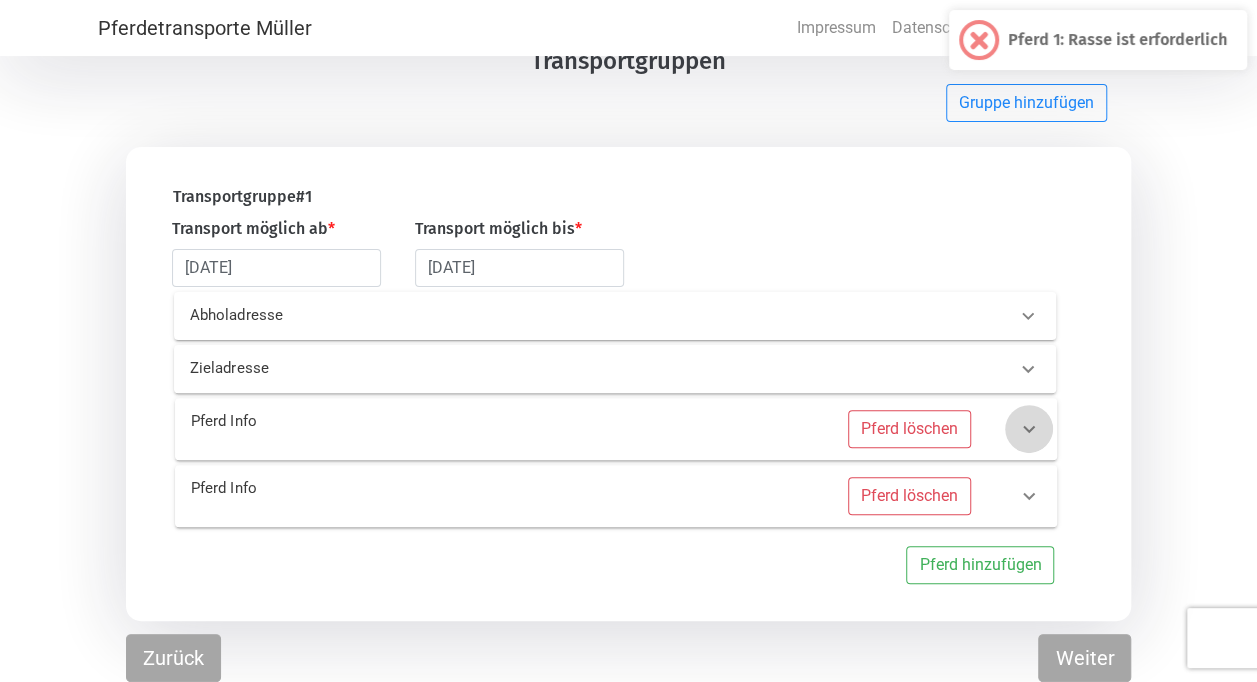click 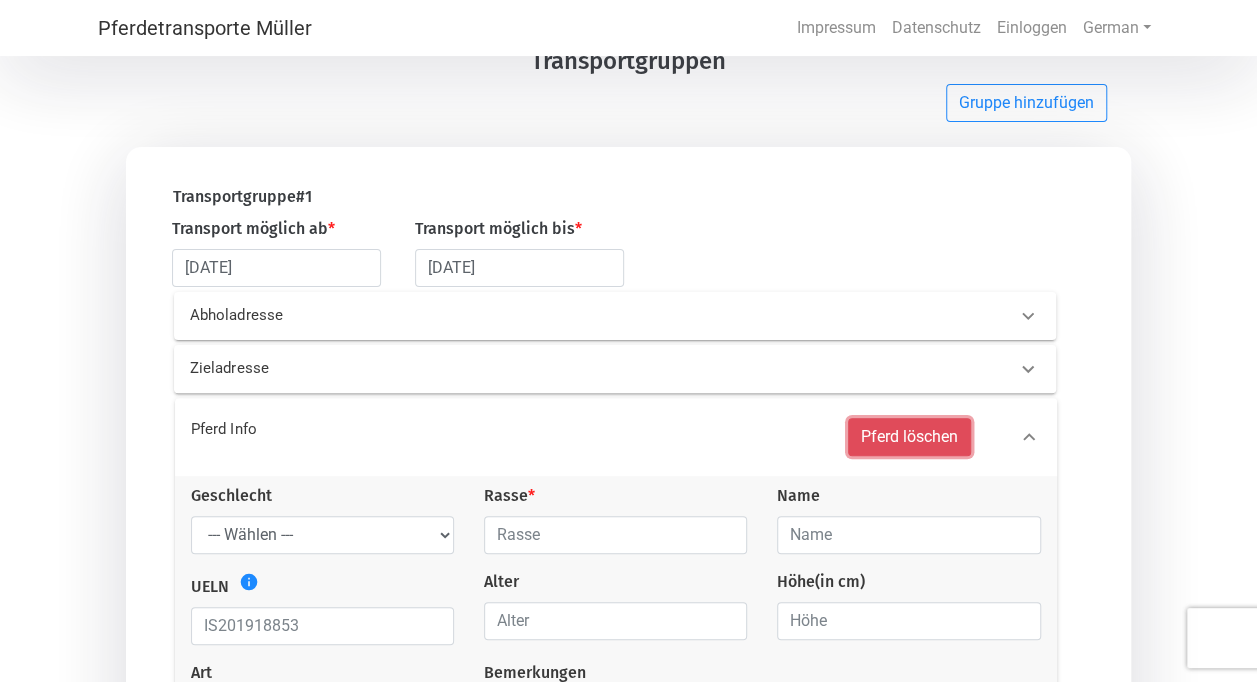 click on "Pferd löschen" at bounding box center [909, 437] 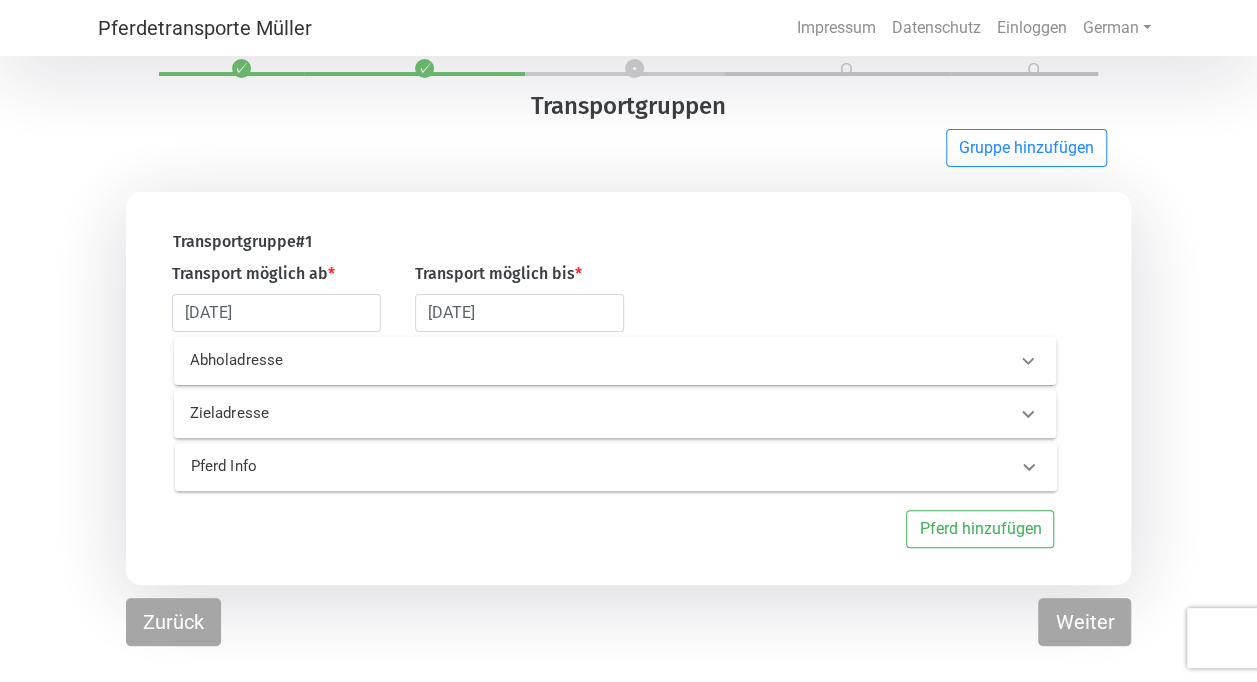 scroll, scrollTop: 60, scrollLeft: 0, axis: vertical 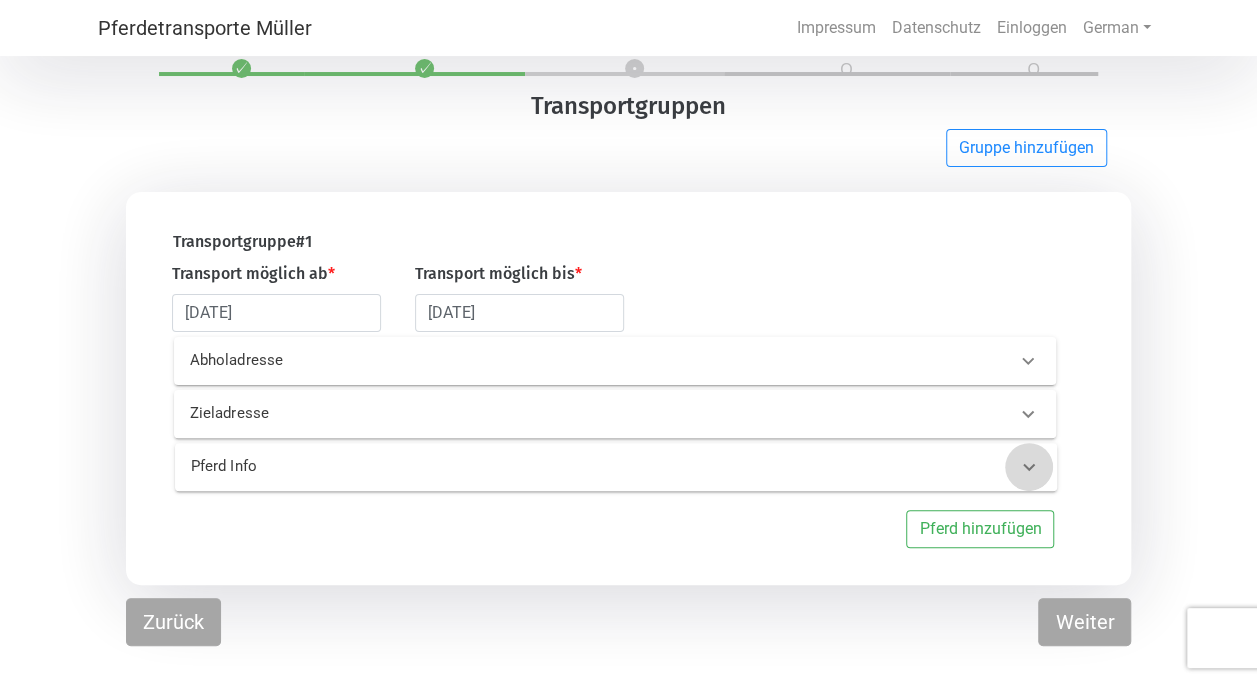 click at bounding box center [1029, 467] 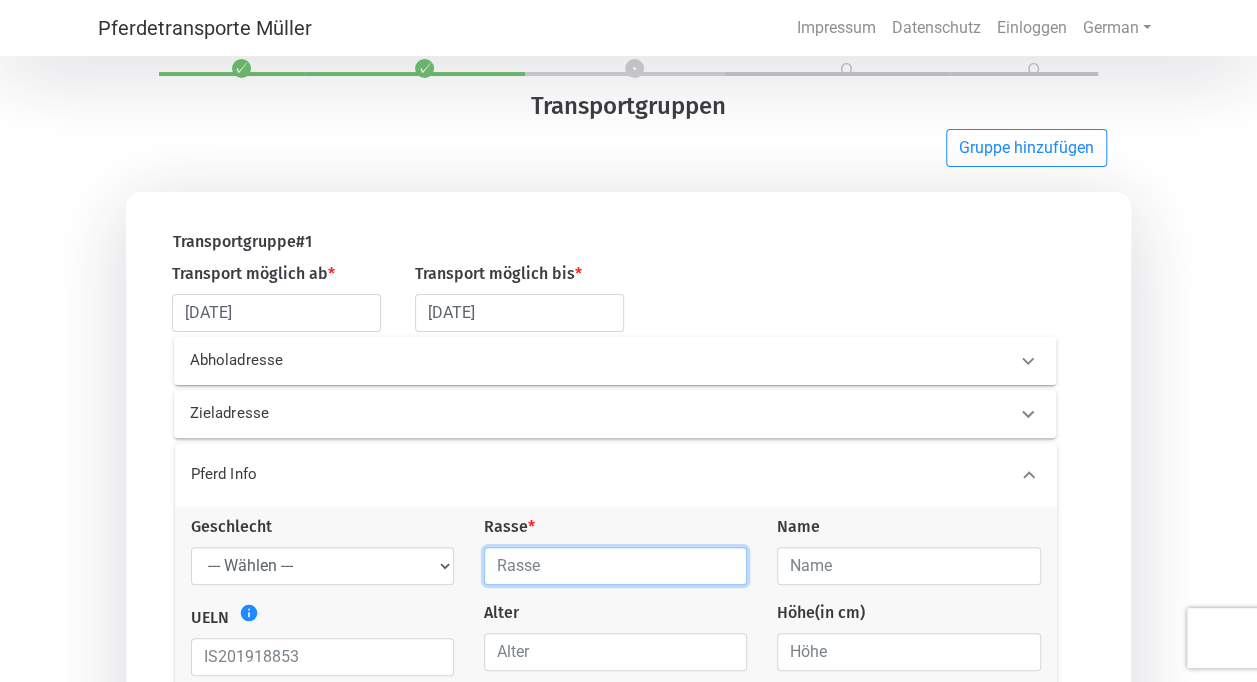 click at bounding box center (615, 566) 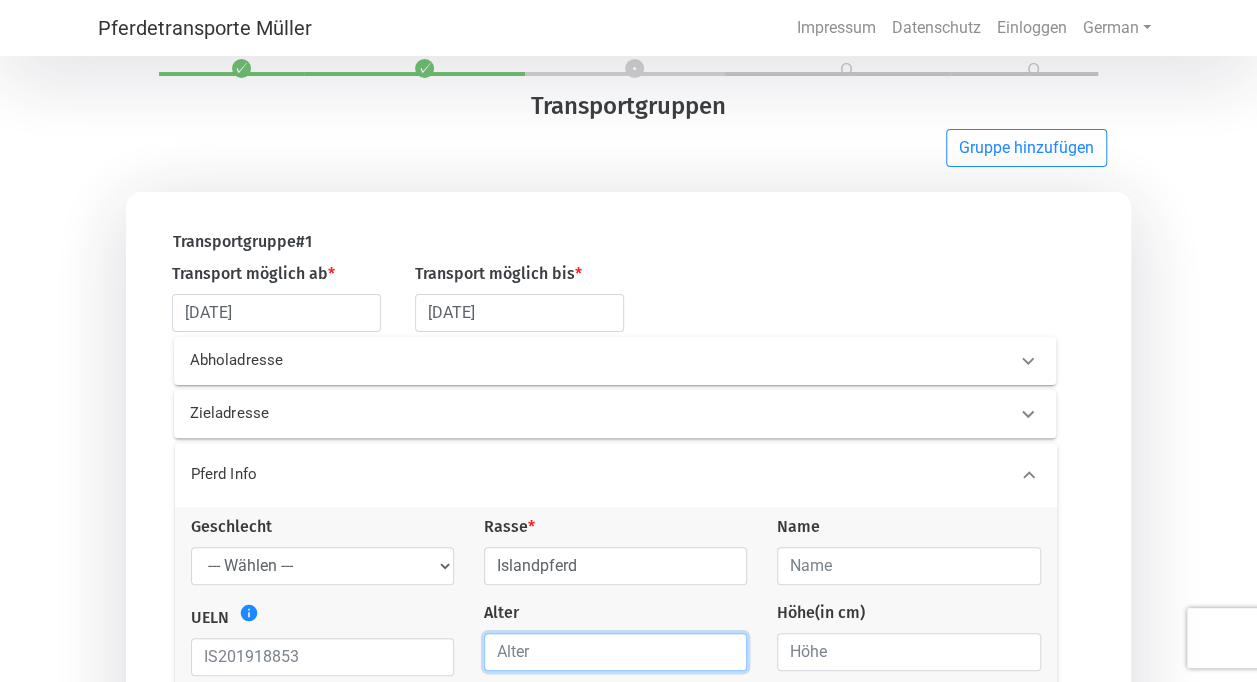 click at bounding box center (615, 652) 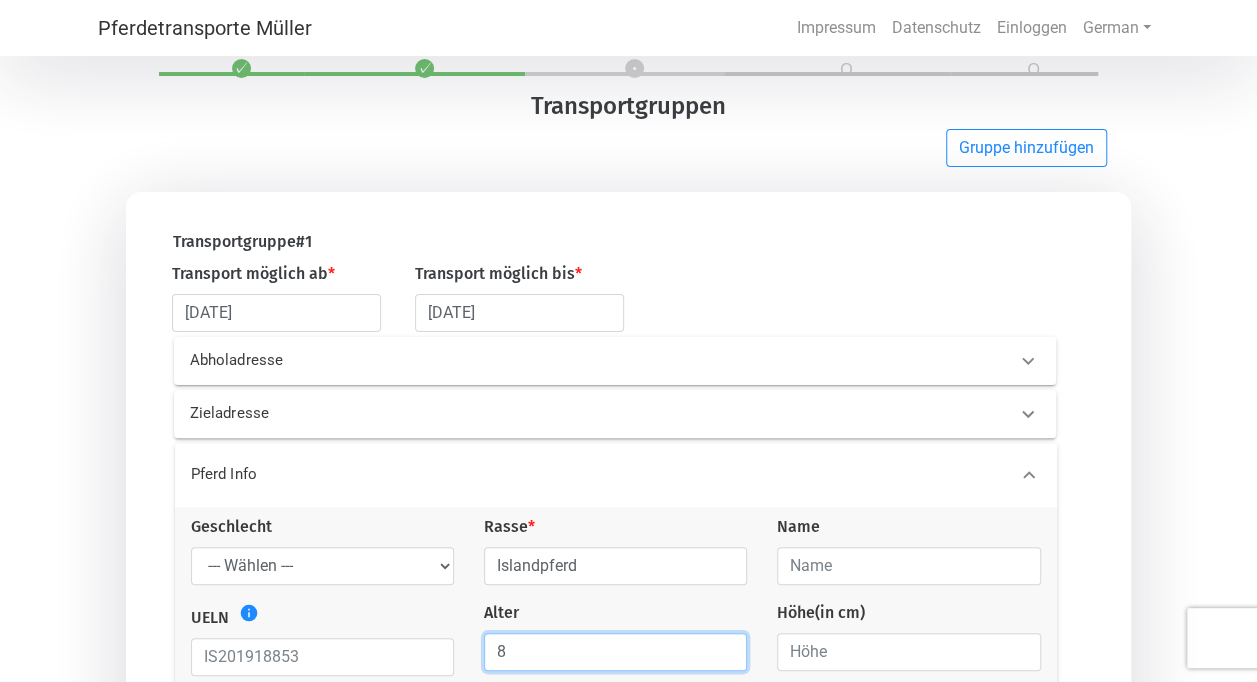 type on "8" 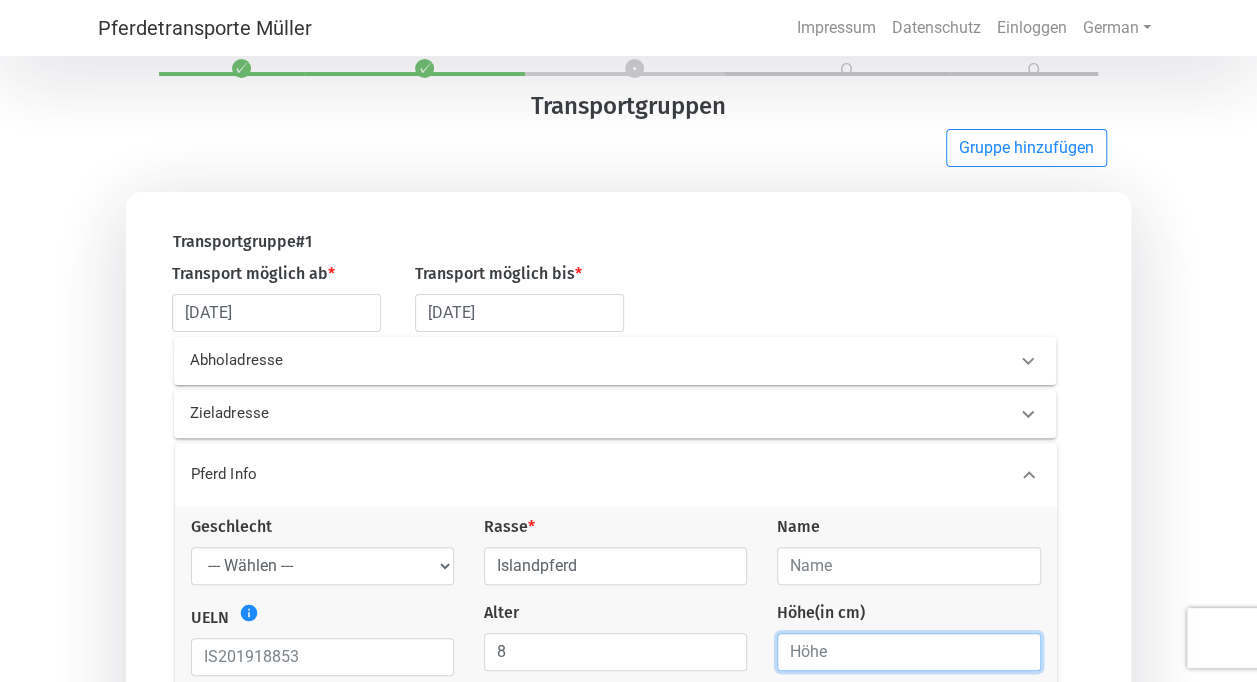 click at bounding box center [908, 652] 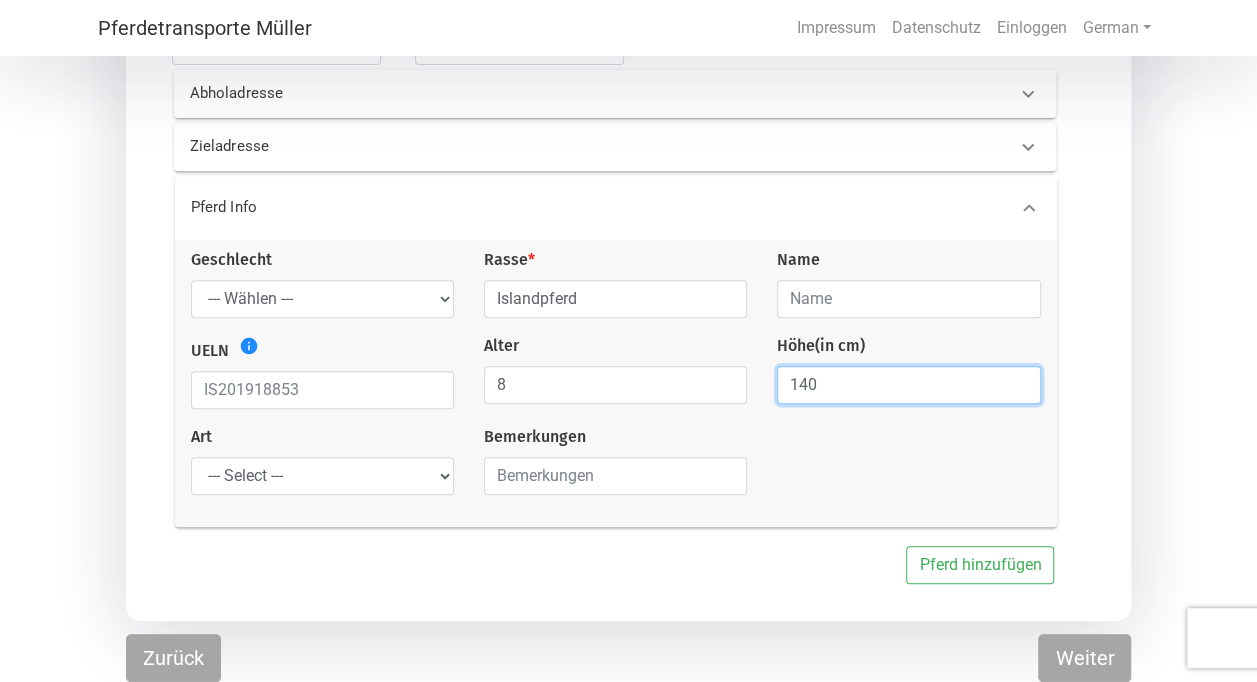 scroll, scrollTop: 332, scrollLeft: 0, axis: vertical 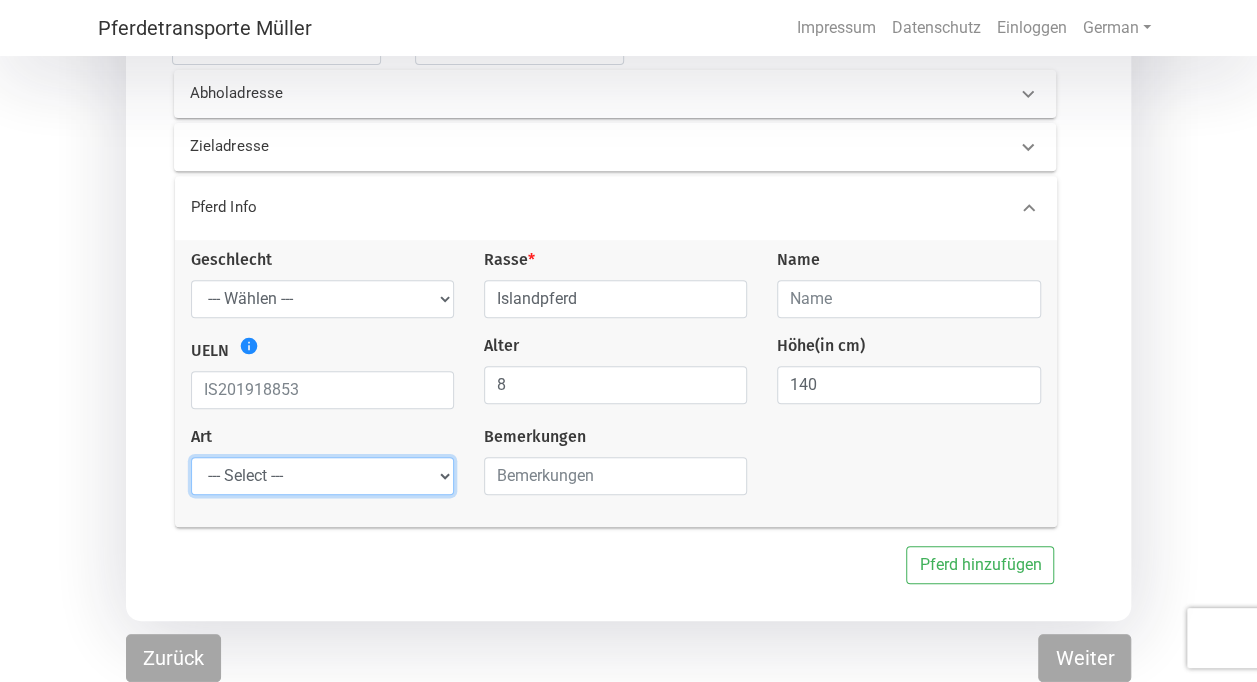 click on "--- Select --- Problempferd Reitpferd Rohes Pferd Fohlen" at bounding box center (322, 476) 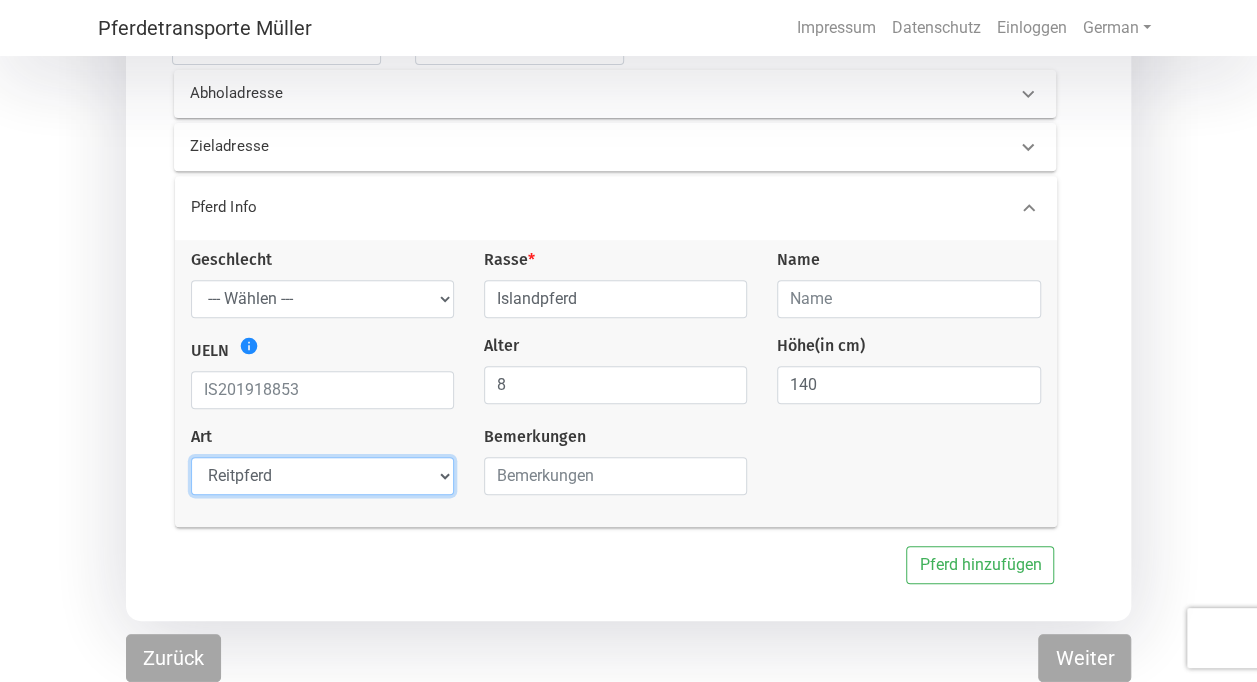 click on "--- Select --- Problempferd Reitpferd Rohes Pferd Fohlen" at bounding box center [322, 476] 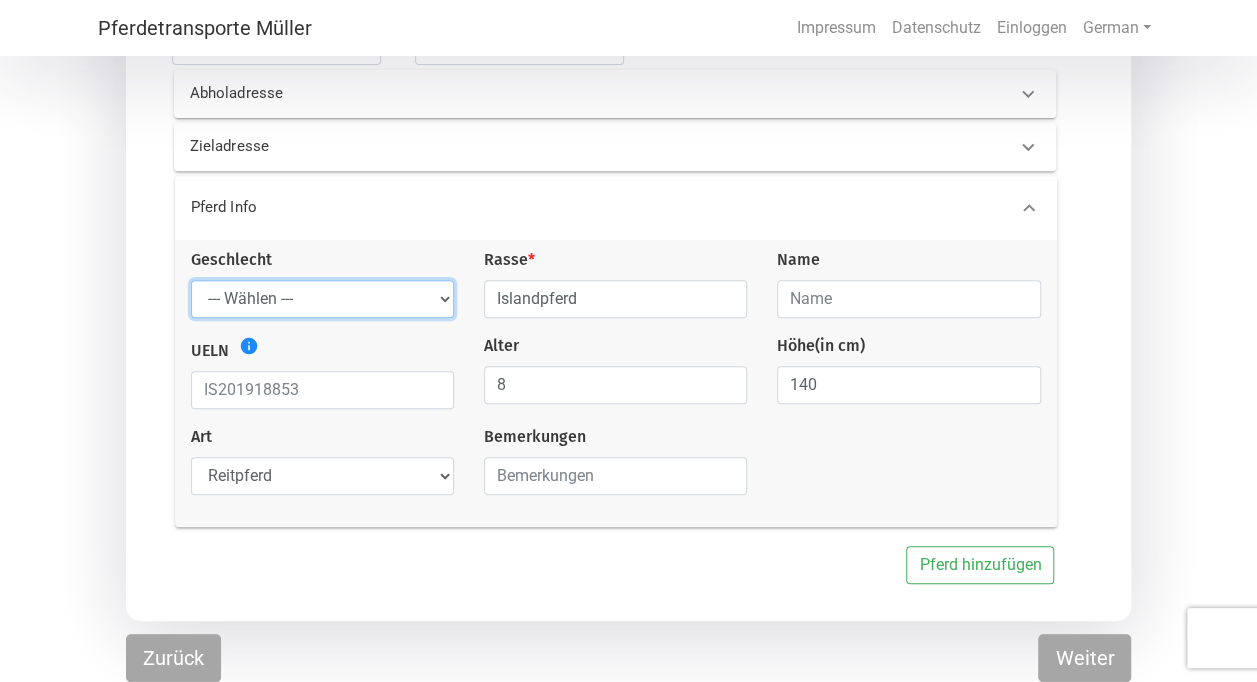 click on "--- Wählen --- Hengst Wallach Stute" at bounding box center [322, 299] 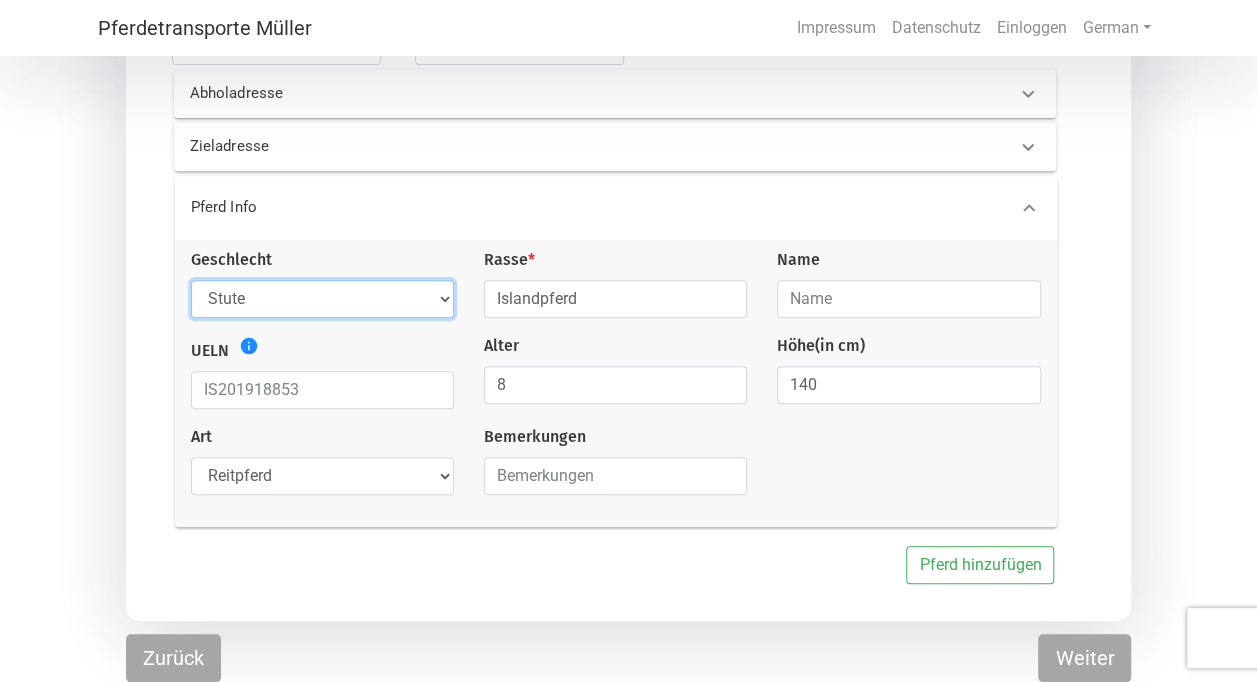 click on "--- Wählen --- Hengst Wallach Stute" at bounding box center [322, 299] 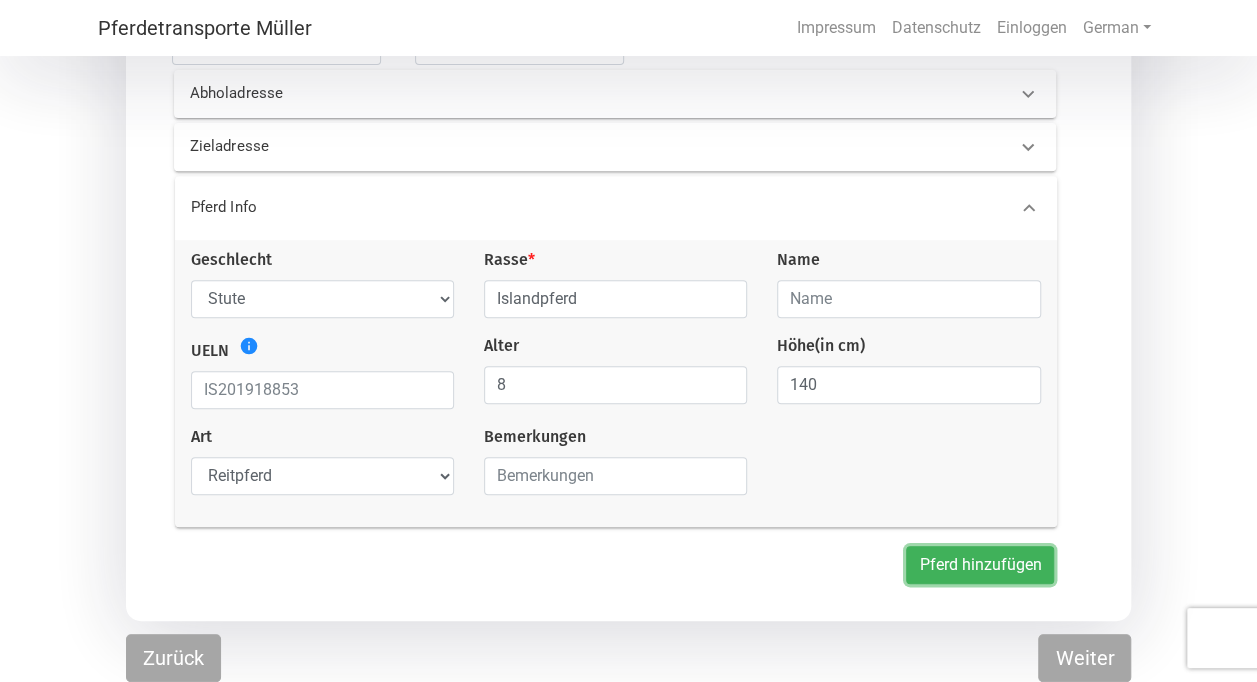 click on "Pferd hinzufügen" at bounding box center (980, 565) 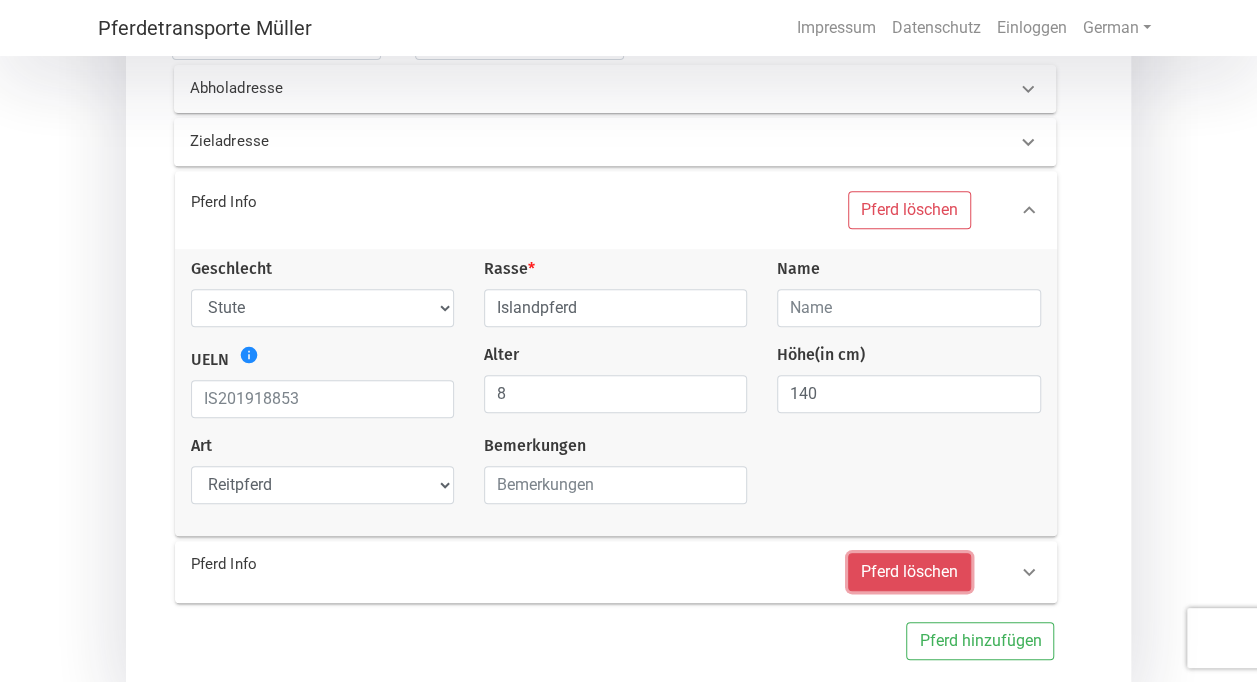 click on "Pferd löschen" at bounding box center (909, 572) 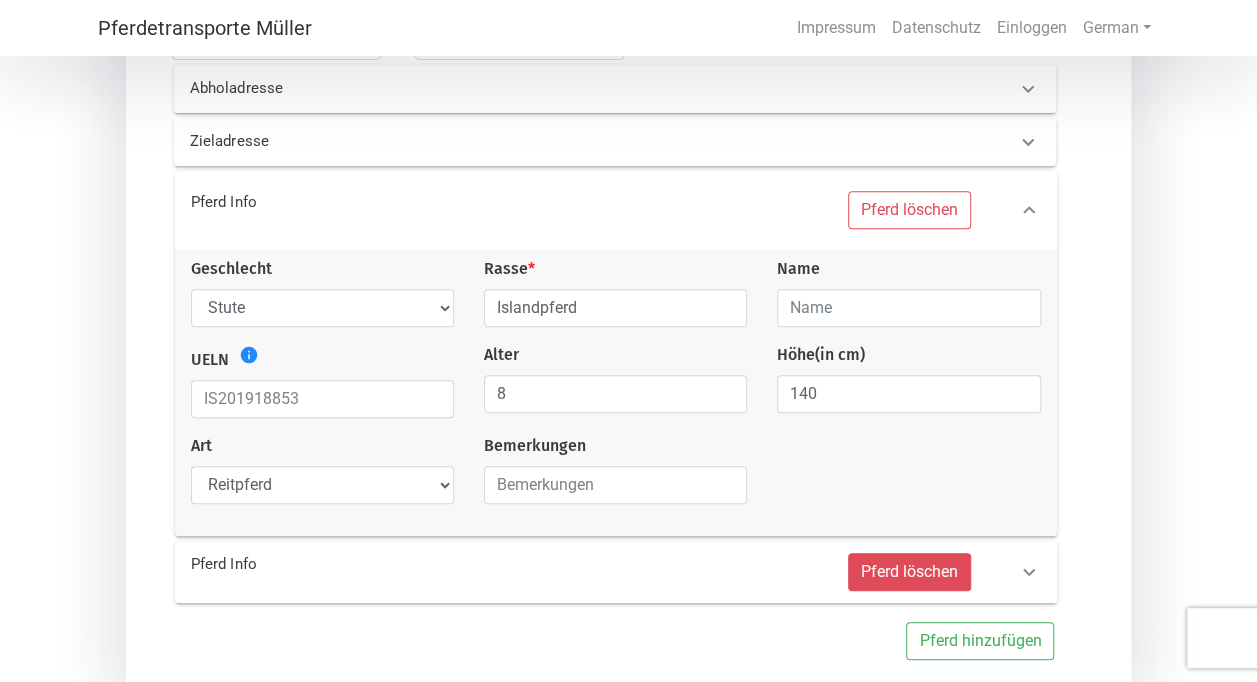 select 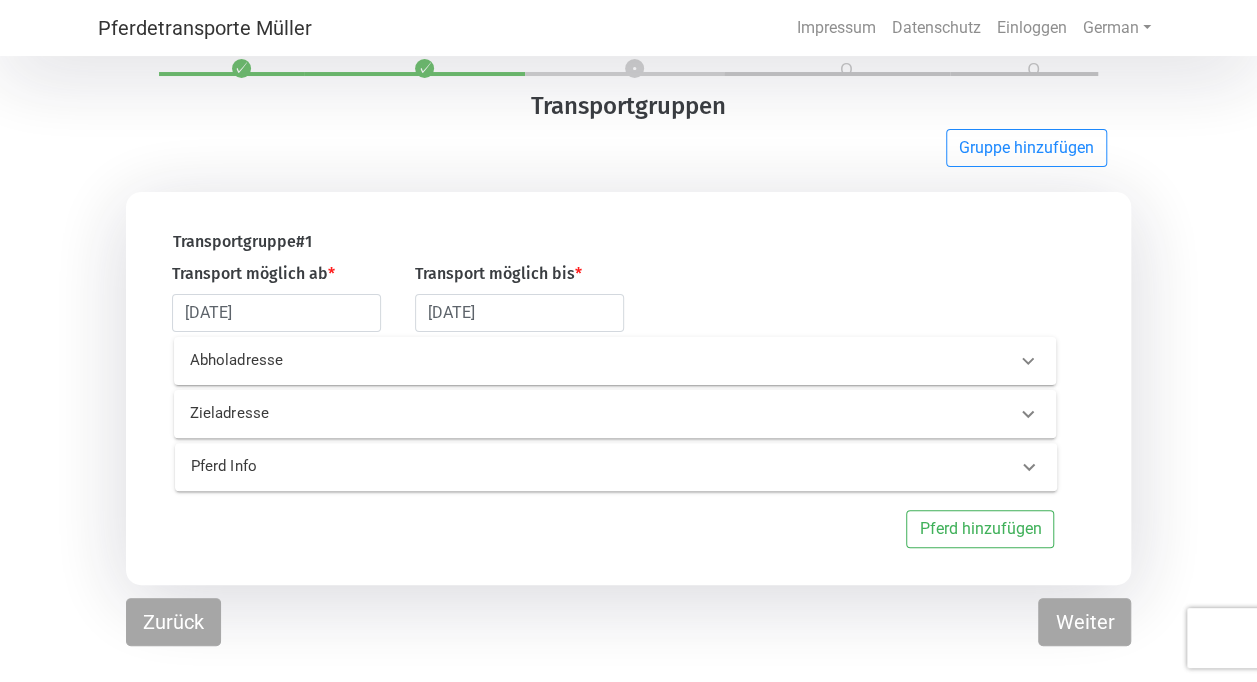 scroll, scrollTop: 60, scrollLeft: 0, axis: vertical 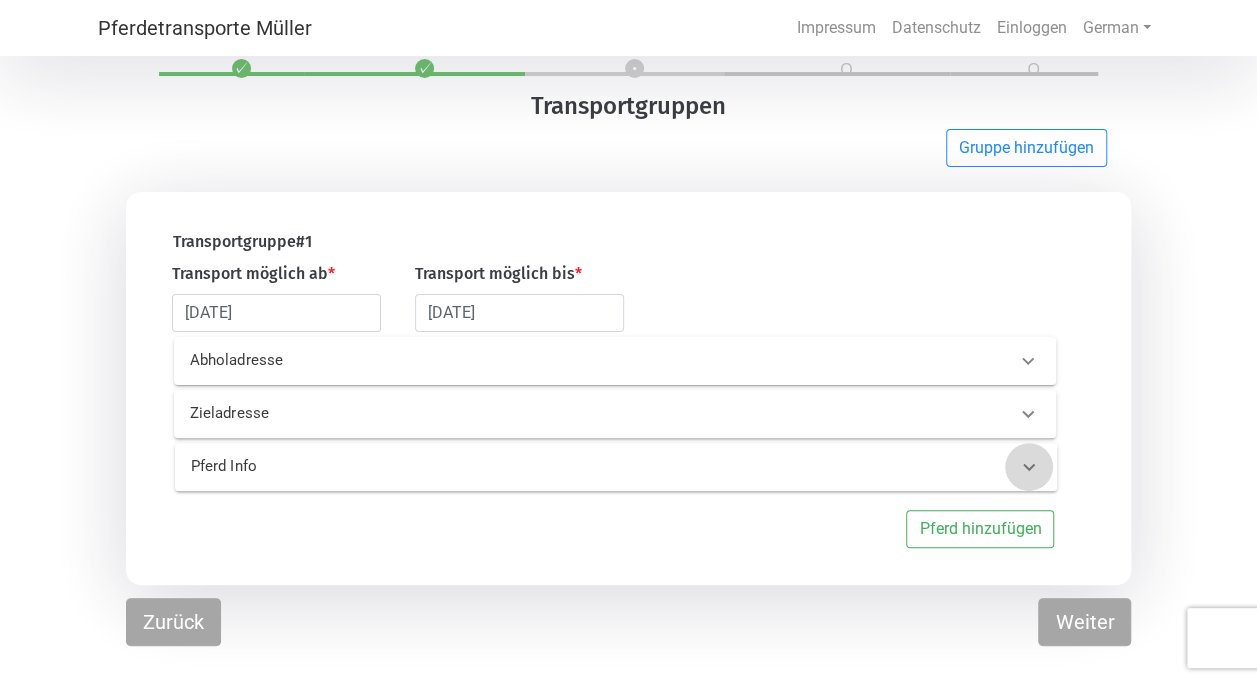 click 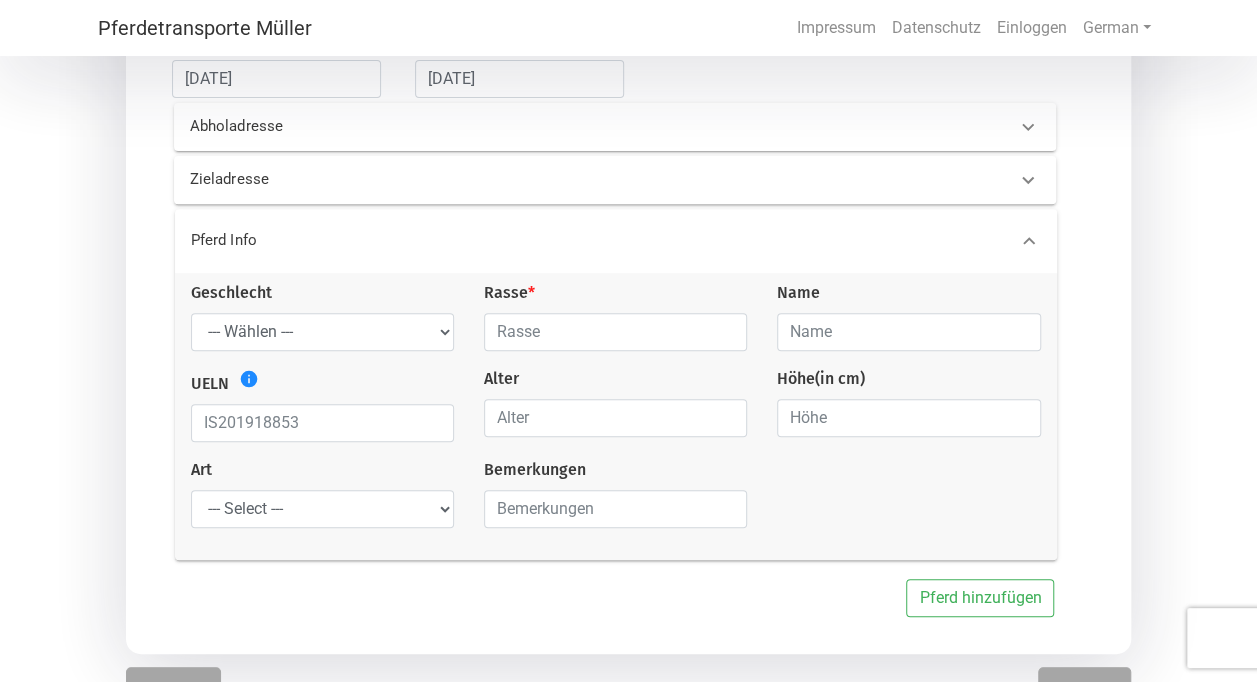 scroll, scrollTop: 293, scrollLeft: 0, axis: vertical 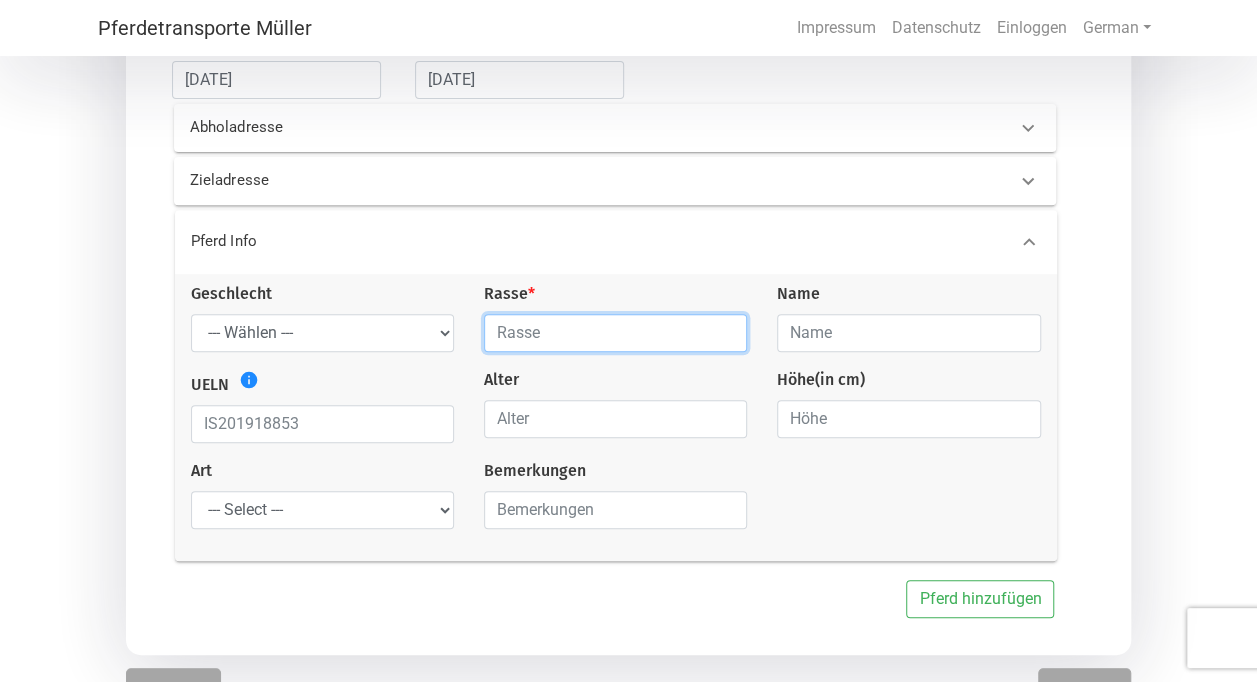 click at bounding box center (615, 333) 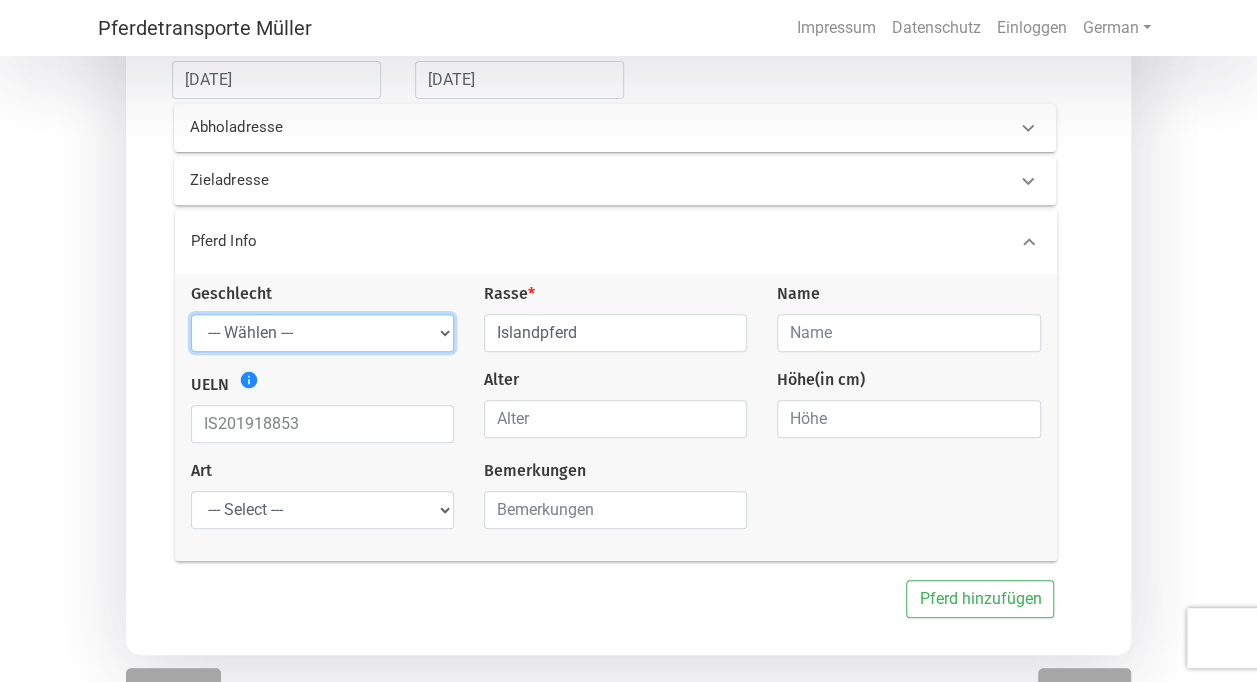 click on "--- Wählen --- Hengst Wallach Stute" at bounding box center (322, 333) 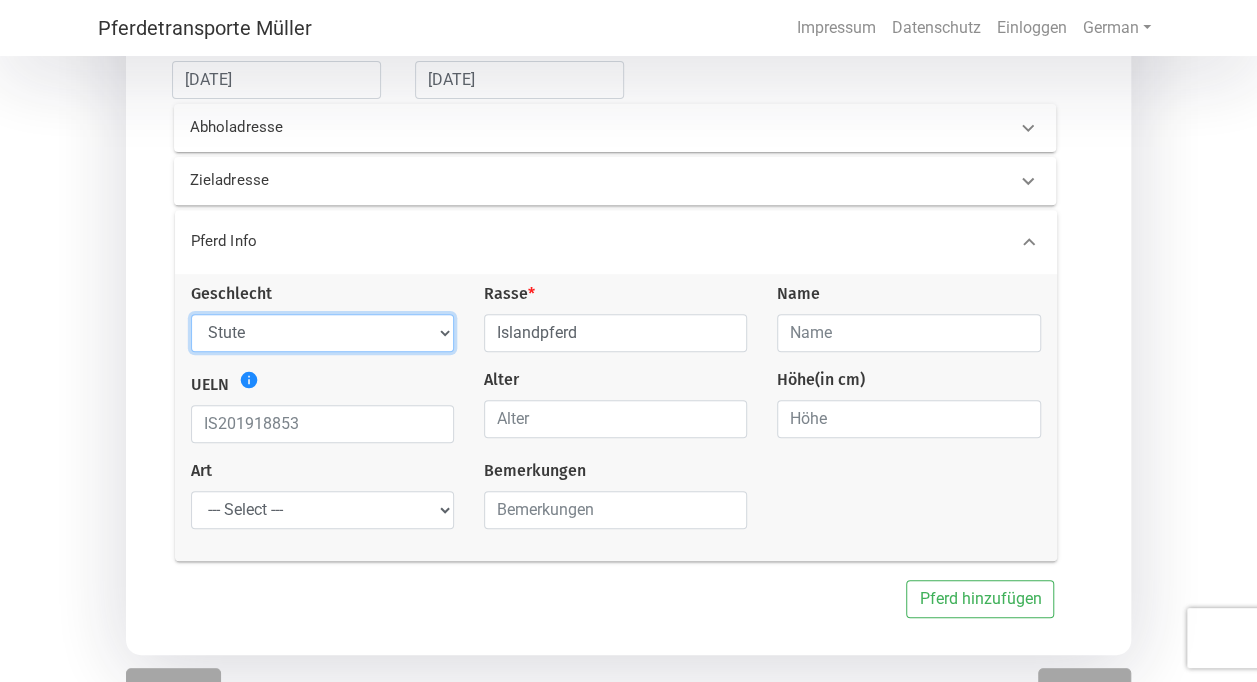 click on "--- Wählen --- Hengst Wallach Stute" at bounding box center [322, 333] 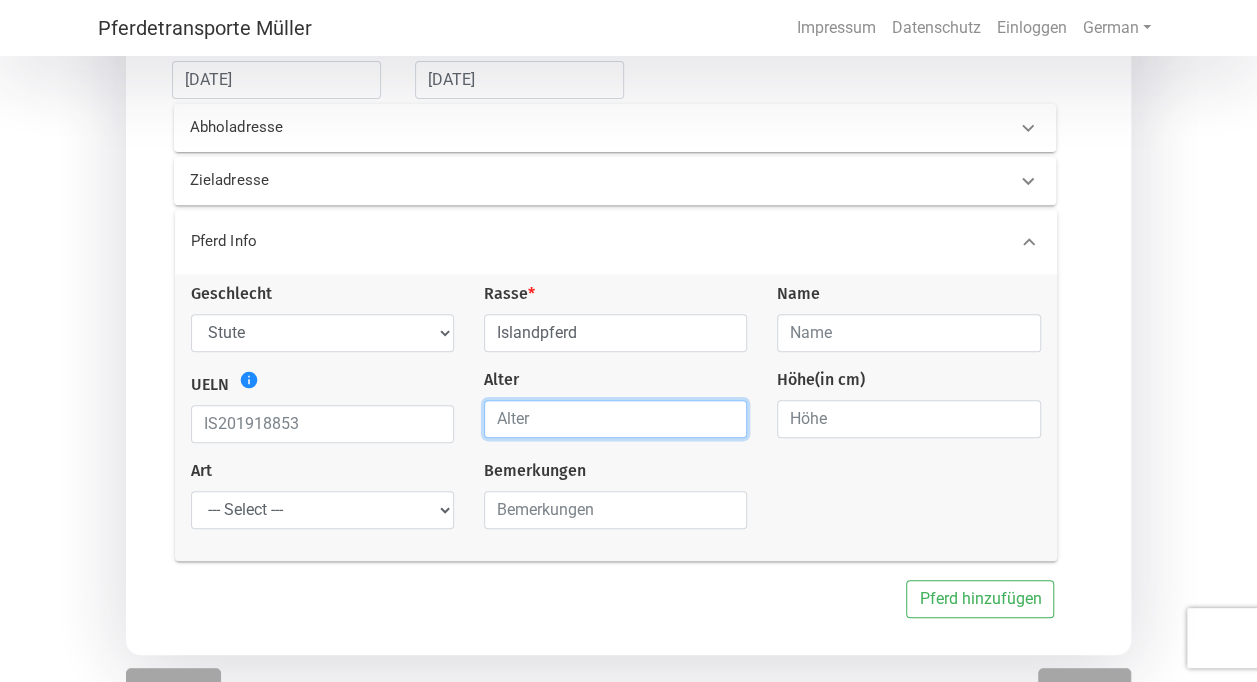 click at bounding box center [615, 419] 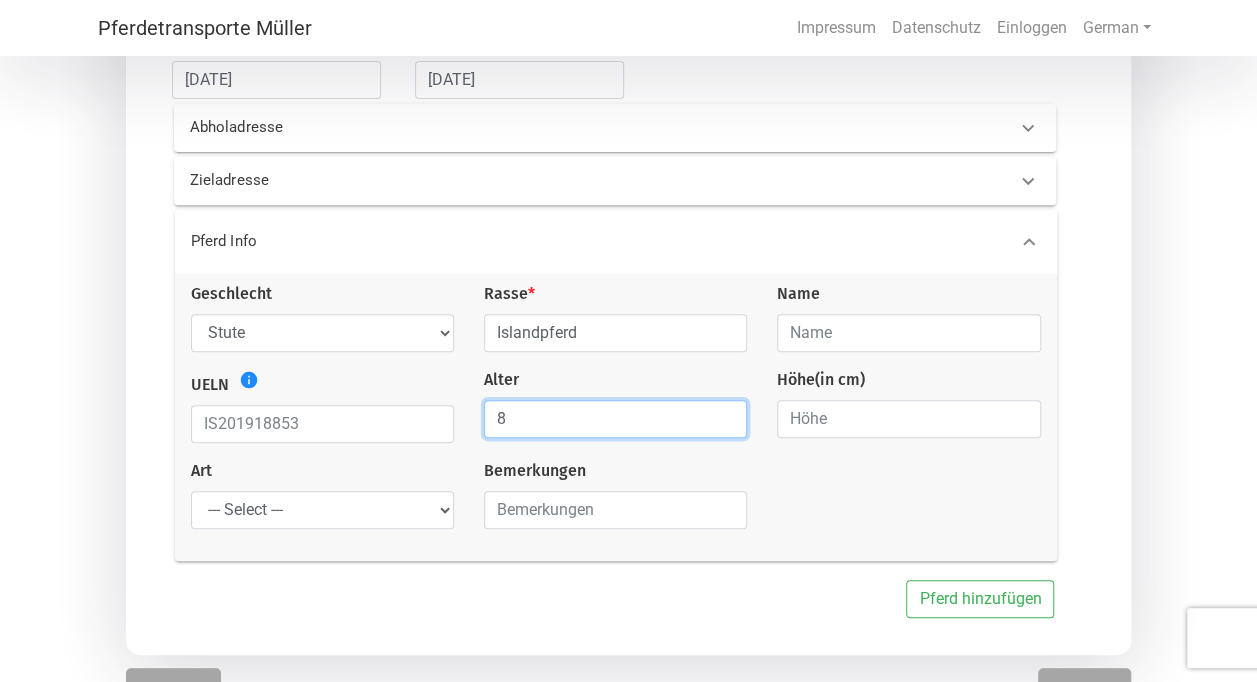 type on "8" 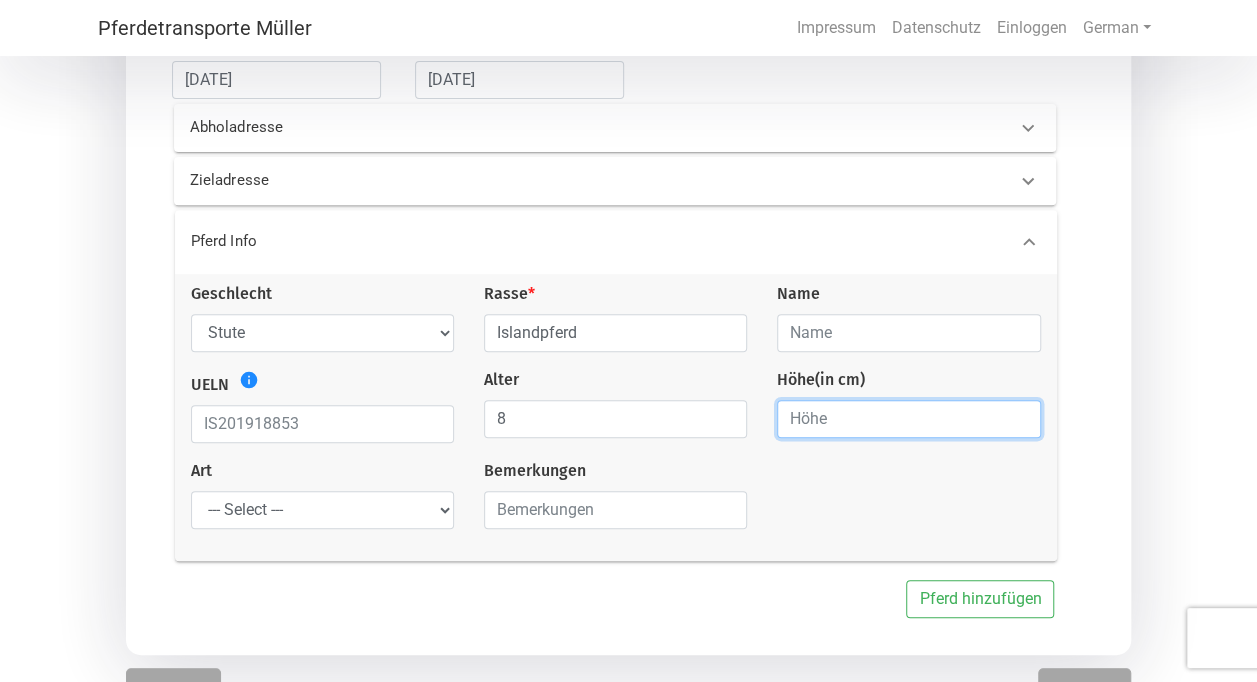 click at bounding box center [908, 419] 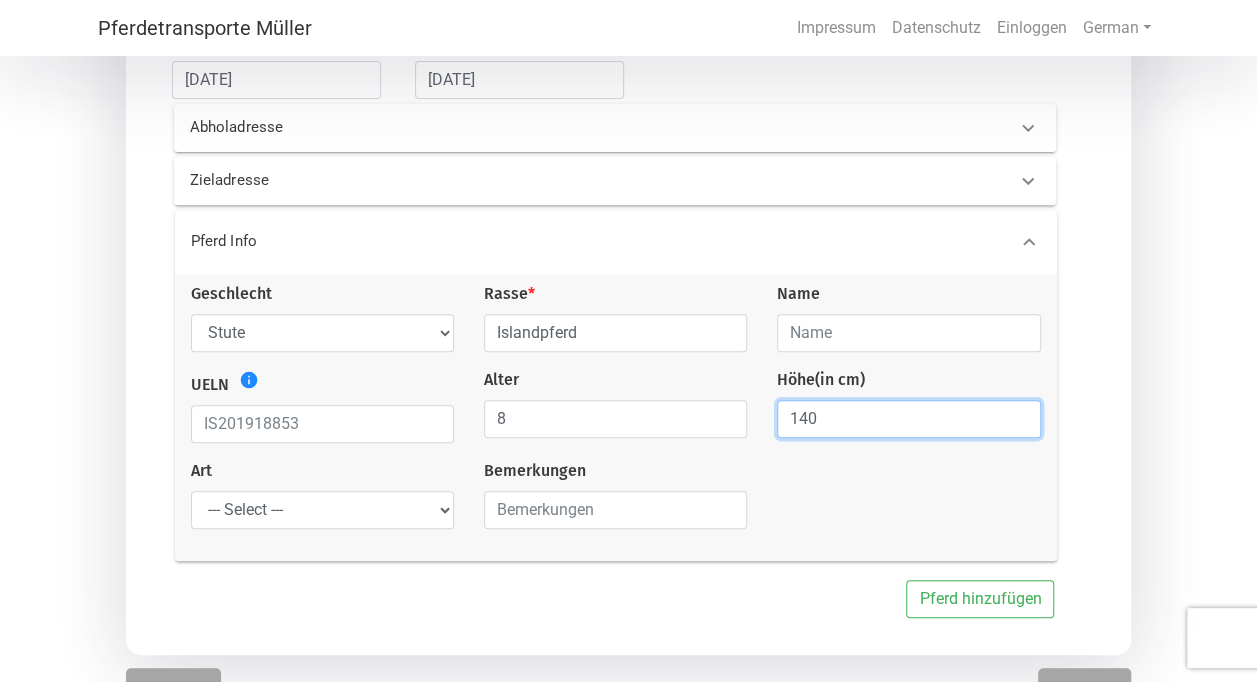 type on "140" 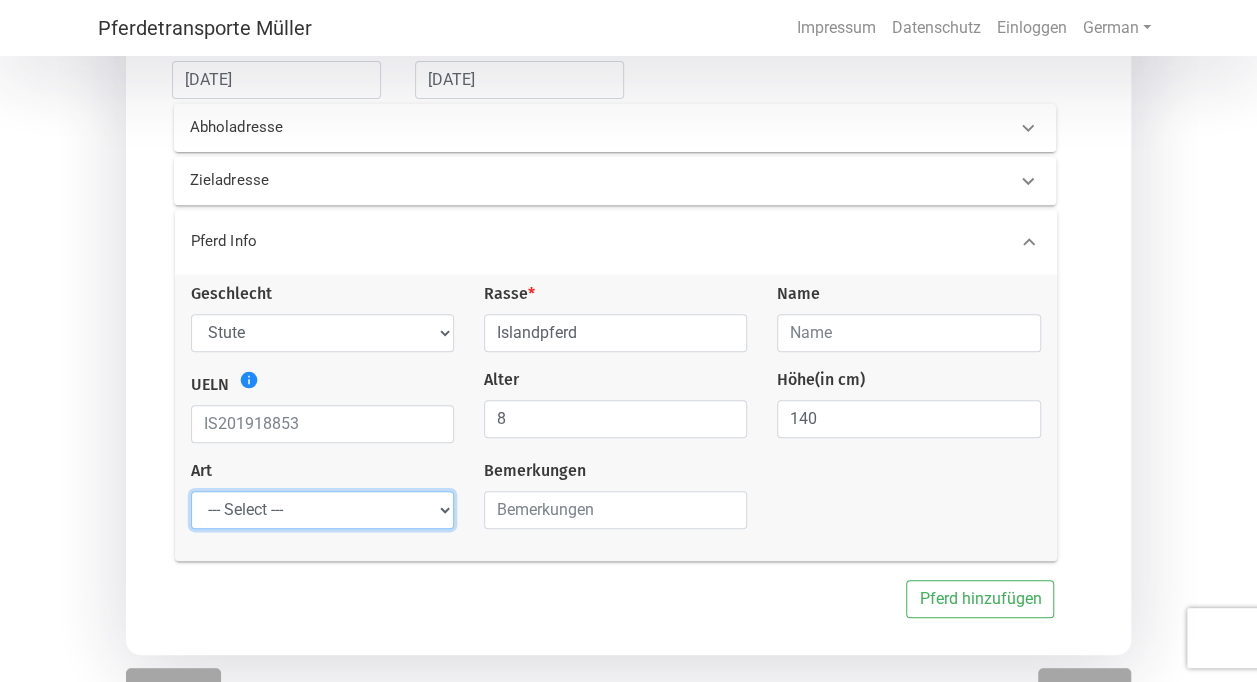click on "--- Select --- Problempferd Reitpferd Rohes Pferd Fohlen" at bounding box center (322, 510) 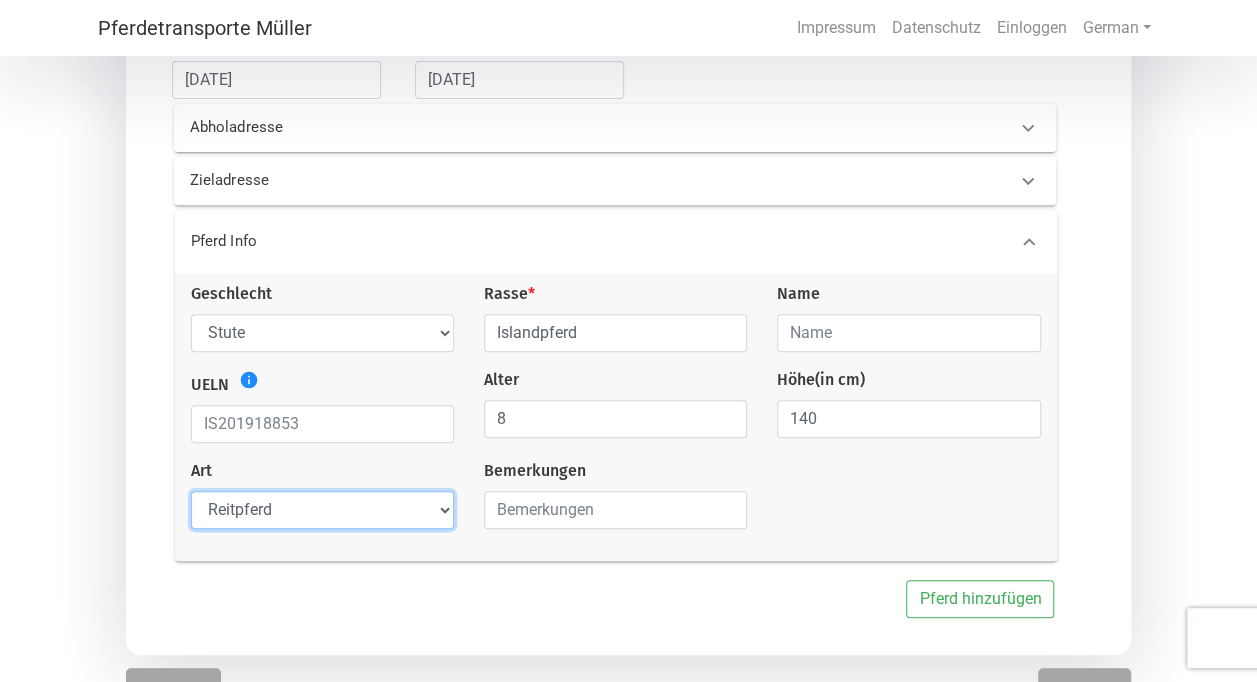 click on "--- Select --- Problempferd Reitpferd Rohes Pferd Fohlen" at bounding box center [322, 510] 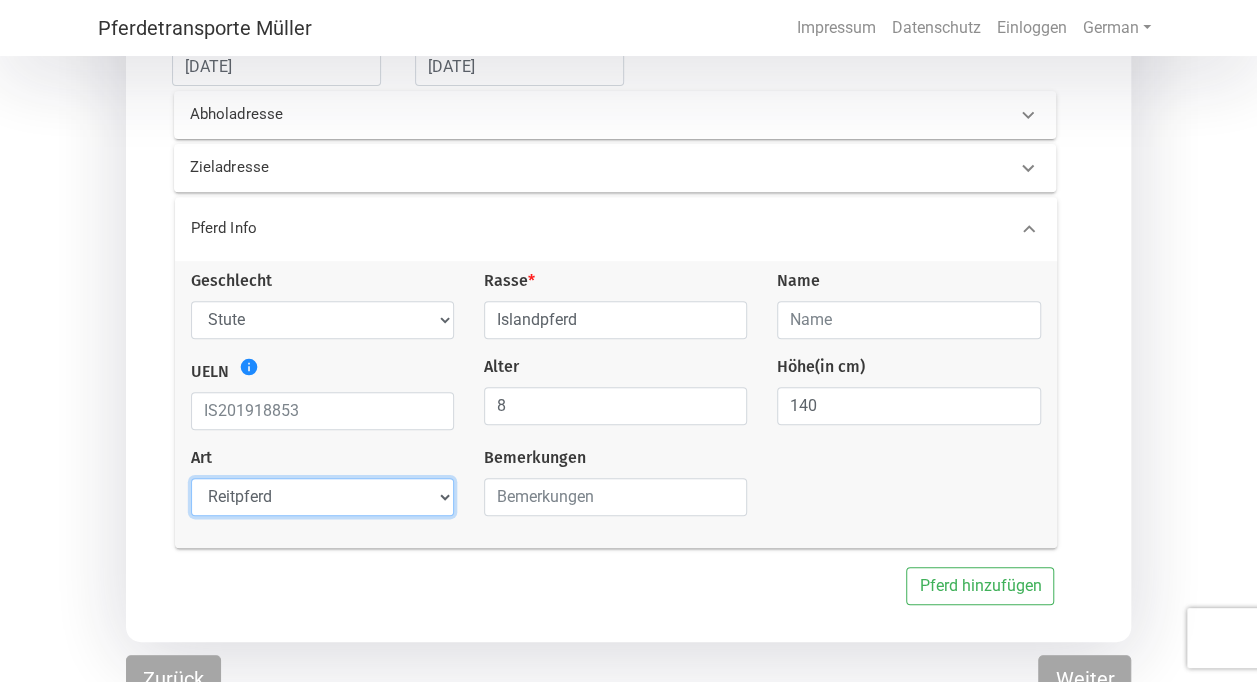 scroll, scrollTop: 332, scrollLeft: 0, axis: vertical 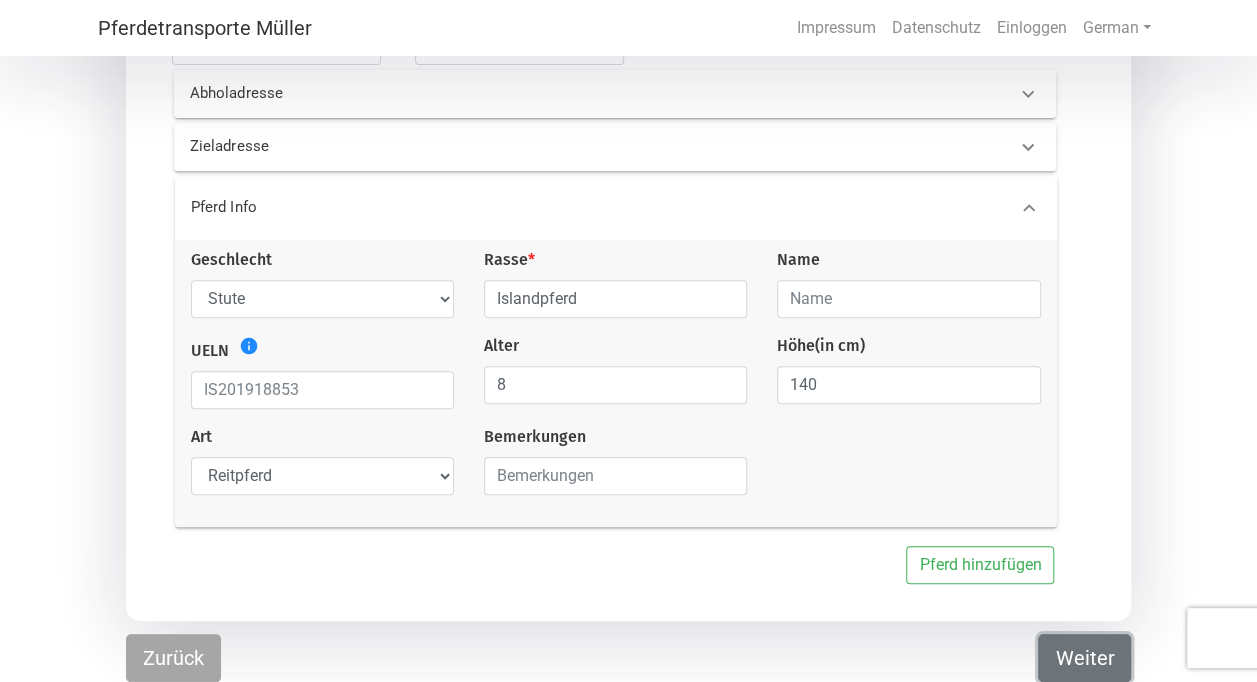 click on "Weiter" at bounding box center (1084, 658) 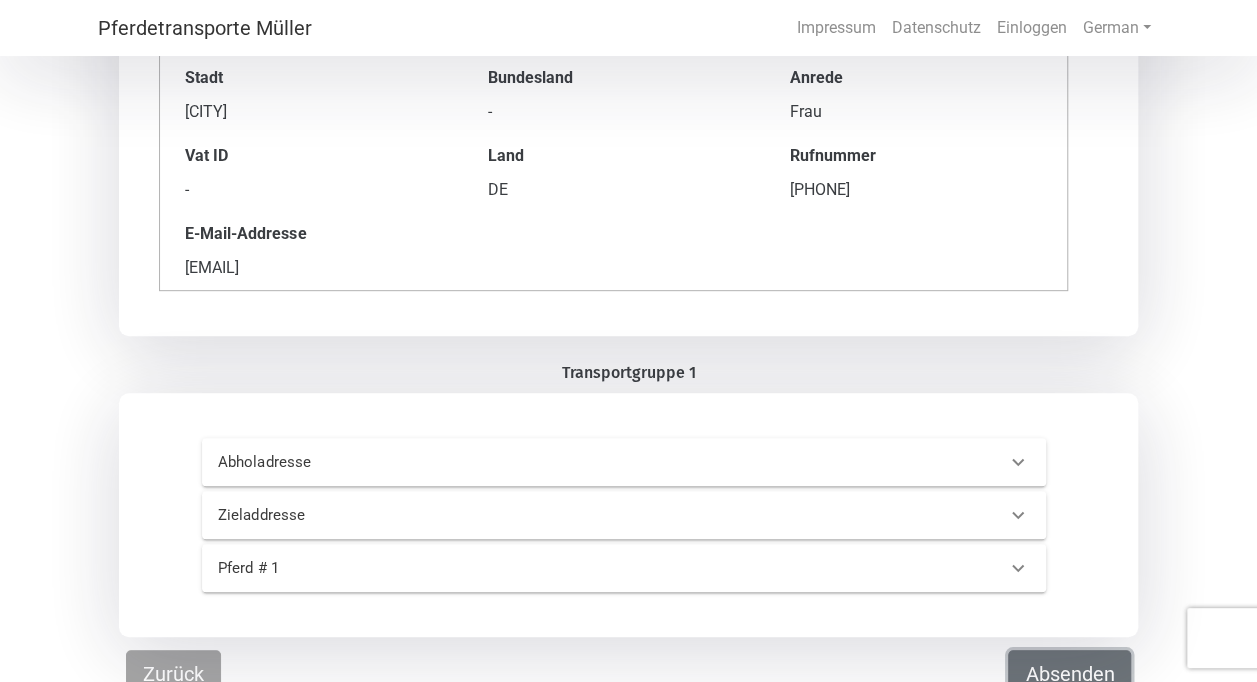 scroll, scrollTop: 367, scrollLeft: 0, axis: vertical 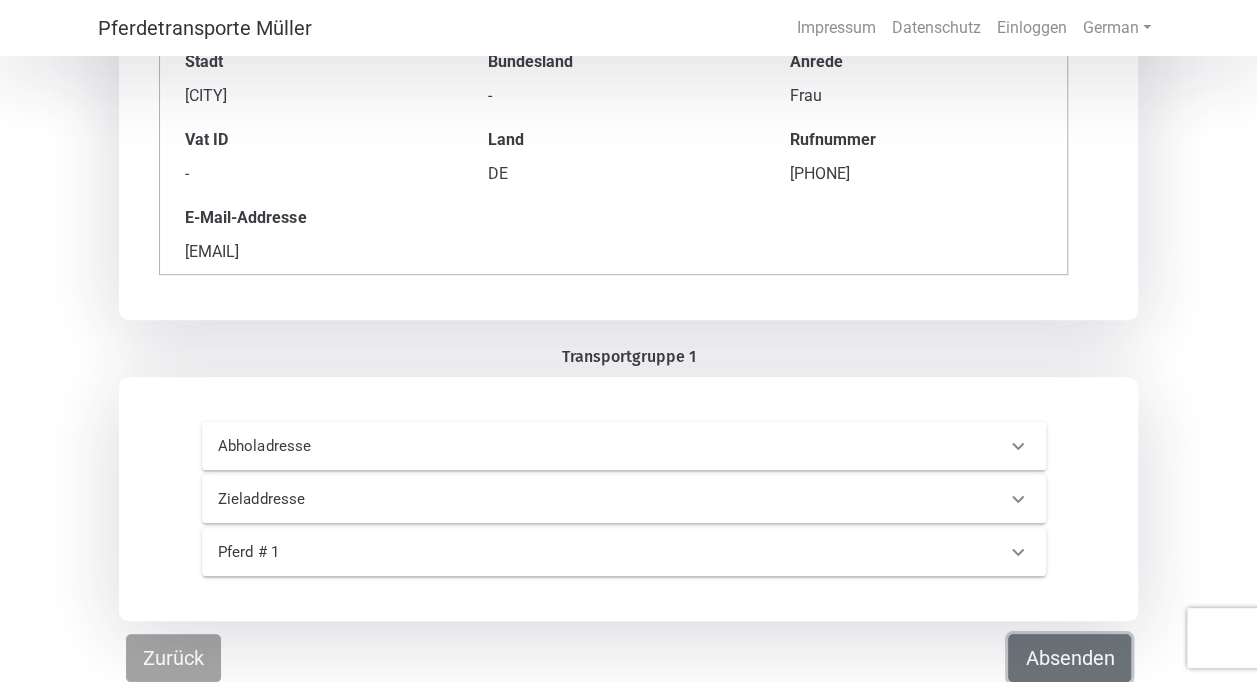 click on "Absenden" at bounding box center [1069, 658] 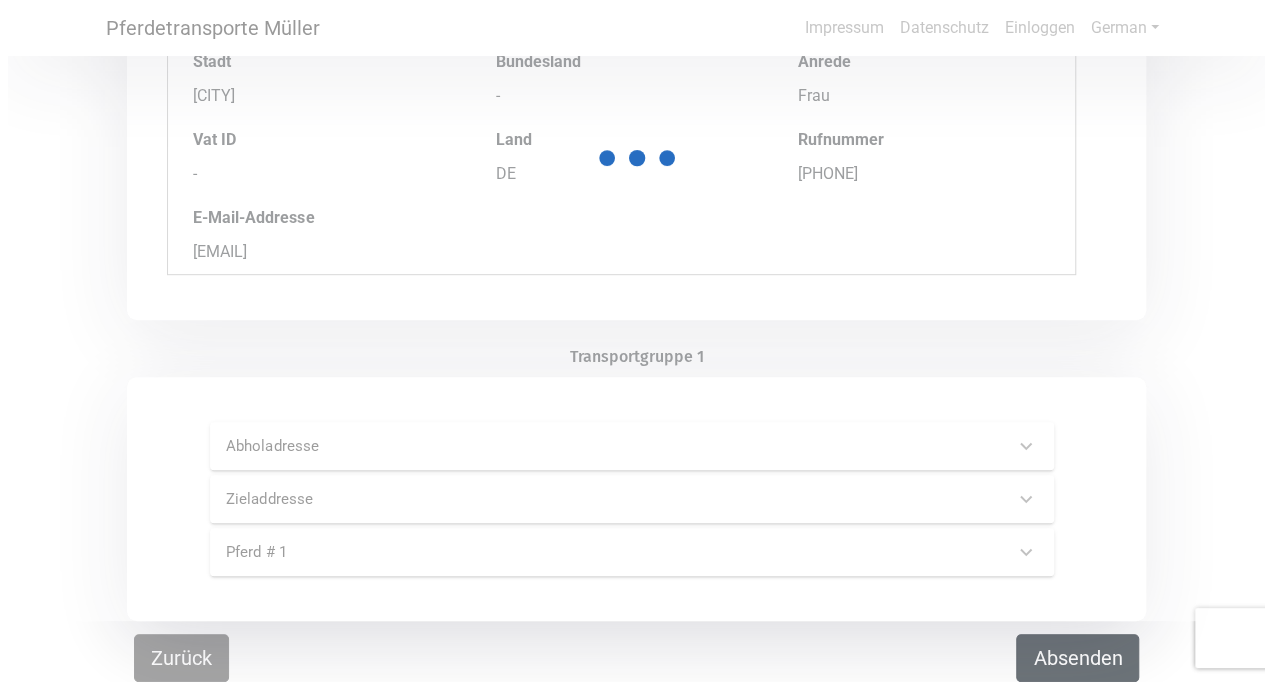 scroll, scrollTop: 0, scrollLeft: 0, axis: both 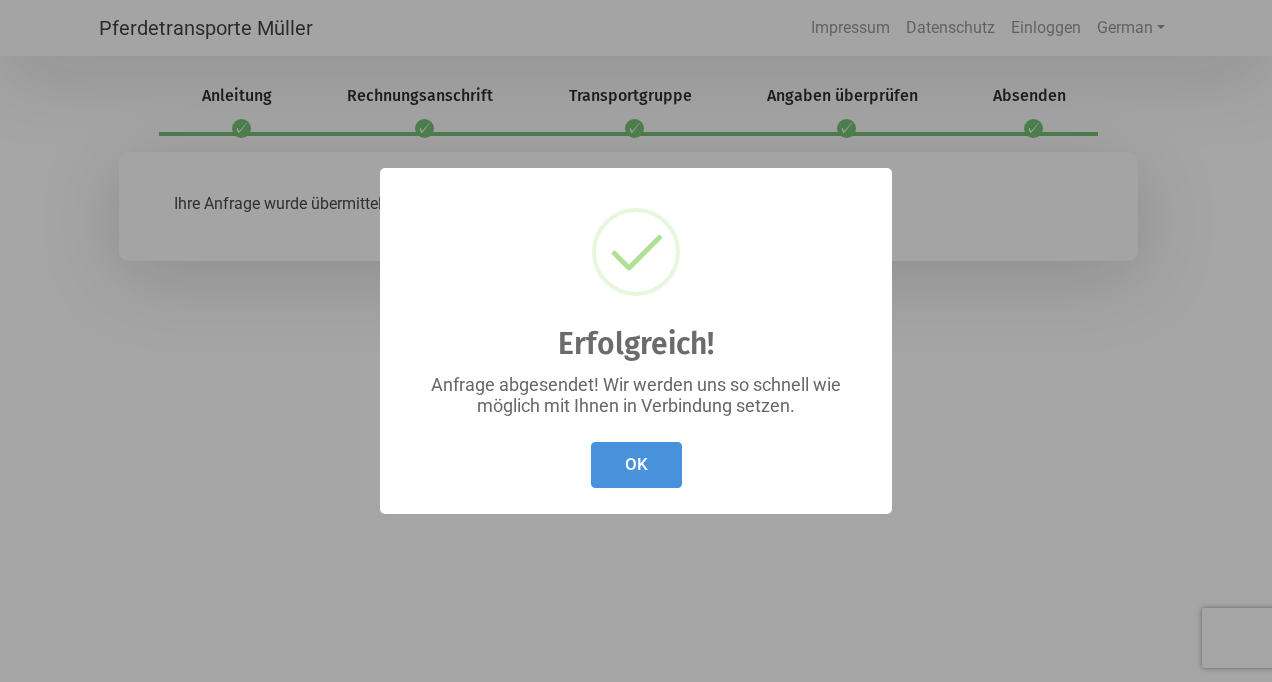 click on "Erfolgreich! × Anfrage abgesendet! Wir werden uns so schnell wie möglich mit Ihnen in Verbindung setzen. OK Cancel" at bounding box center (636, 340) 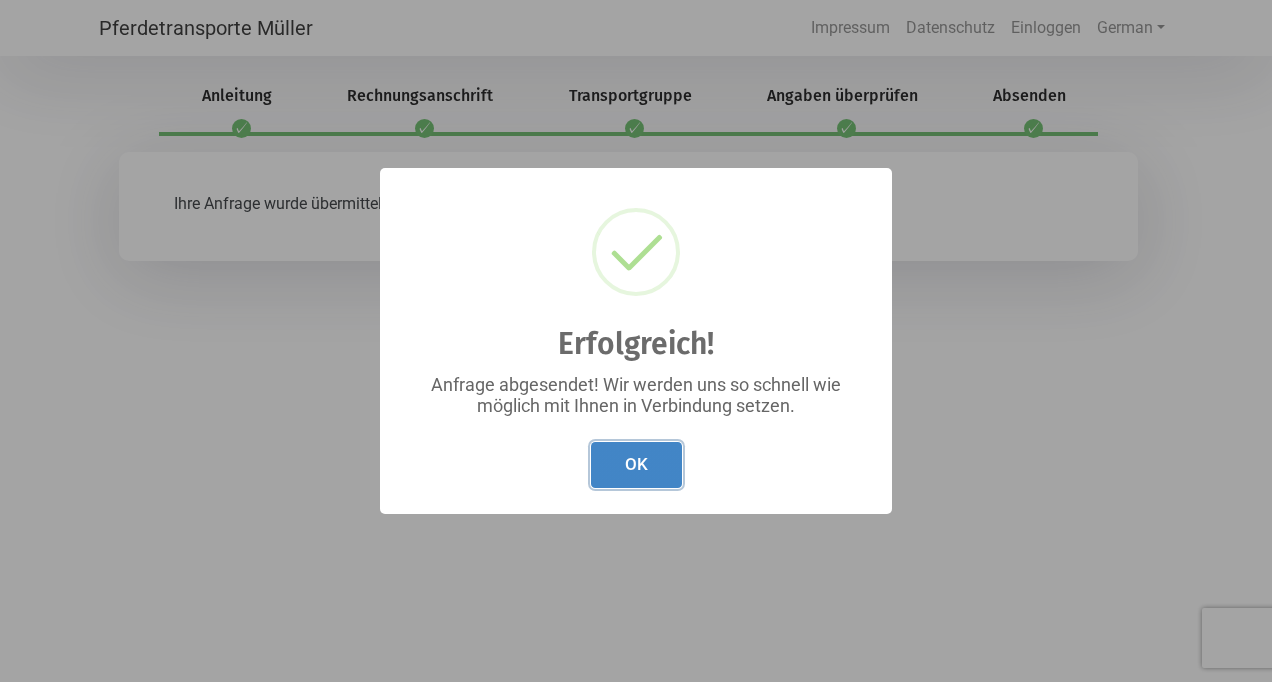 click on "OK" at bounding box center [636, 465] 